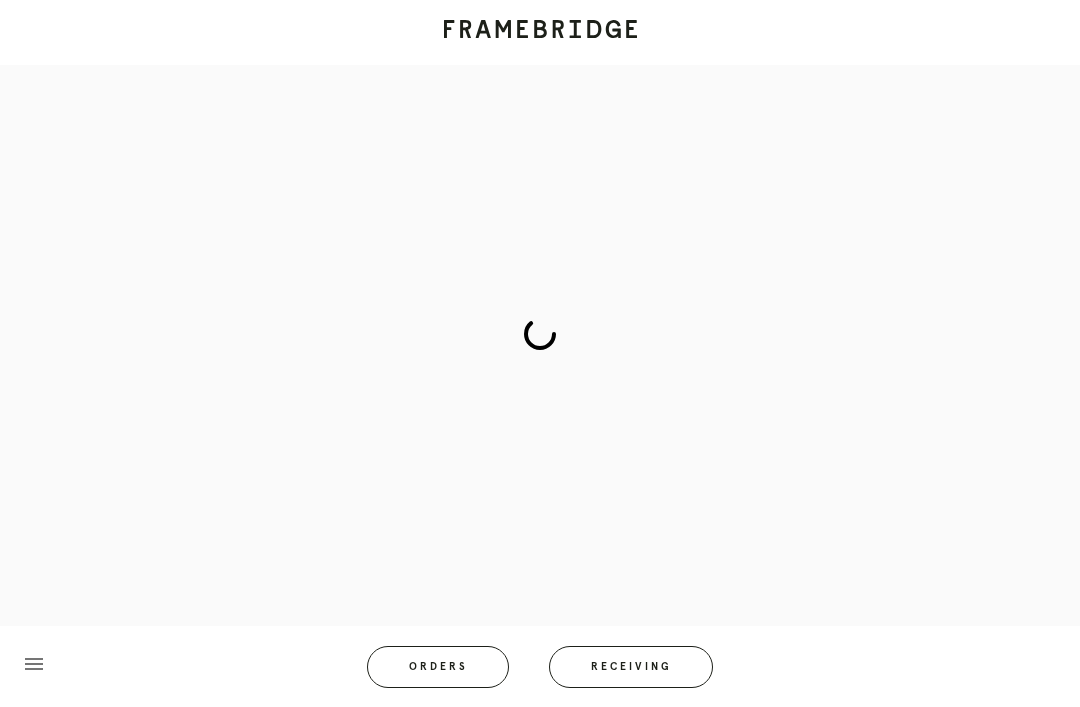 scroll, scrollTop: 83, scrollLeft: 0, axis: vertical 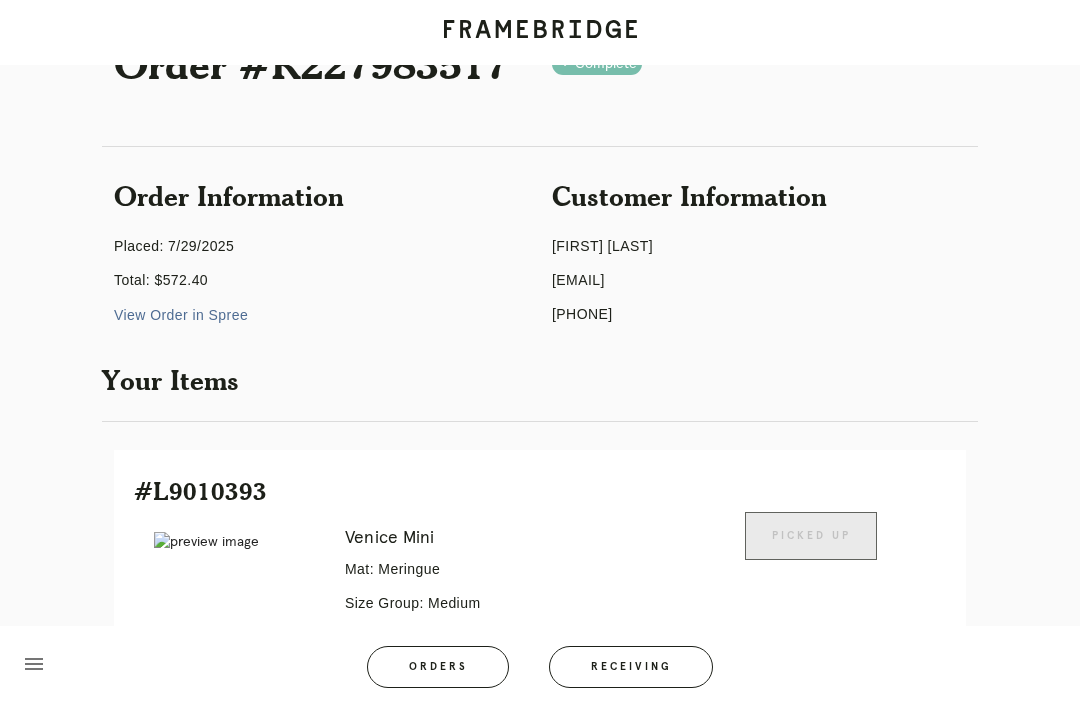 click on "Orders" at bounding box center [438, 667] 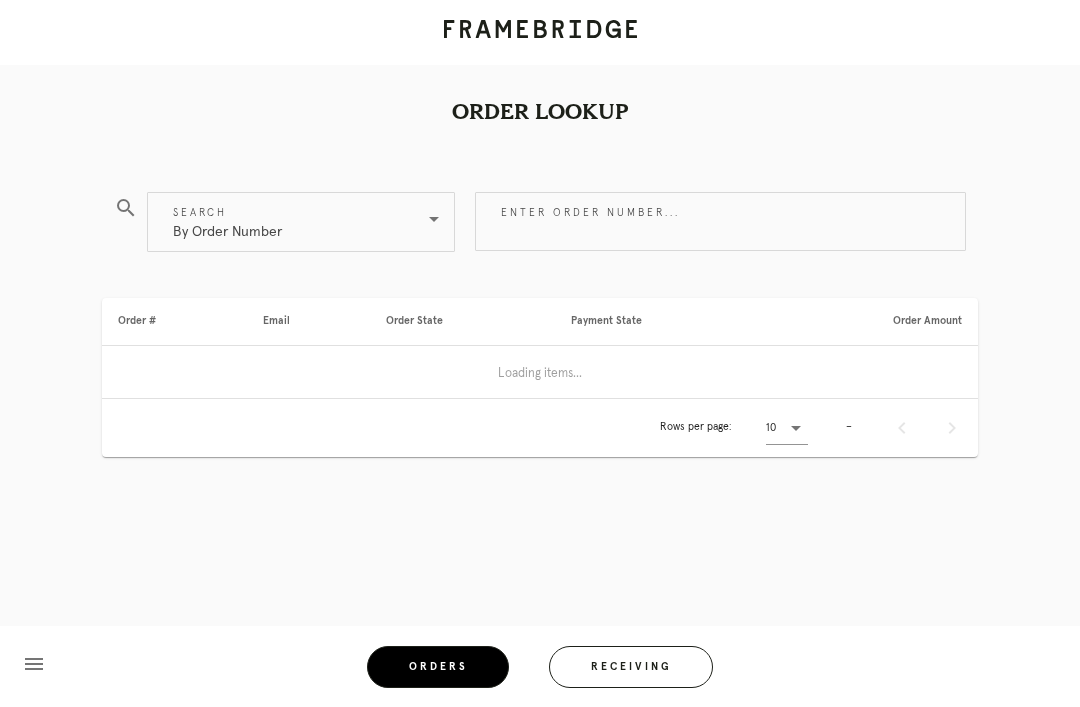 scroll, scrollTop: 64, scrollLeft: 0, axis: vertical 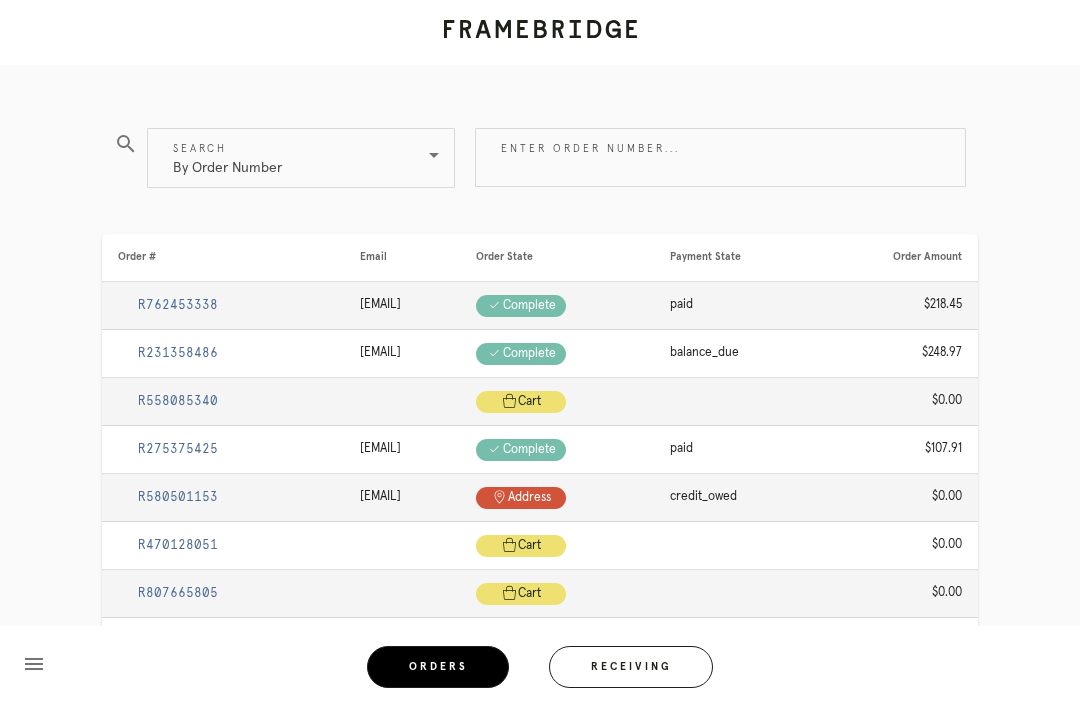 click on "Receiving" at bounding box center [631, 667] 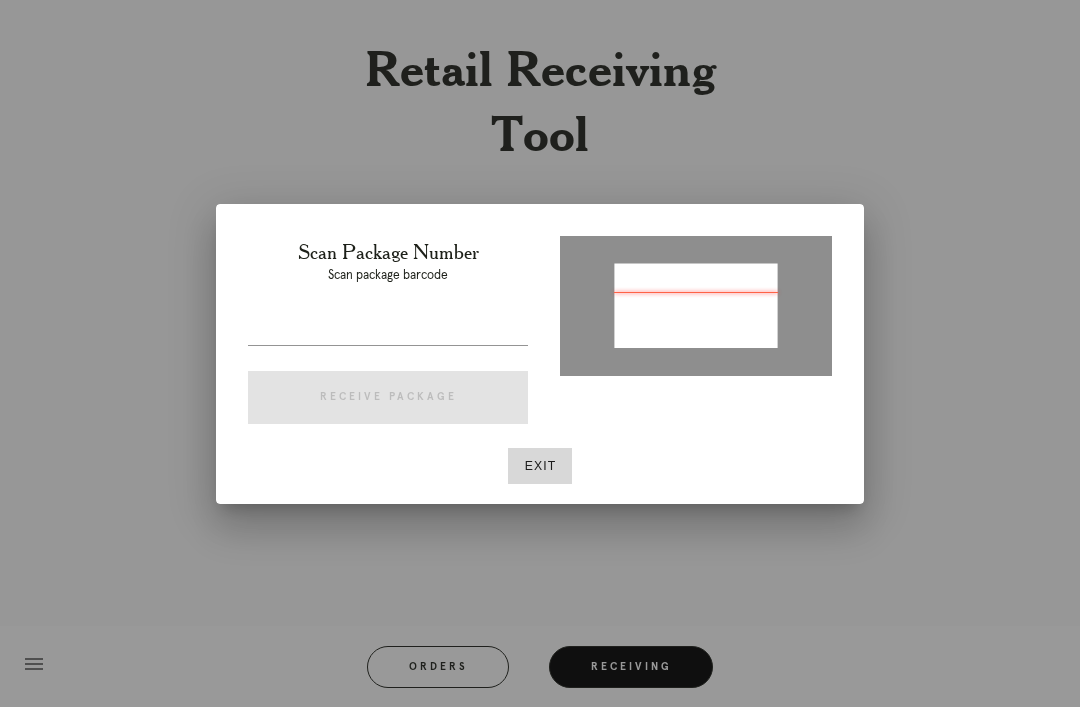 type on "P120413545109864" 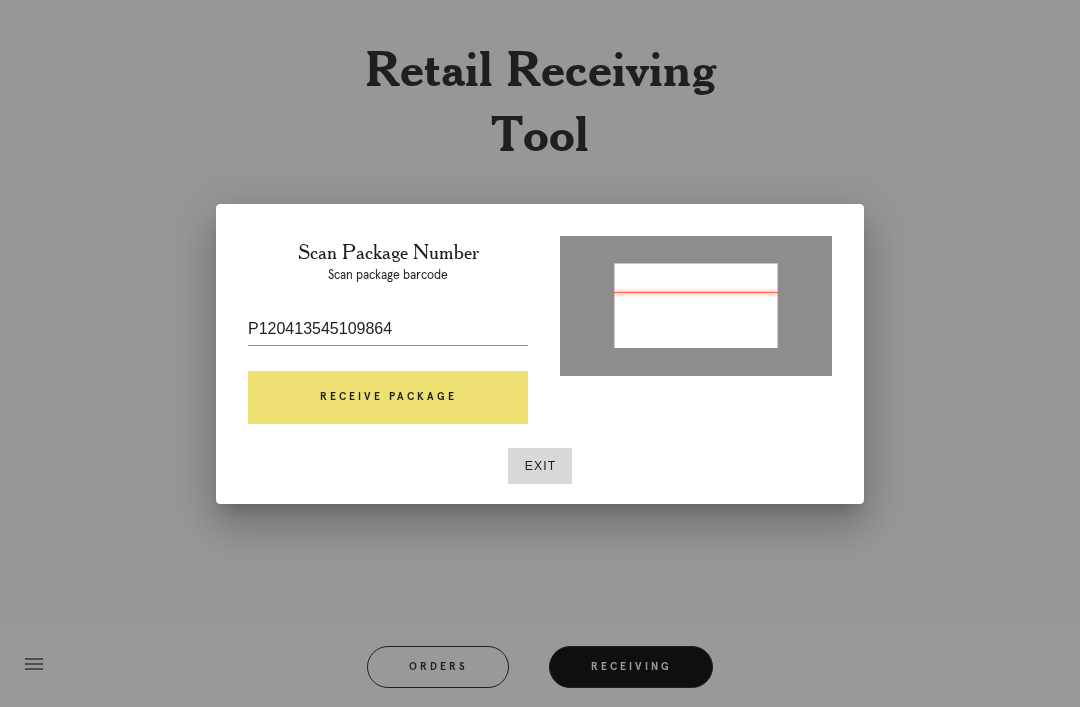 click on "Receive Package" at bounding box center (388, 398) 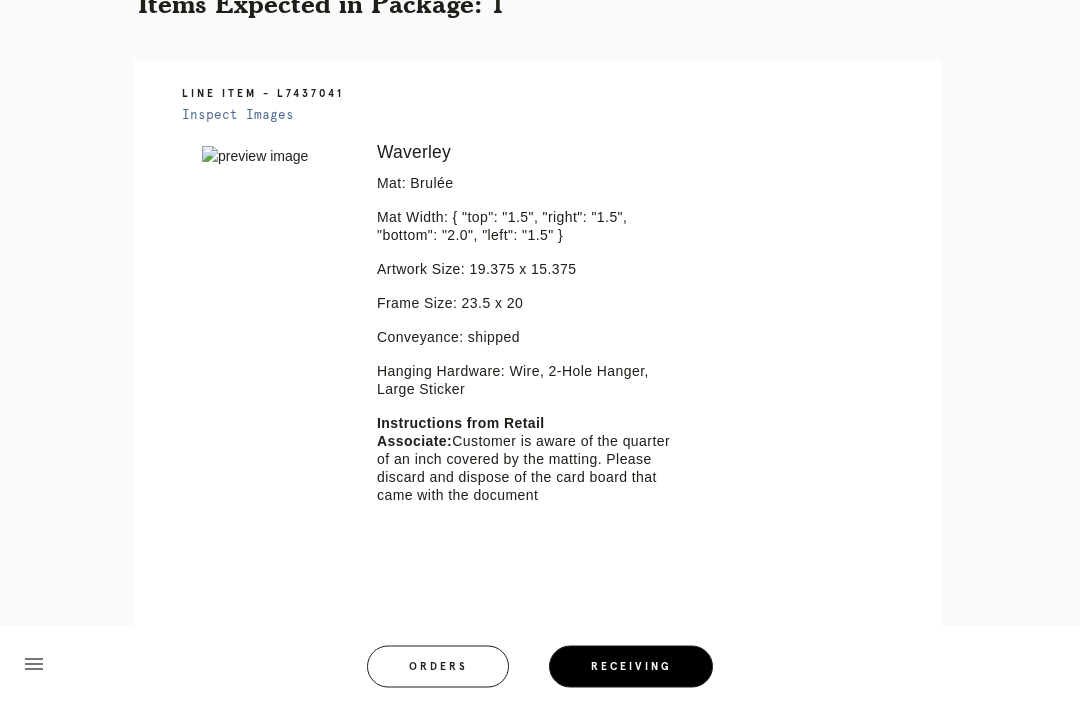 scroll, scrollTop: 423, scrollLeft: 0, axis: vertical 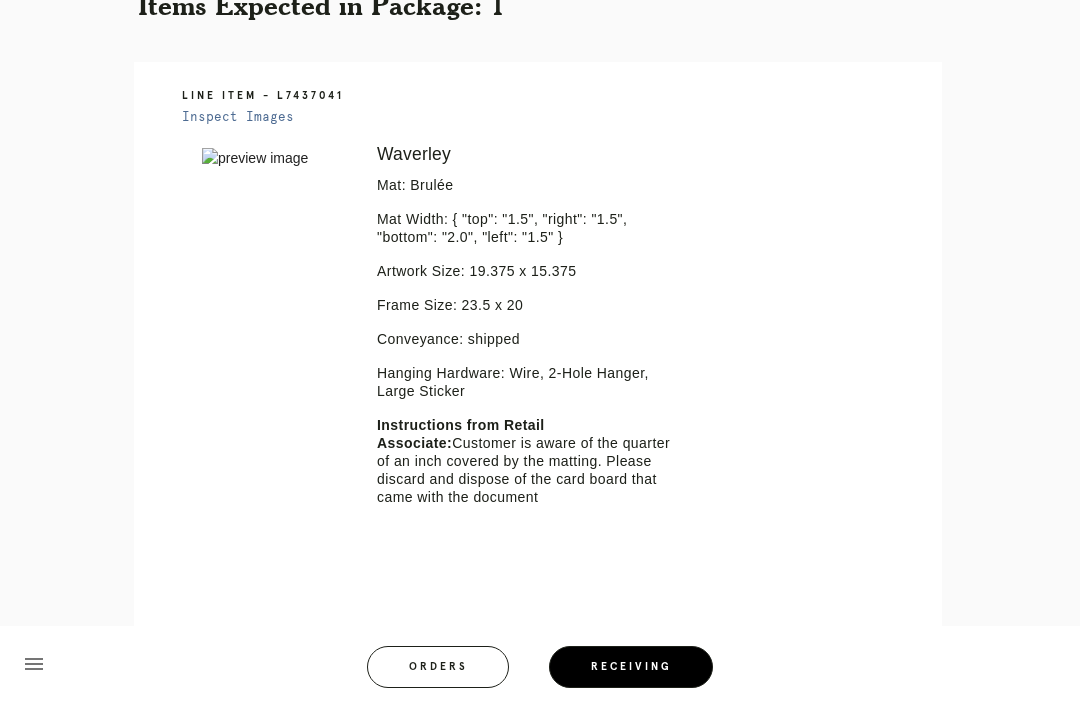 click on "Line Item - L7437041" at bounding box center (556, 96) 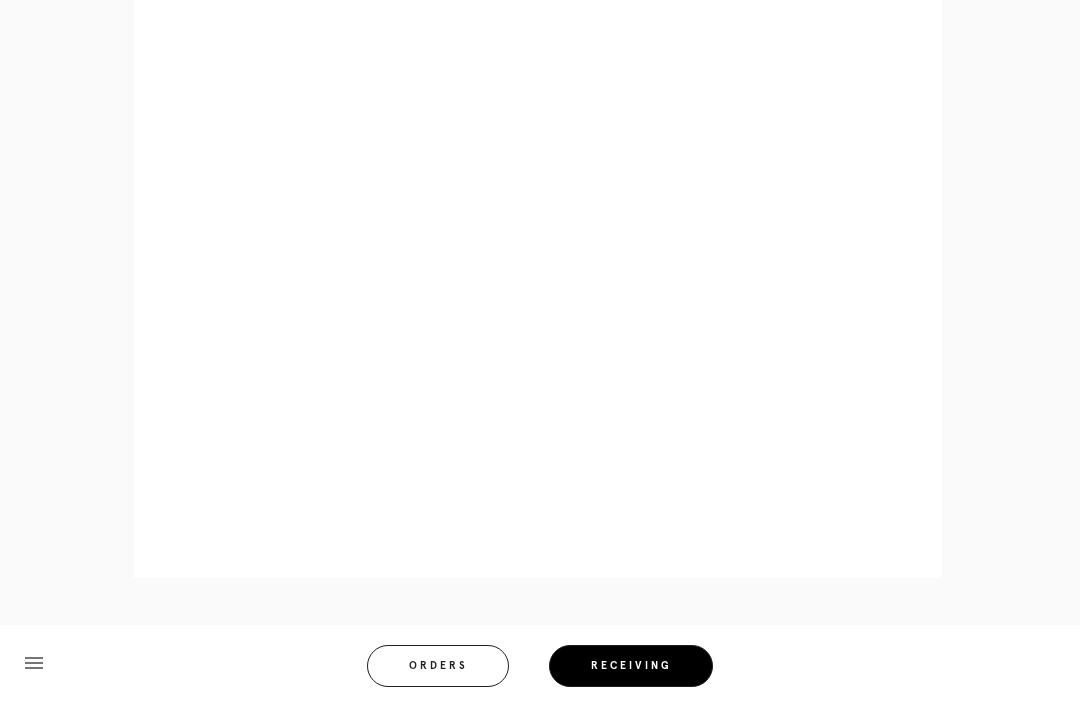 scroll, scrollTop: 982, scrollLeft: 0, axis: vertical 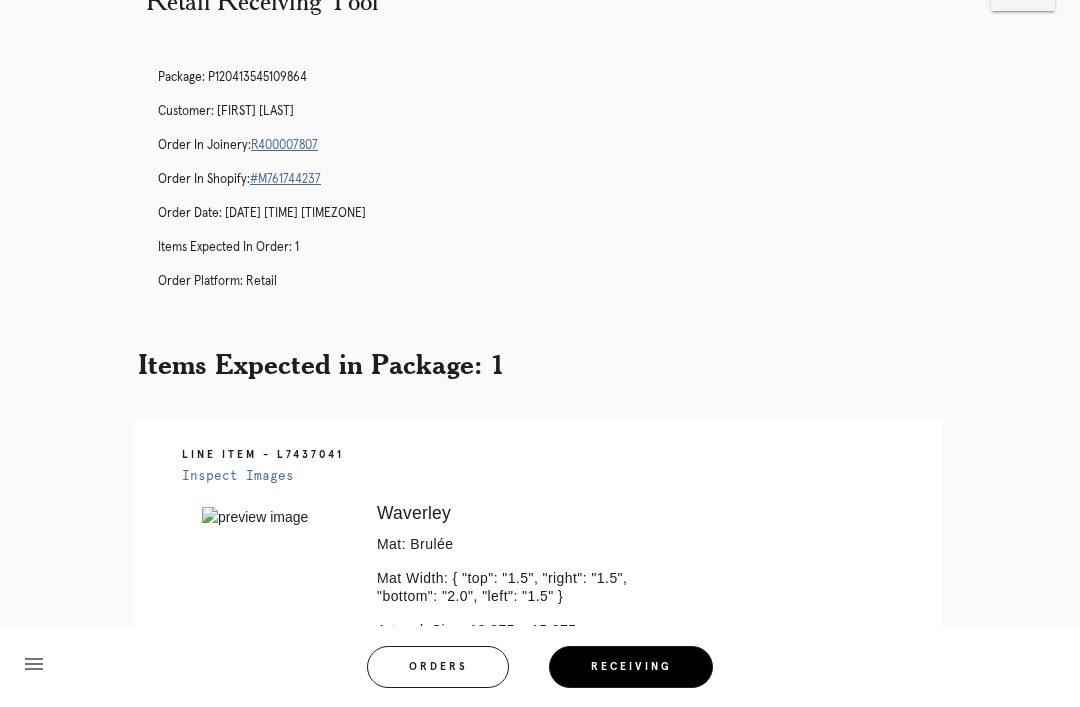 click on "Orders" at bounding box center (438, 667) 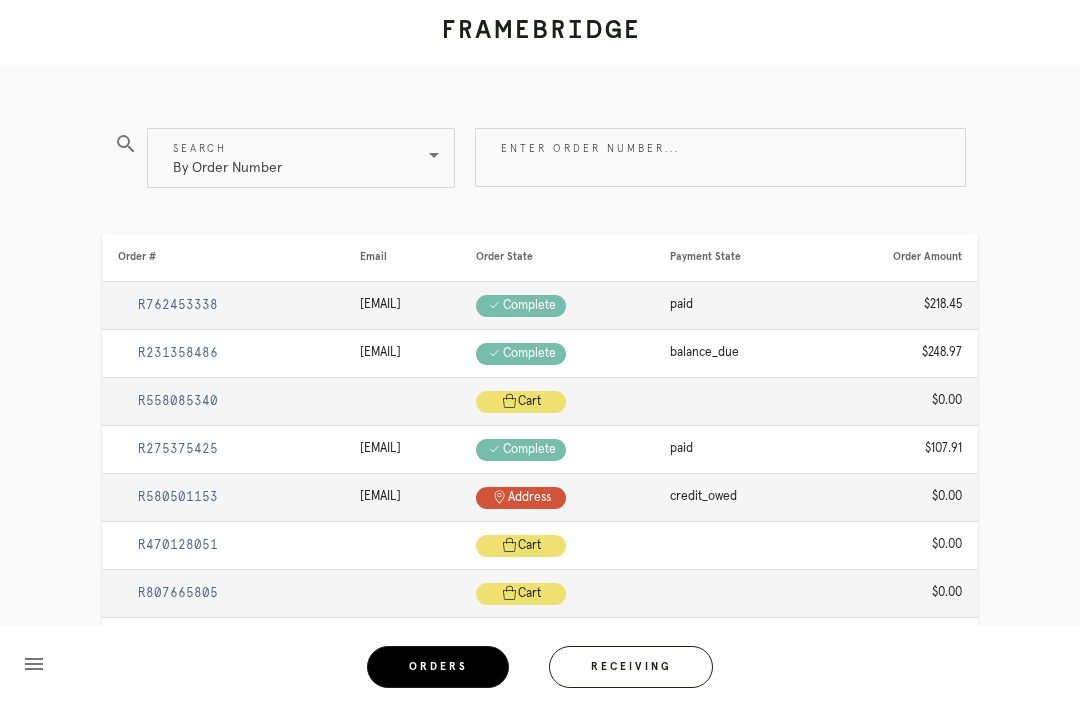 click on "Receiving" at bounding box center [631, 667] 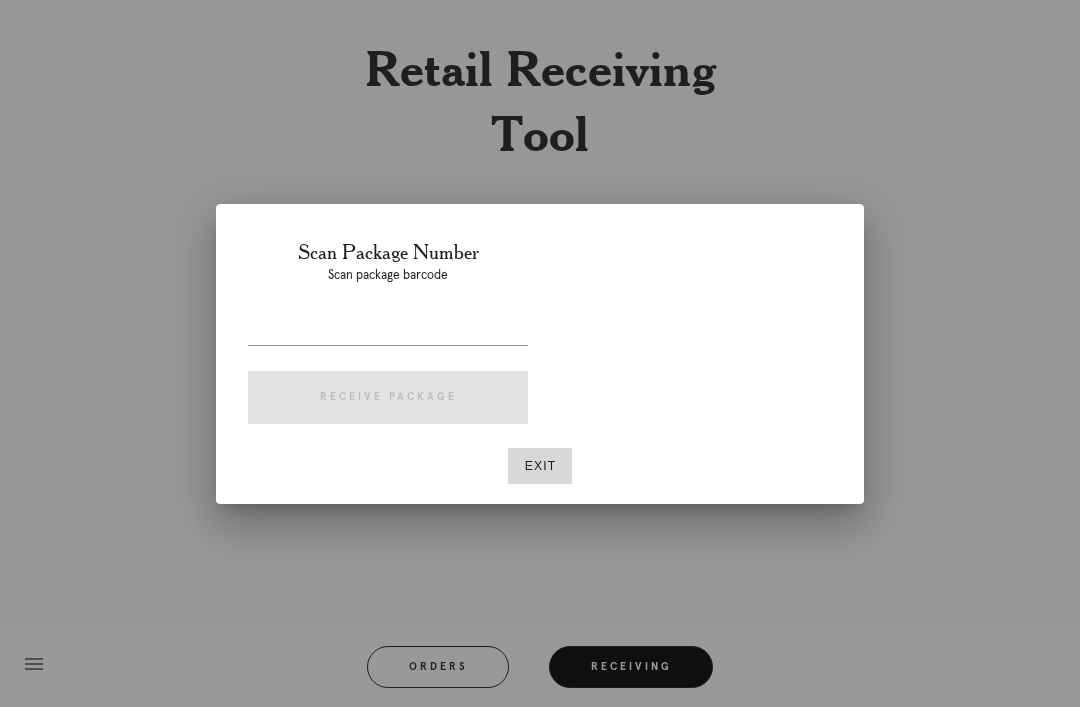 type on "P619708722043450" 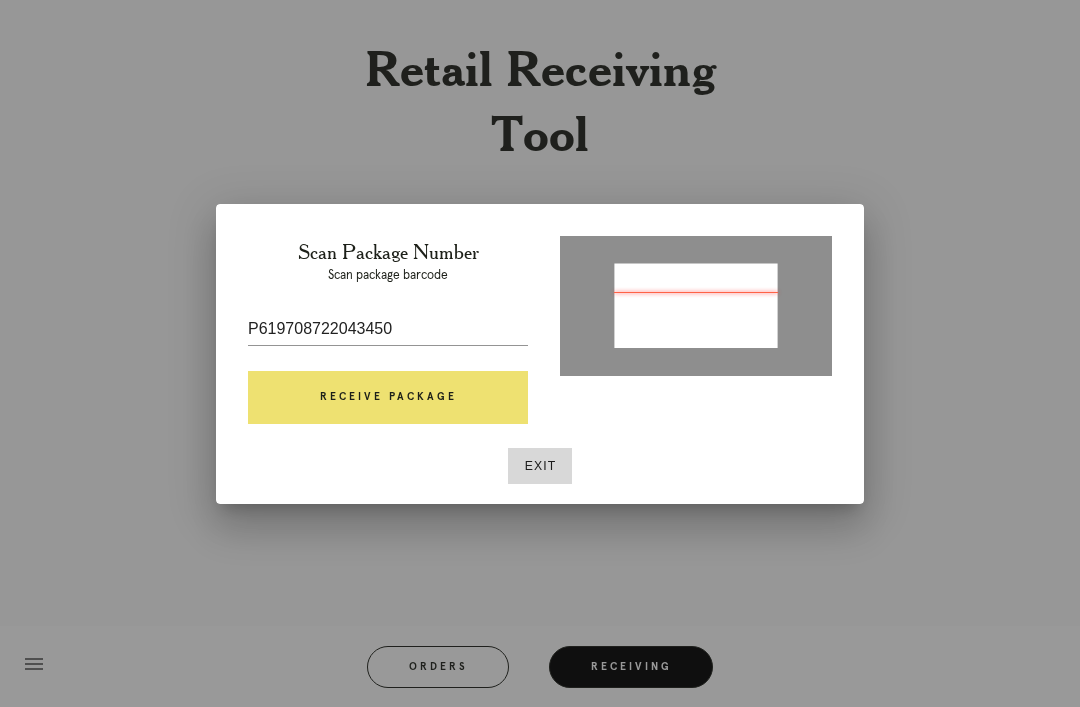 click on "Receive Package" at bounding box center [388, 398] 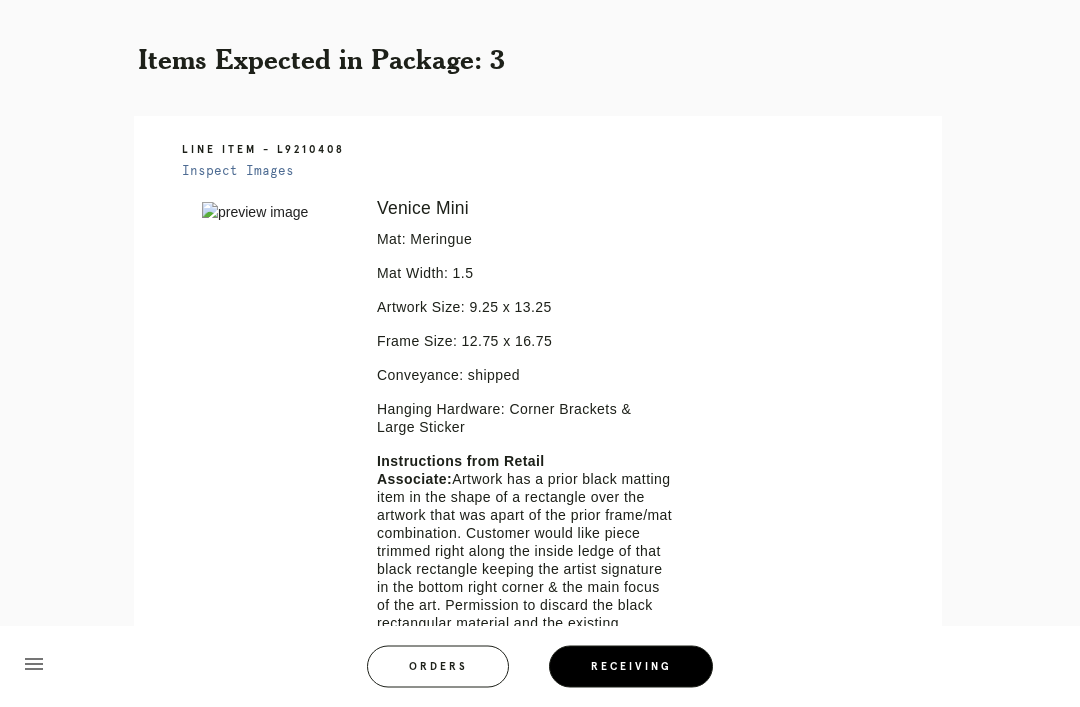 scroll, scrollTop: 369, scrollLeft: 0, axis: vertical 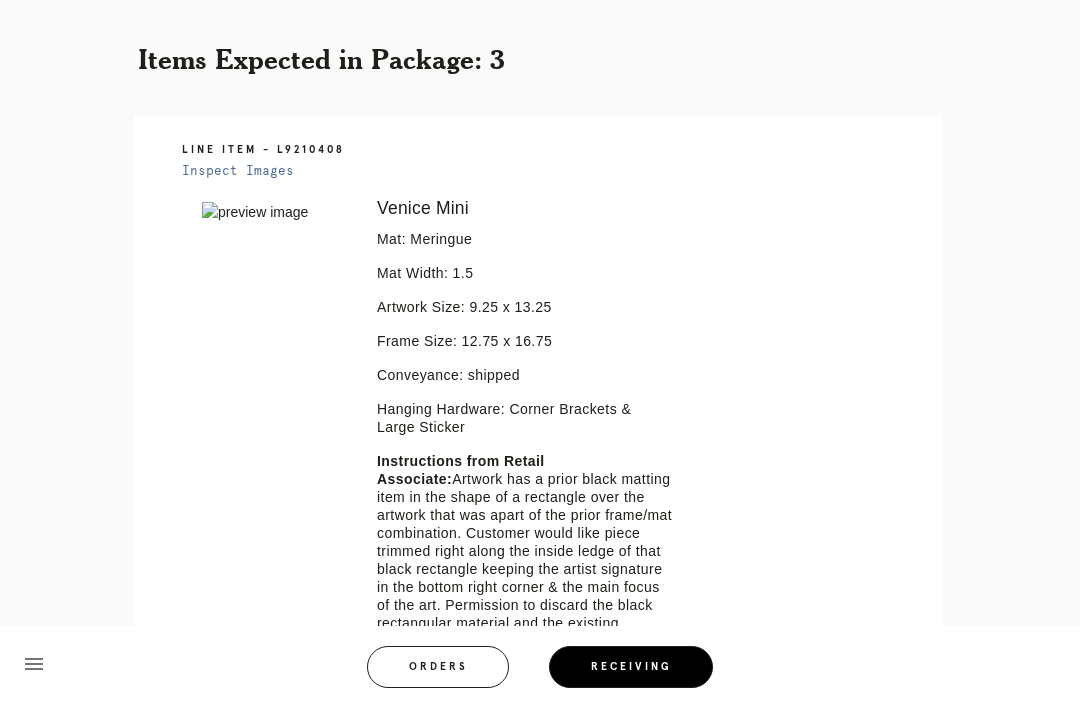 click on "Orders" at bounding box center (438, 667) 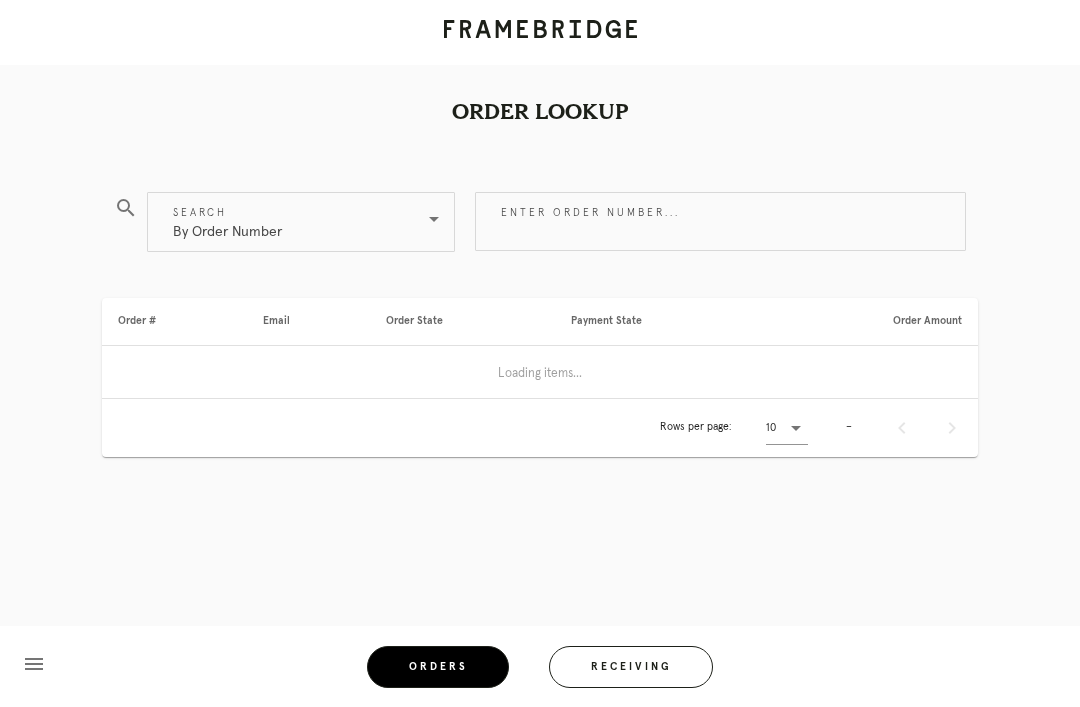 scroll, scrollTop: 64, scrollLeft: 0, axis: vertical 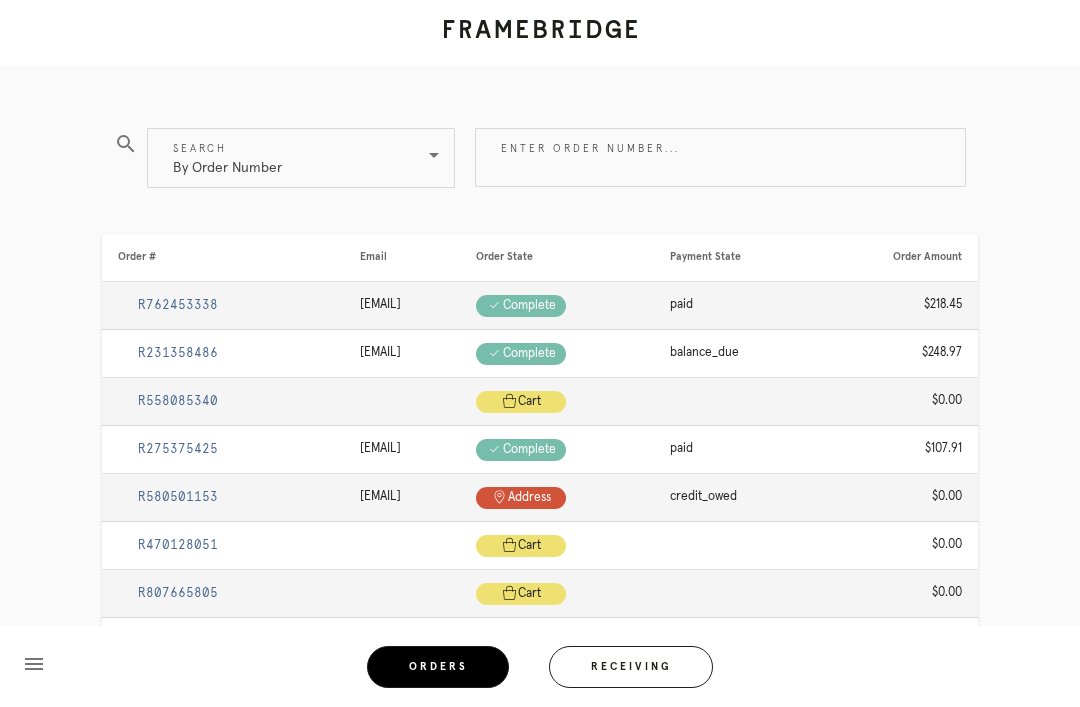 click on "Receiving" at bounding box center (631, 667) 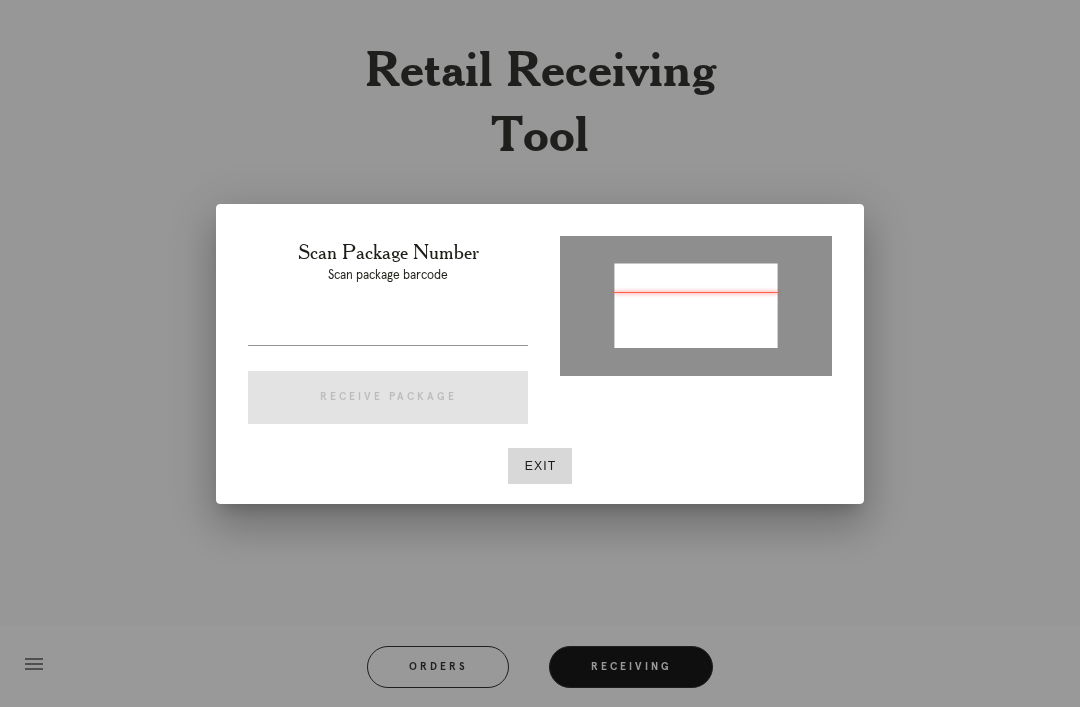 type on "P619708722043450" 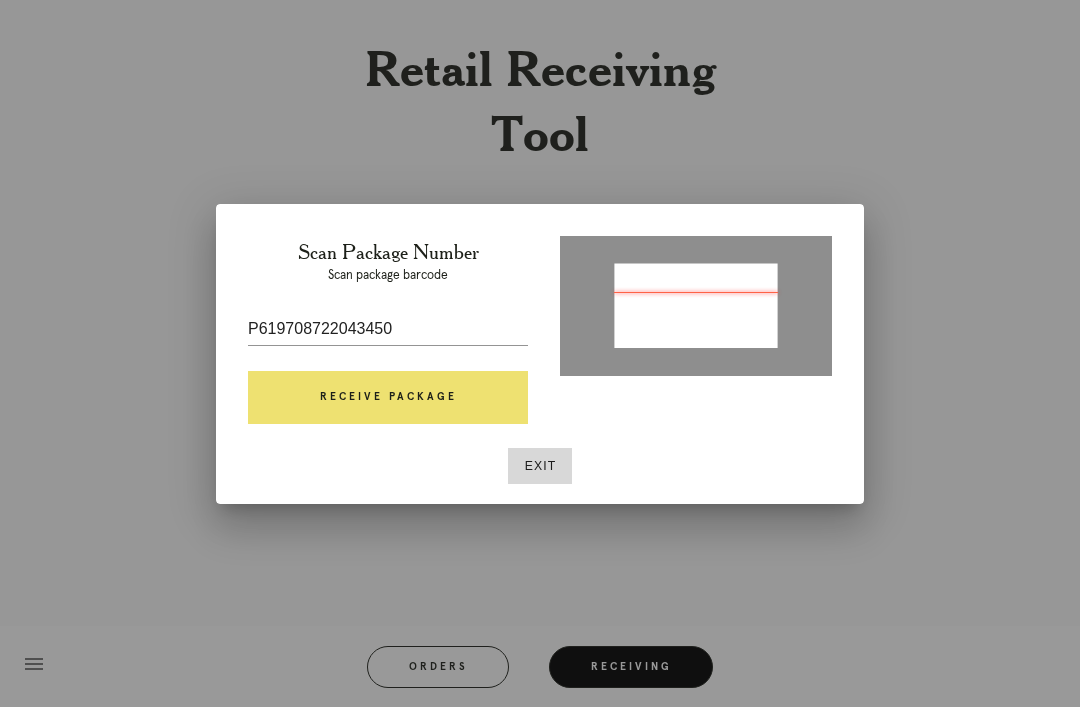 click on "Receive Package" at bounding box center (388, 398) 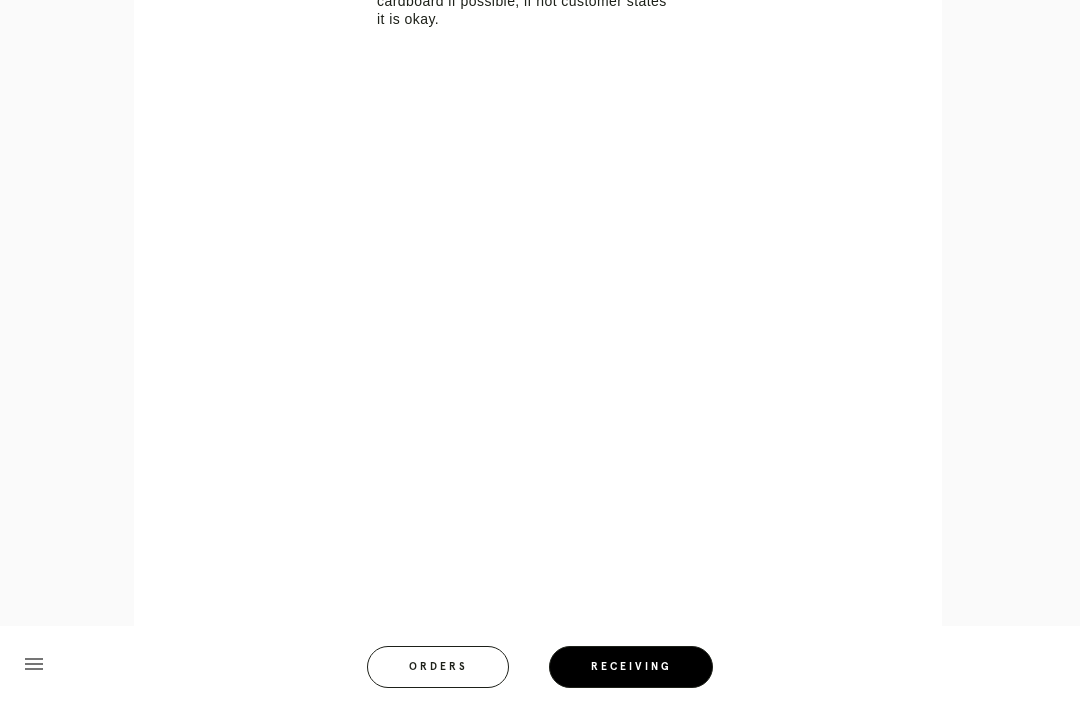 scroll, scrollTop: 1036, scrollLeft: 0, axis: vertical 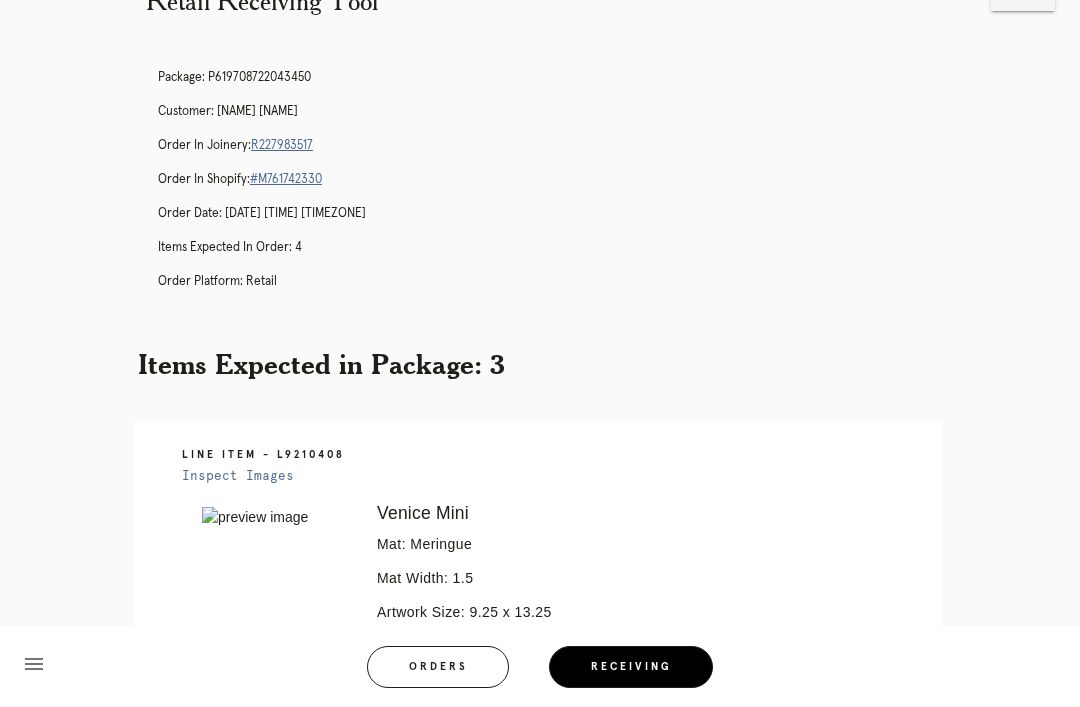 click on "Orders" at bounding box center [438, 667] 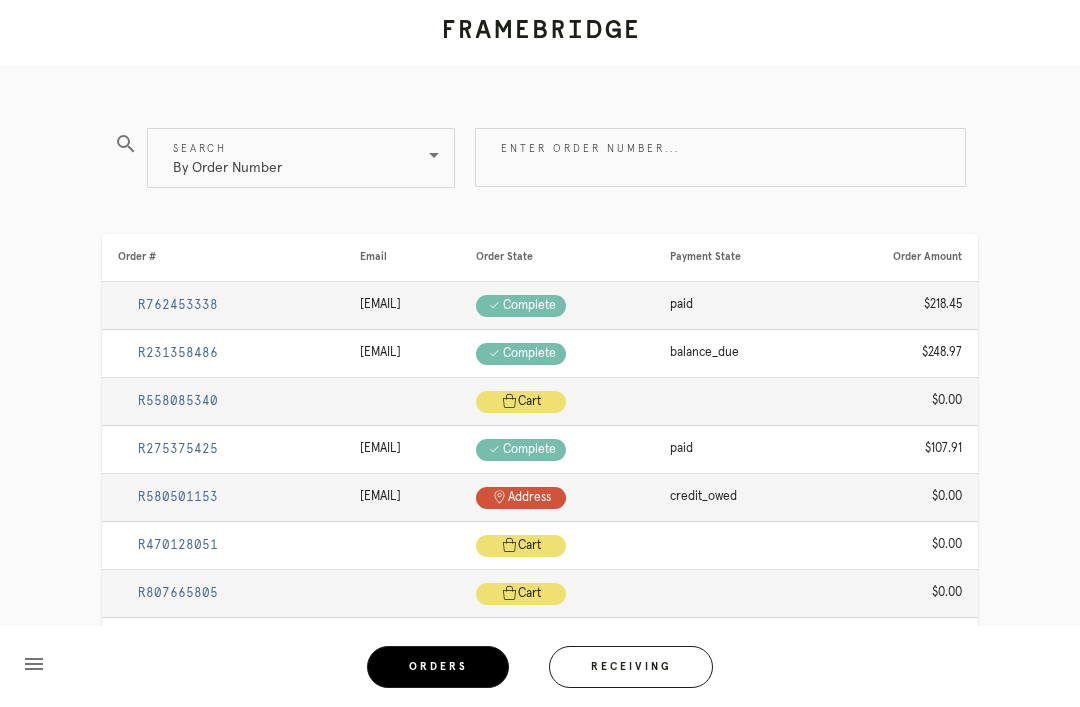 click on "Receiving" at bounding box center (631, 667) 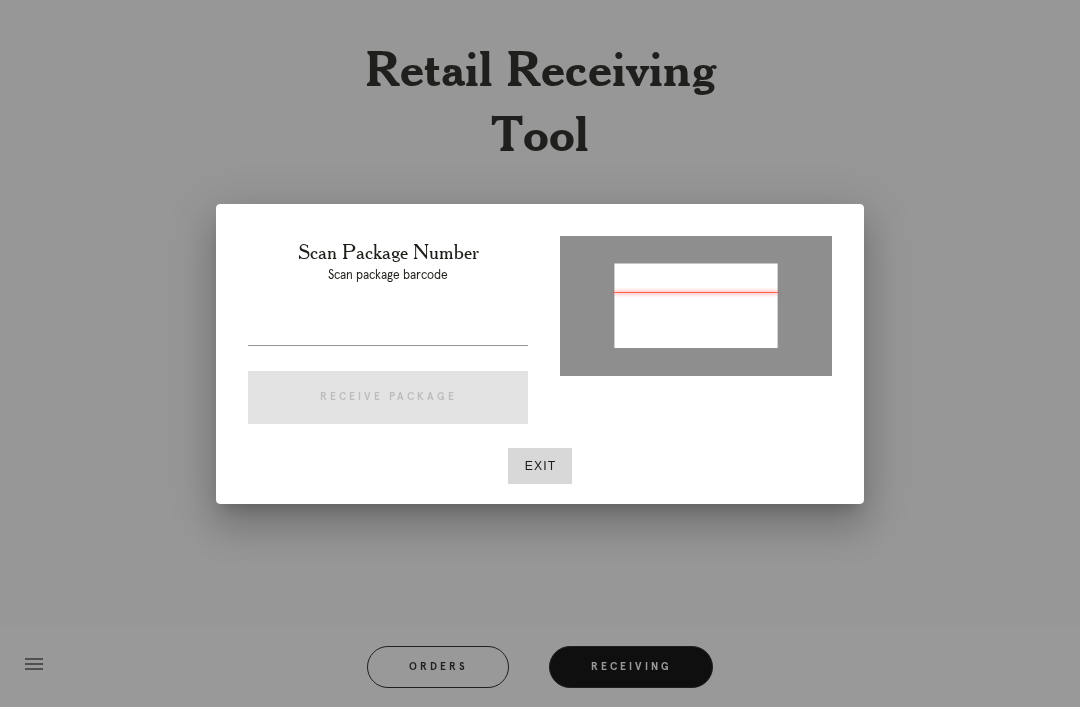 type on "1ZE3628K0308420382" 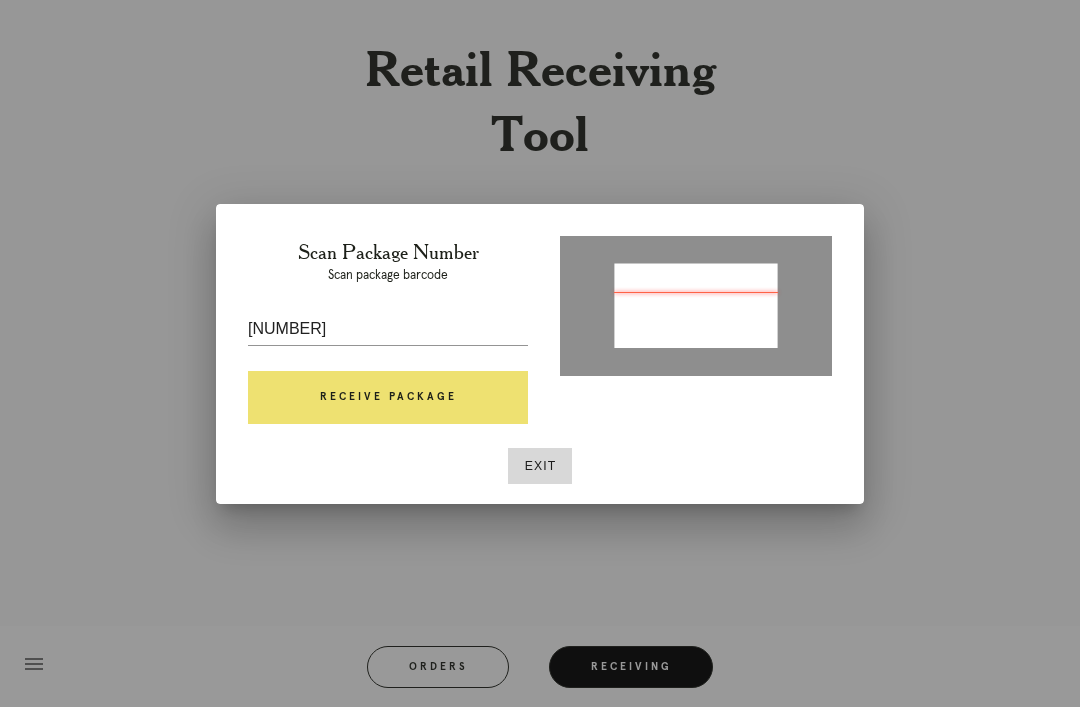 scroll, scrollTop: 57, scrollLeft: 0, axis: vertical 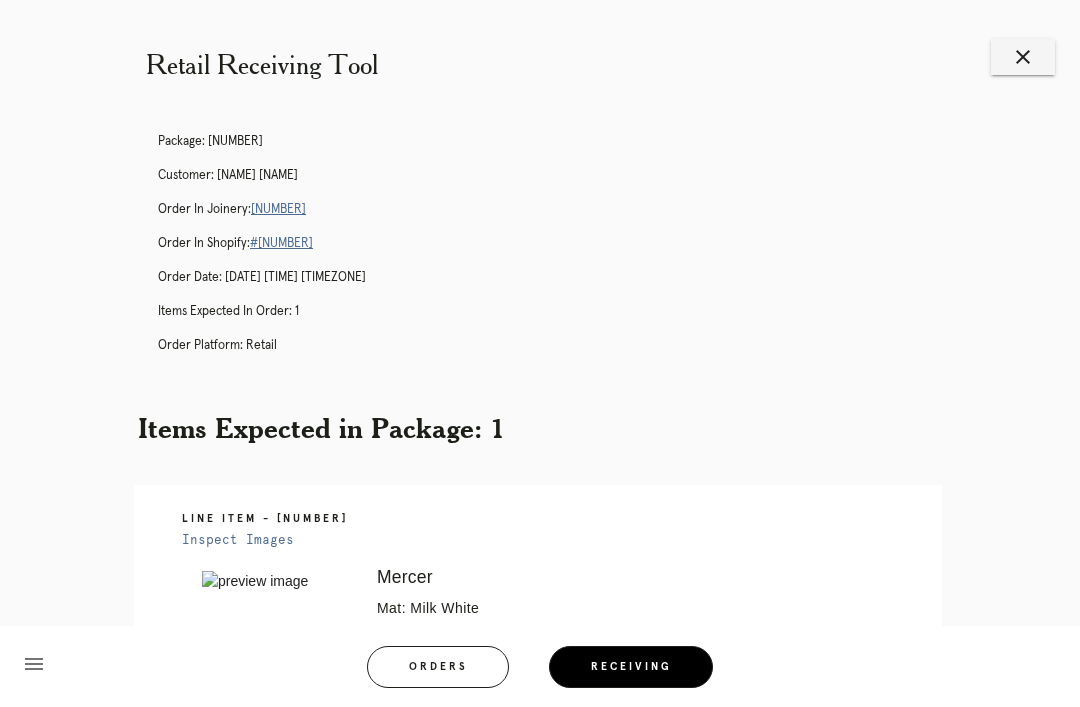 click on "R748847160" at bounding box center [278, 209] 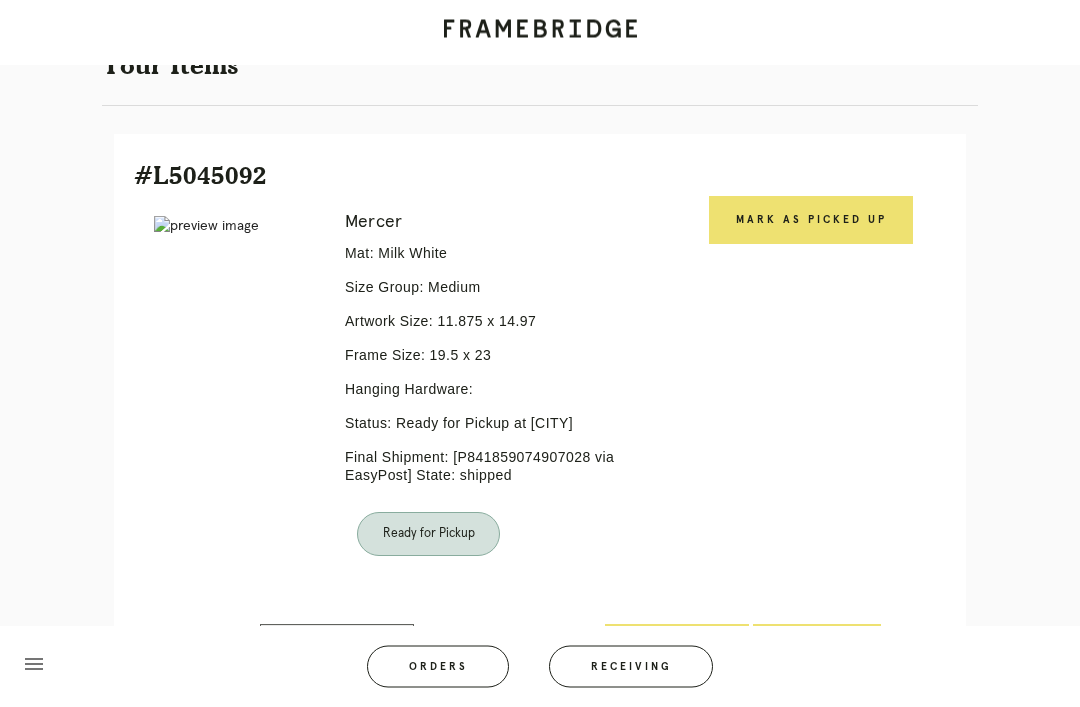 scroll, scrollTop: 446, scrollLeft: 0, axis: vertical 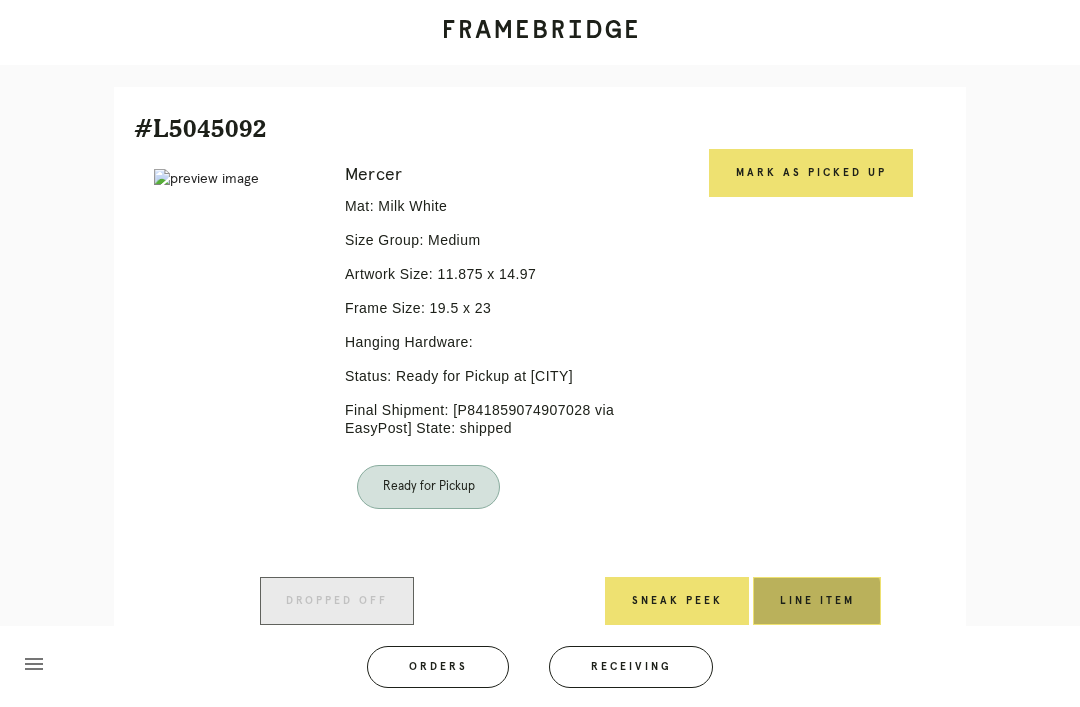 click on "Line Item" at bounding box center (817, 601) 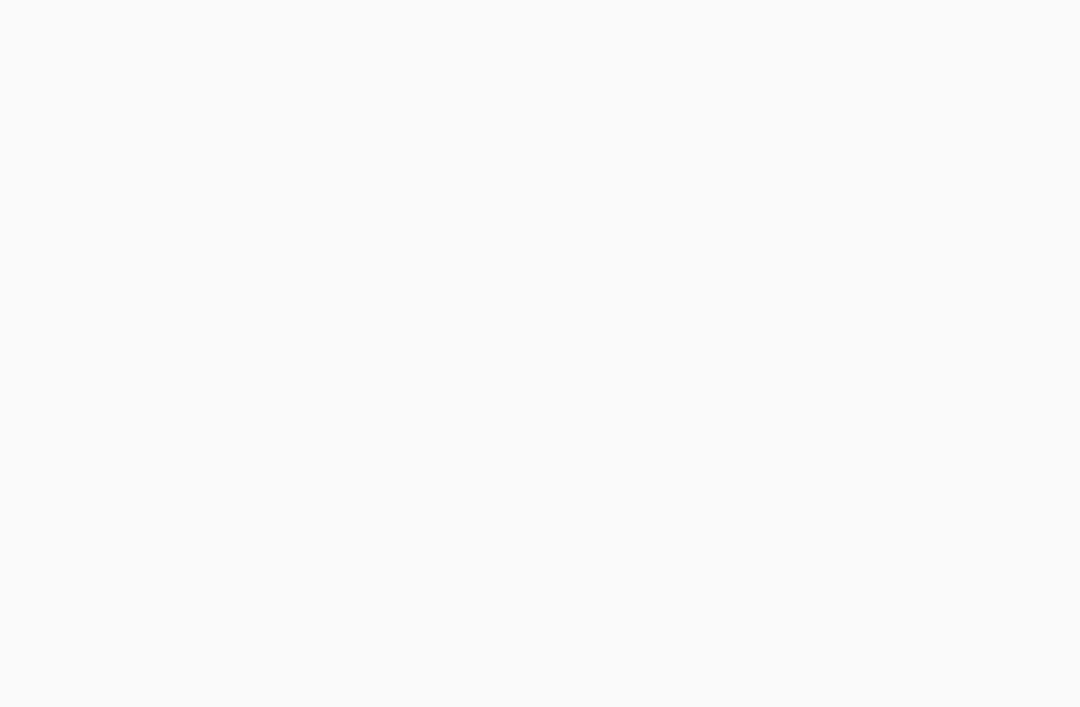 scroll, scrollTop: 0, scrollLeft: 0, axis: both 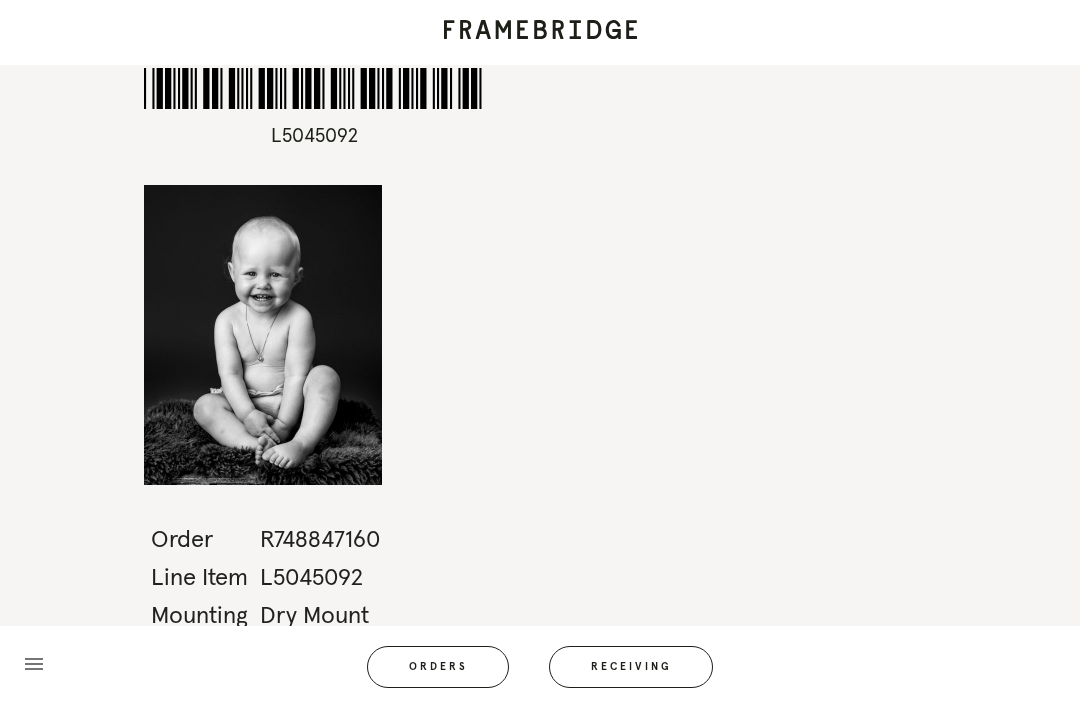 click on "Orders" at bounding box center (438, 667) 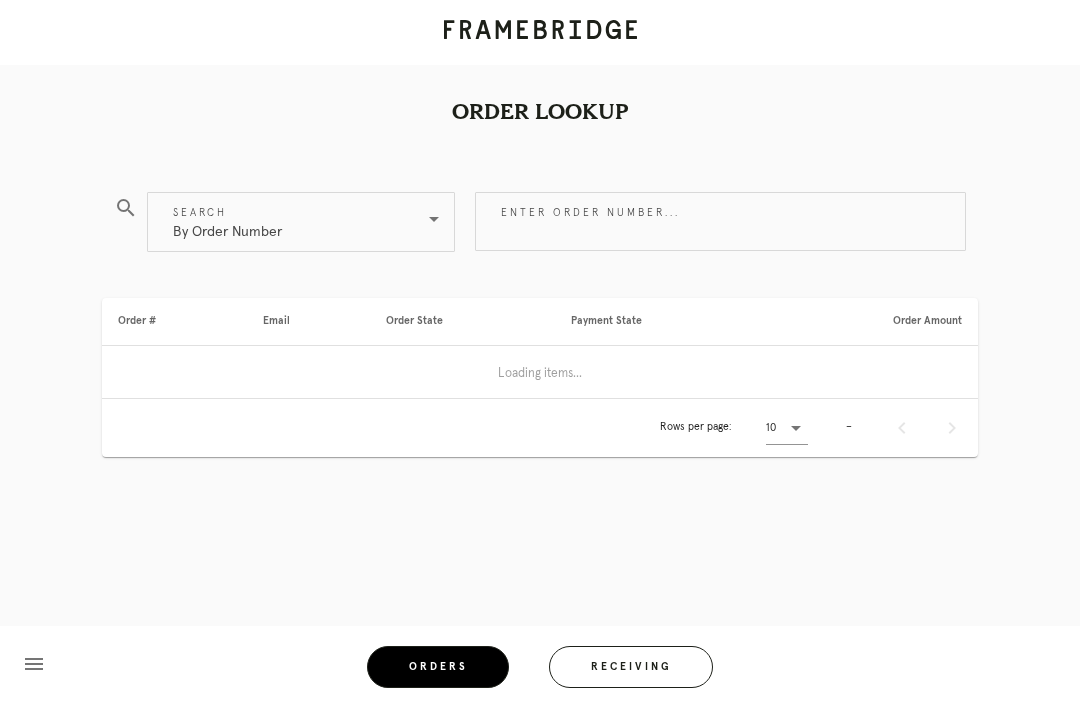 click on "Receiving" at bounding box center [631, 667] 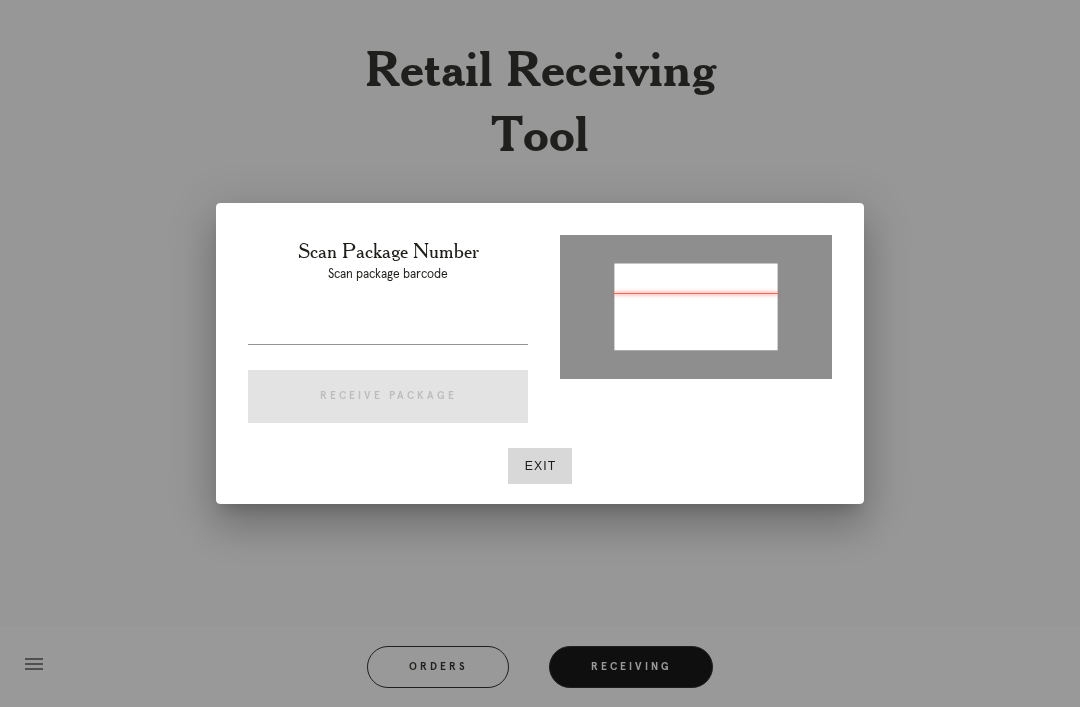 click at bounding box center [540, 353] 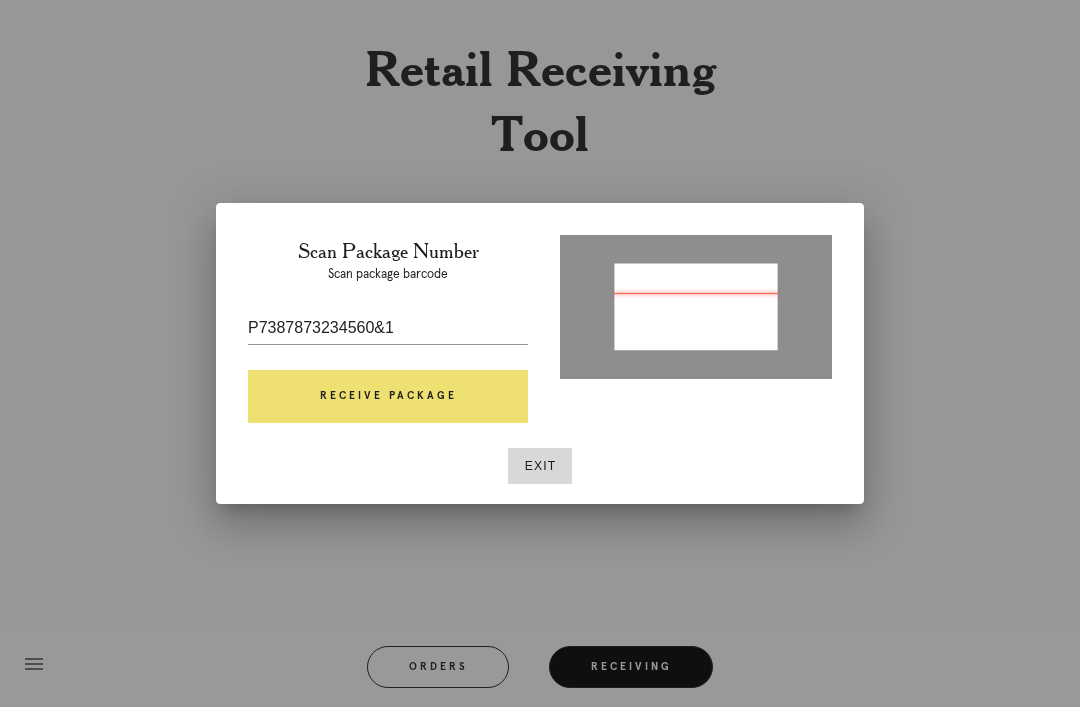 click at bounding box center [388, 359] 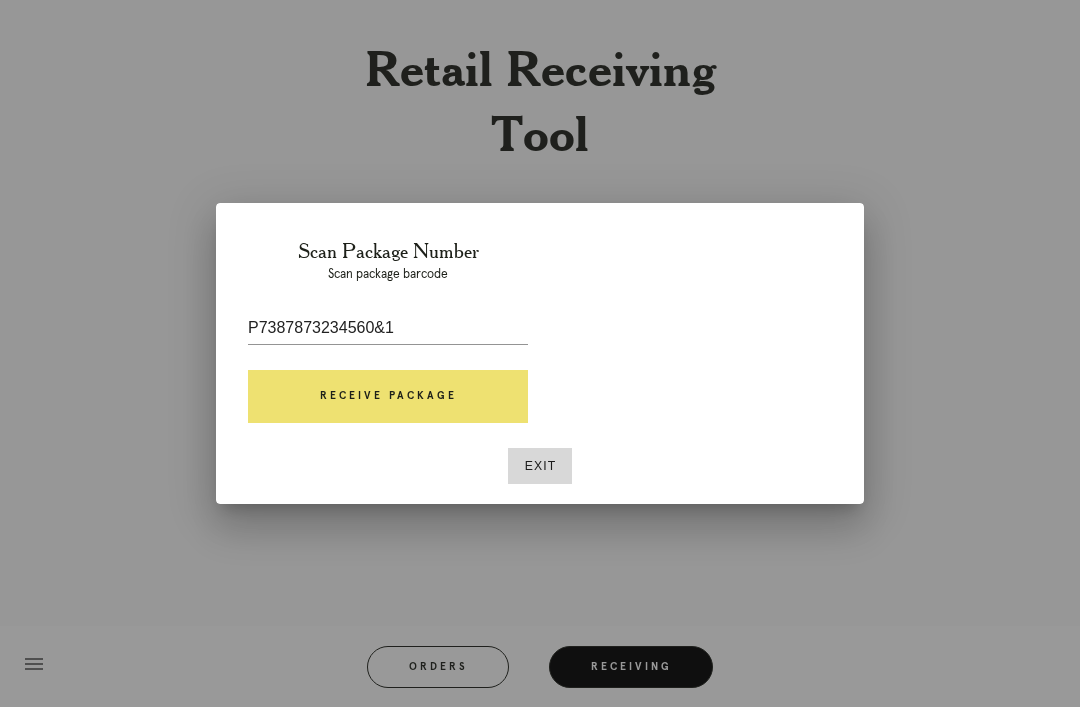 click at bounding box center (540, 353) 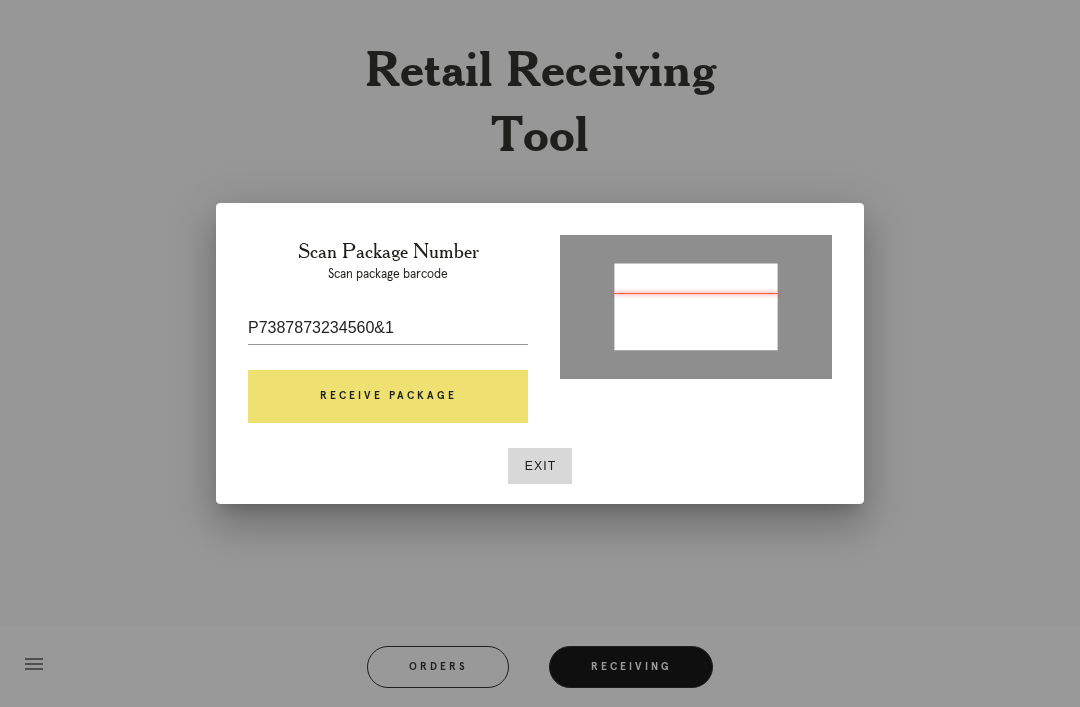 click on "Exit" at bounding box center [540, 466] 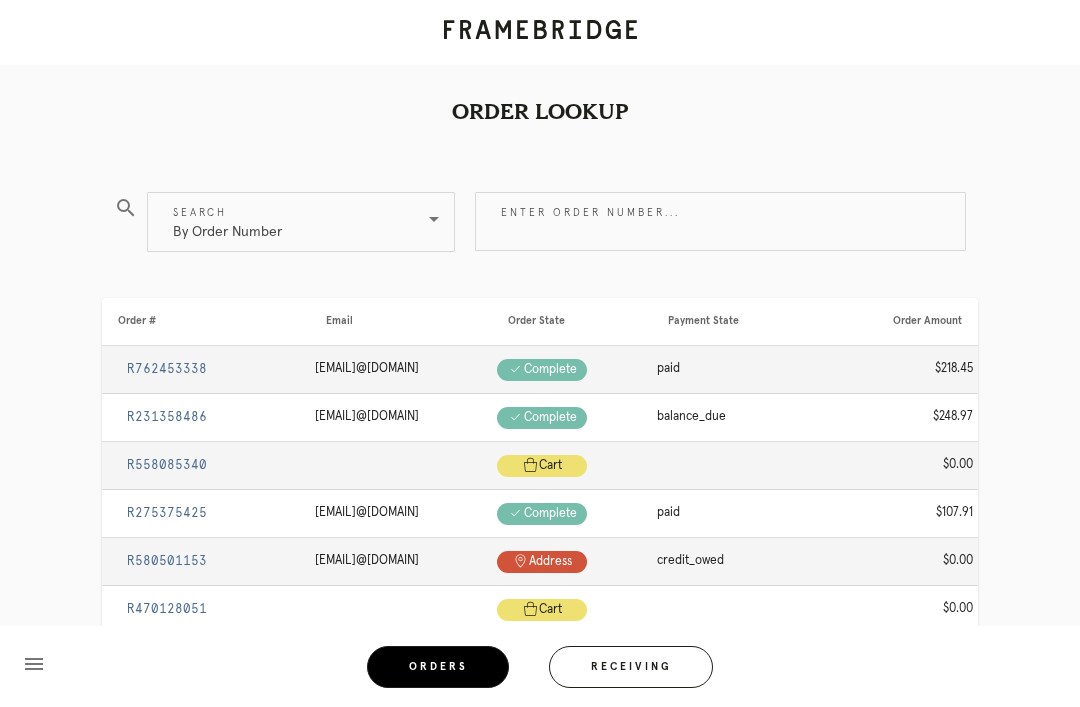 click on "Receiving" at bounding box center [631, 667] 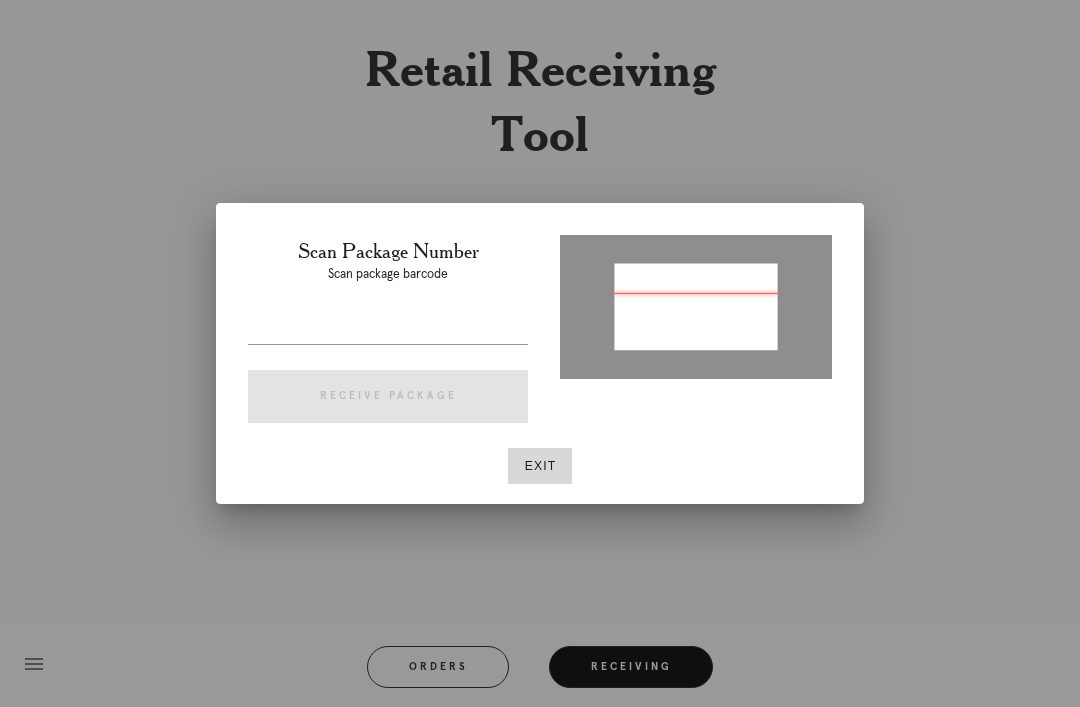 type on "P738787323456651" 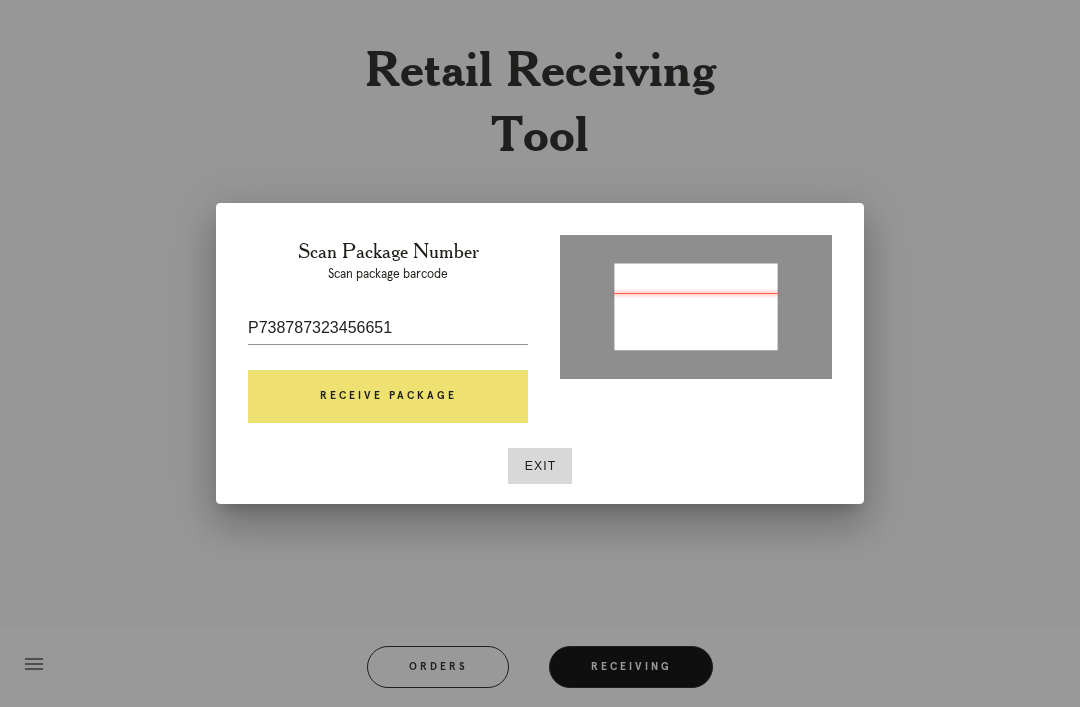 click on "Receive Package" at bounding box center (388, 397) 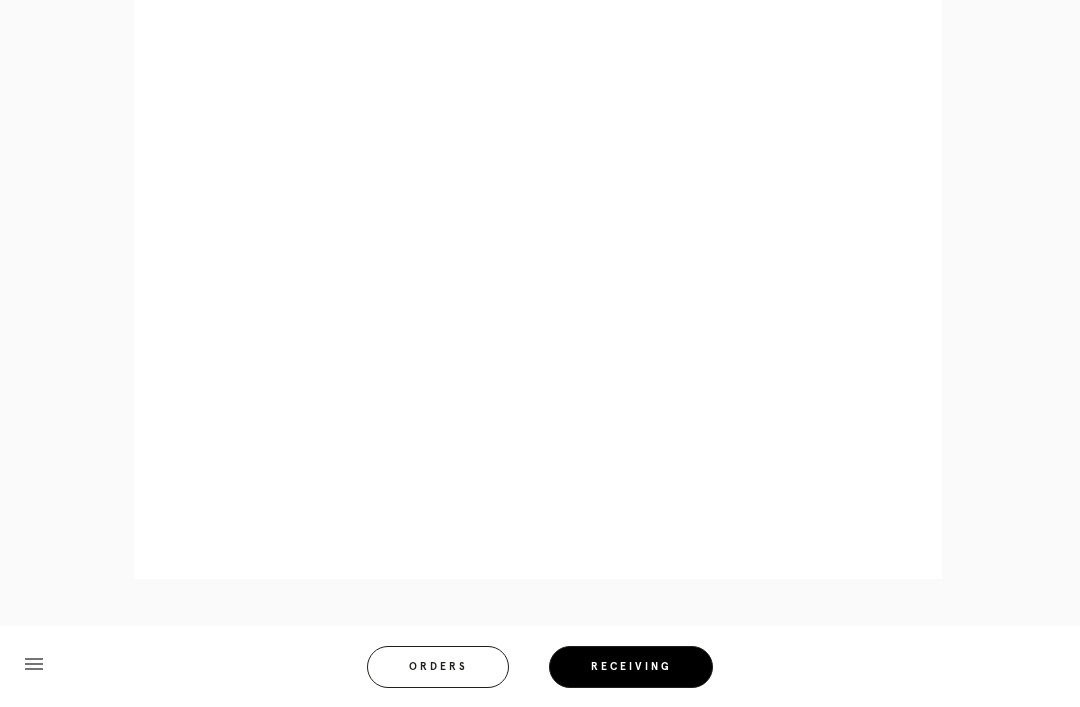 scroll, scrollTop: 906, scrollLeft: 0, axis: vertical 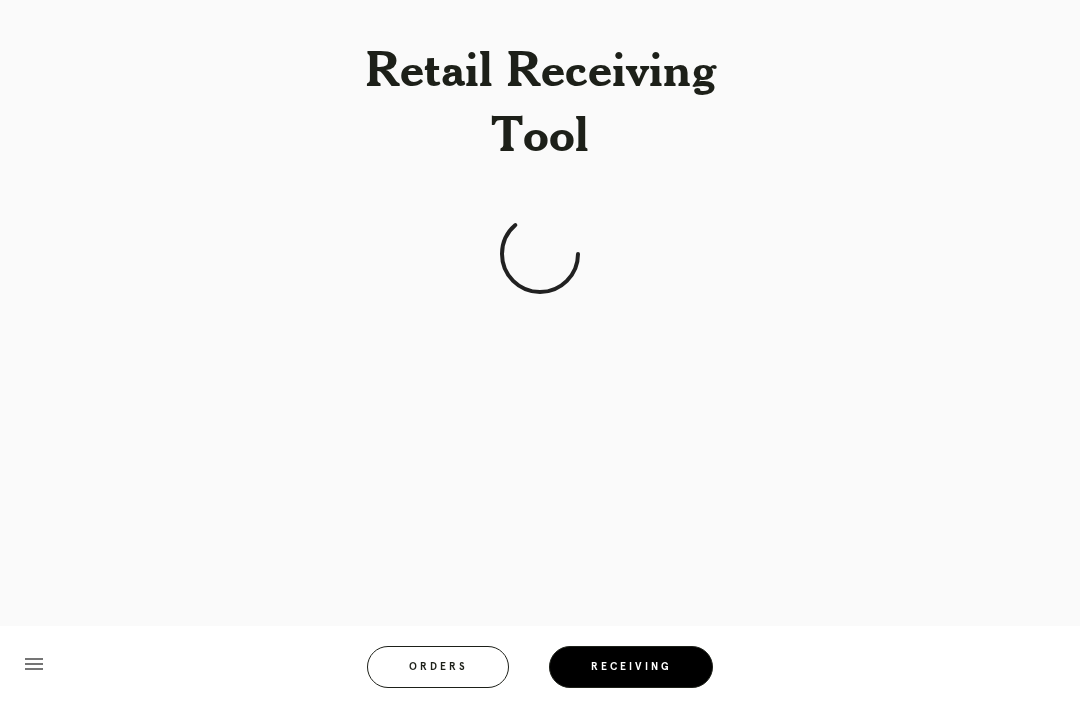click on "Retail Receiving Tool
menu
Orders
Receiving
Logged in as:   [USERNAME]@example.com   [CITY]
Logout" at bounding box center [540, 353] 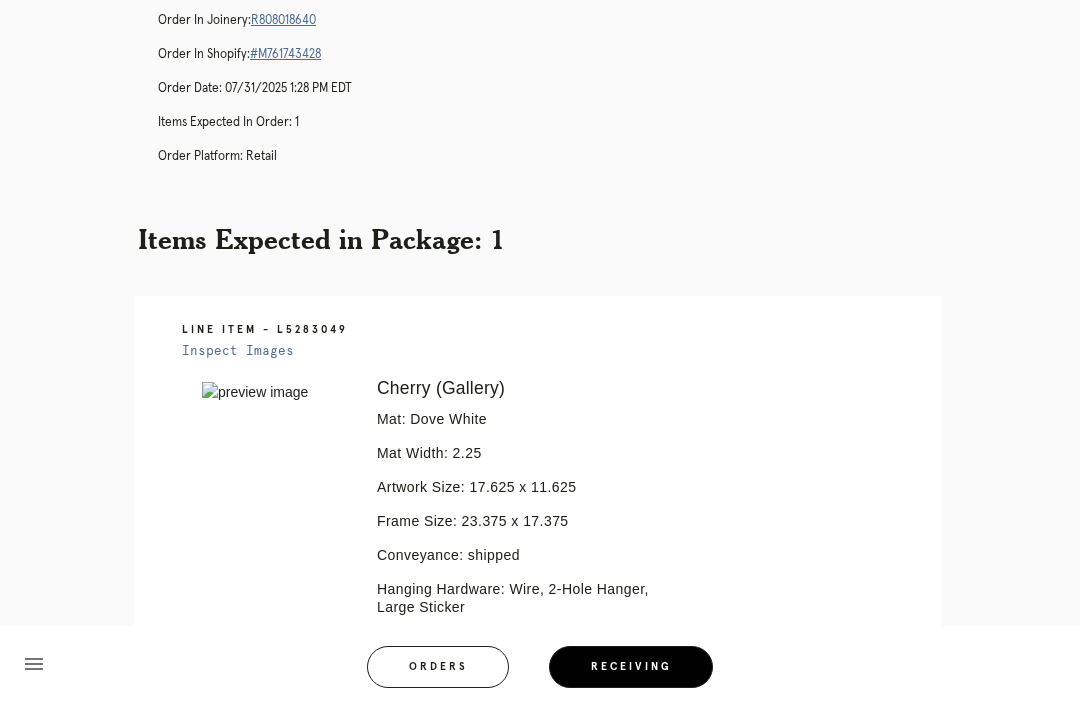 scroll, scrollTop: 0, scrollLeft: 0, axis: both 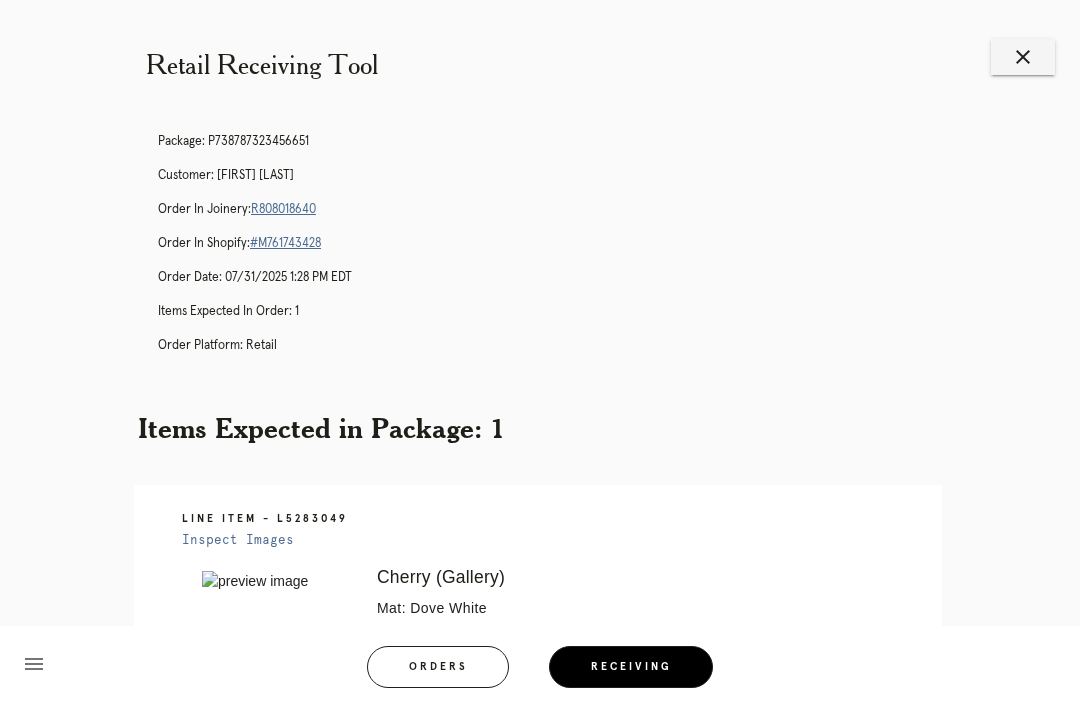 click on "Orders" at bounding box center (438, 667) 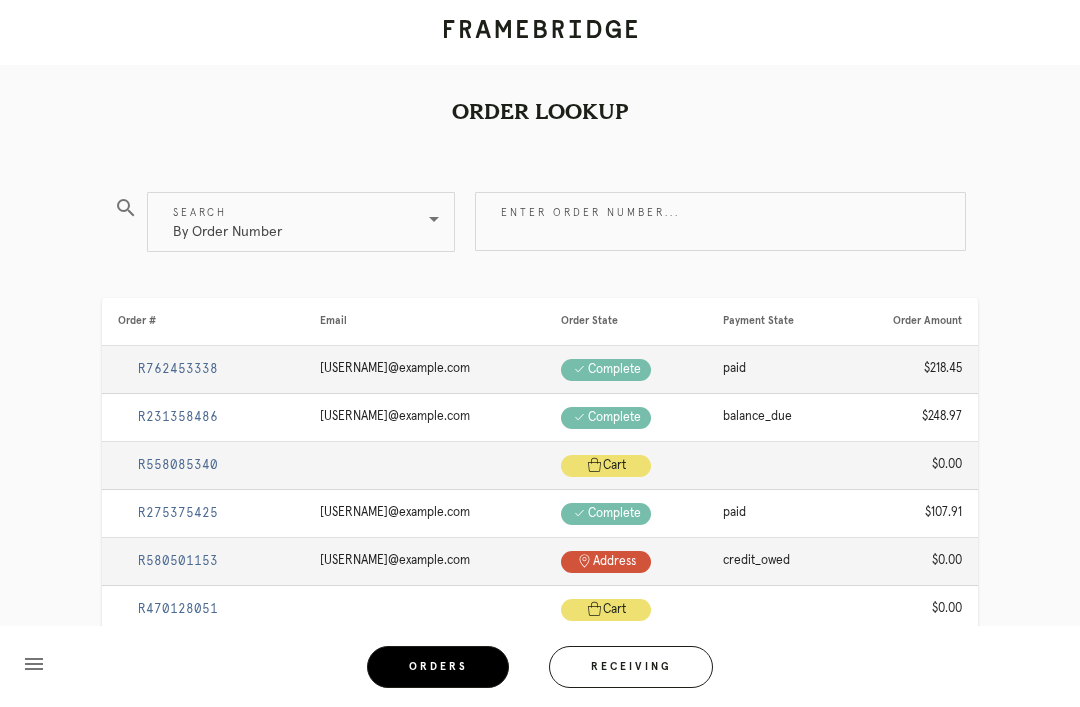 click on "Receiving" at bounding box center (631, 667) 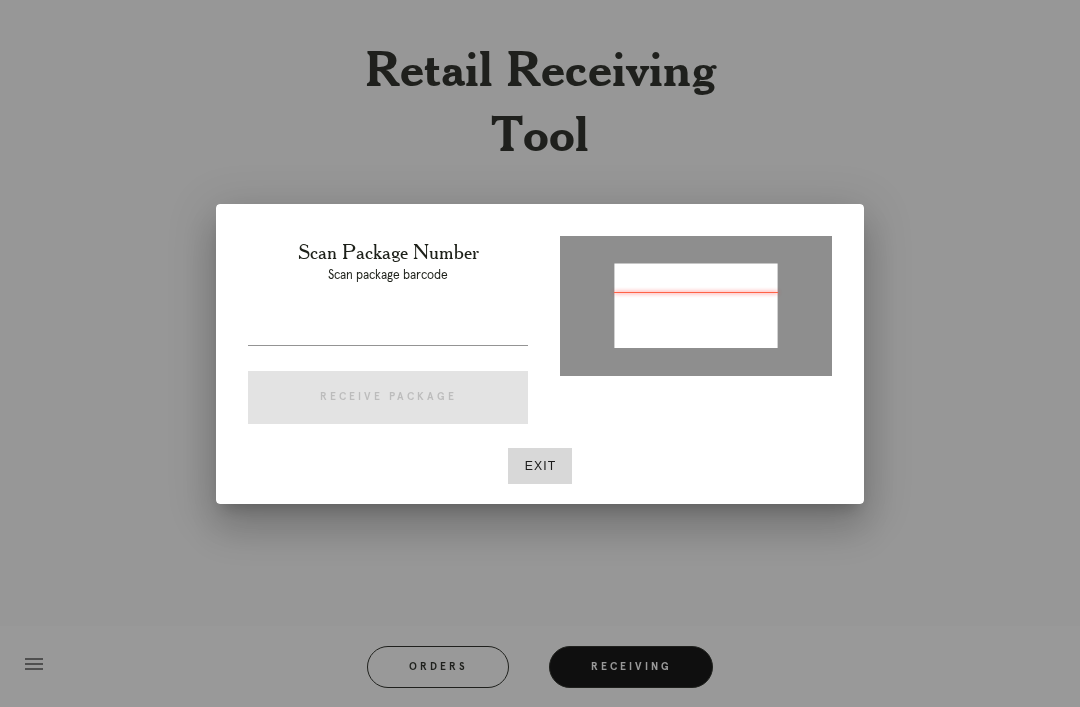 type on "[PACKAGE_ID]" 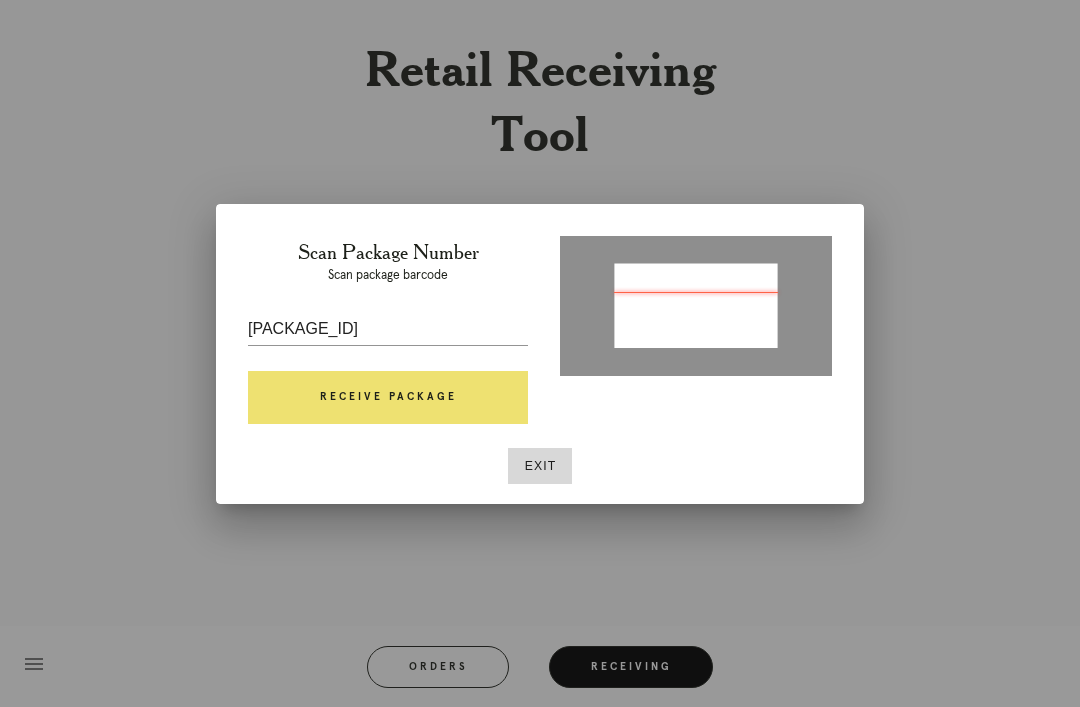 click on "Receive Package" at bounding box center [388, 398] 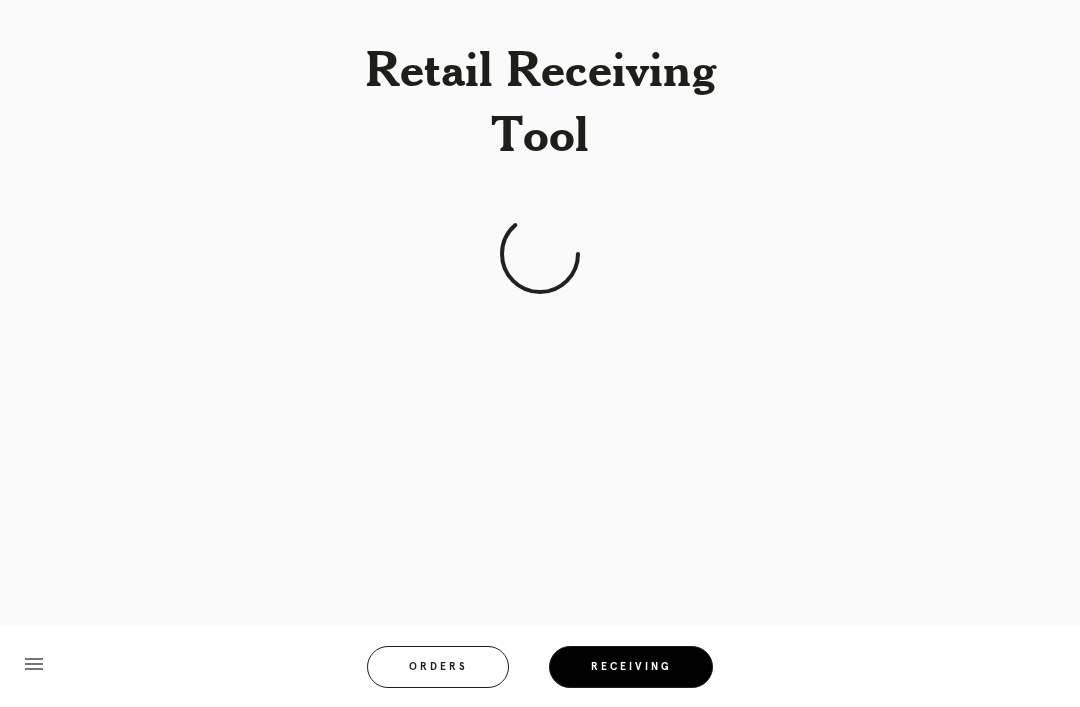 click on "Orders" at bounding box center (438, 667) 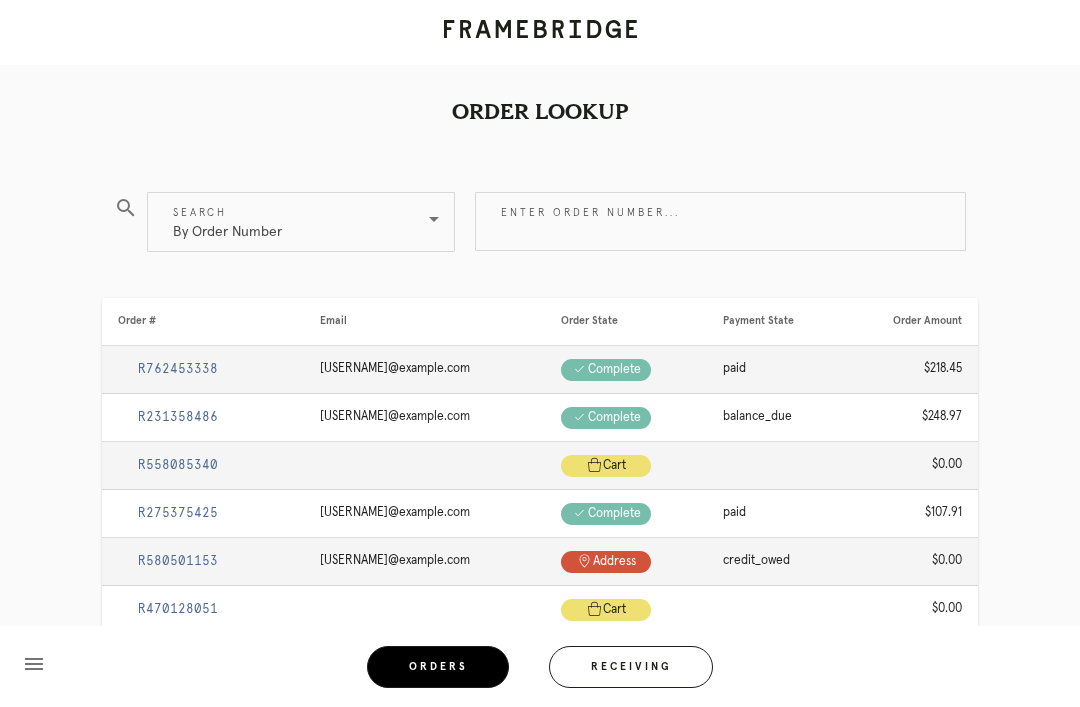 click on "Receiving" at bounding box center (631, 667) 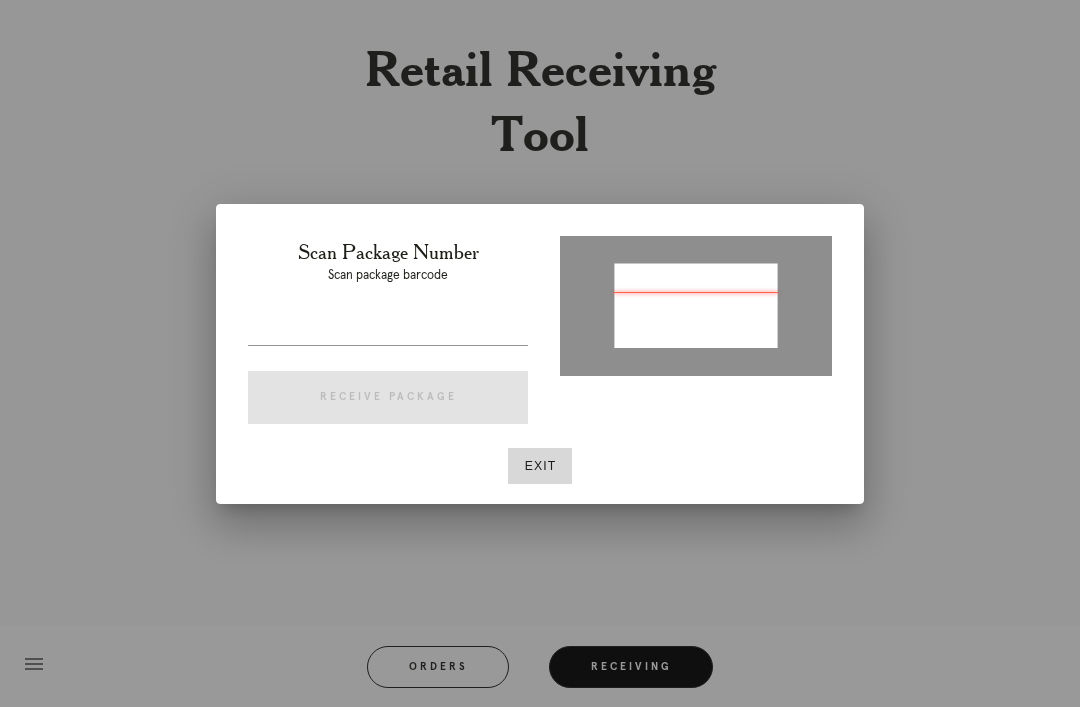 type on "P376916009195336" 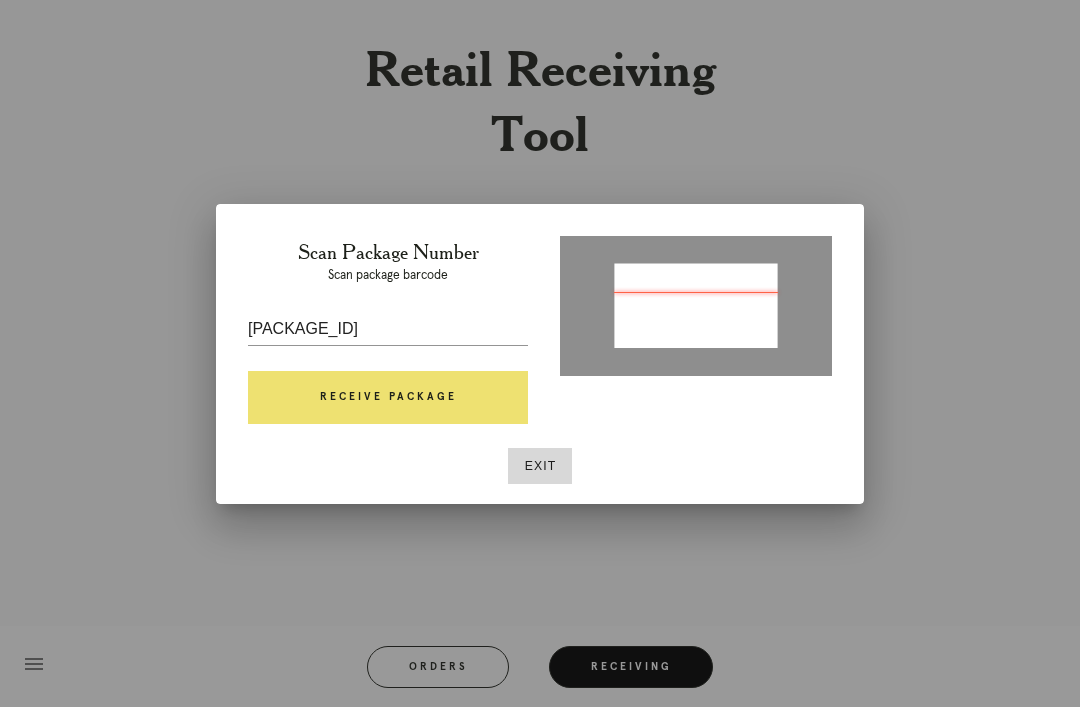 click on "Receive Package" at bounding box center (388, 398) 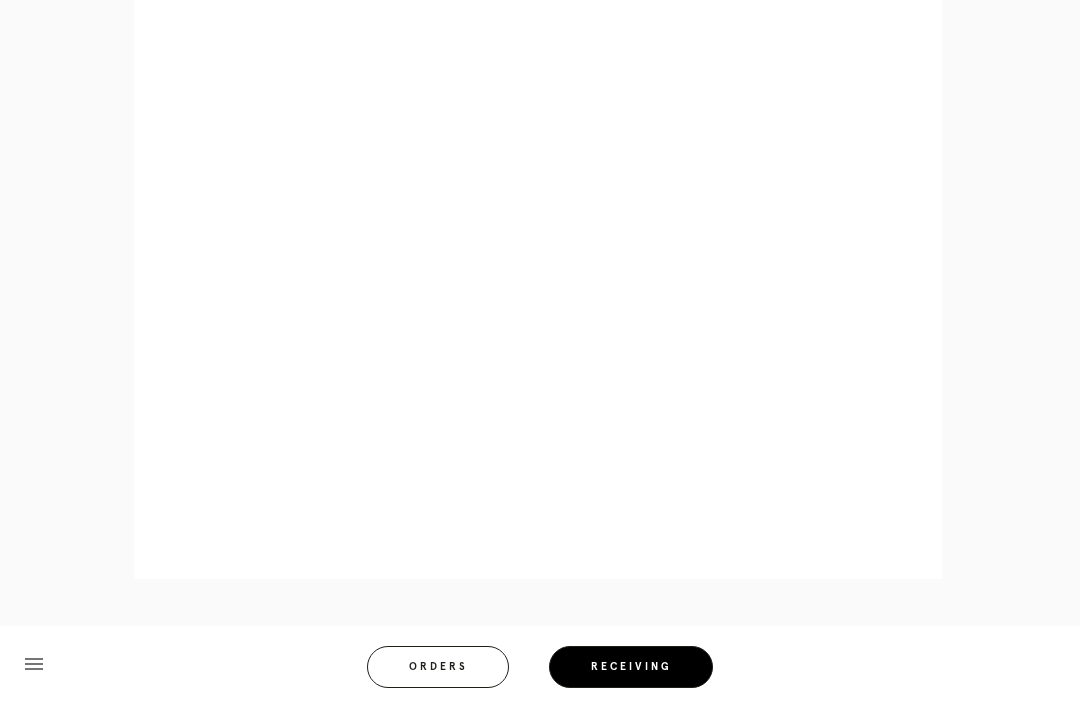 scroll, scrollTop: 928, scrollLeft: 0, axis: vertical 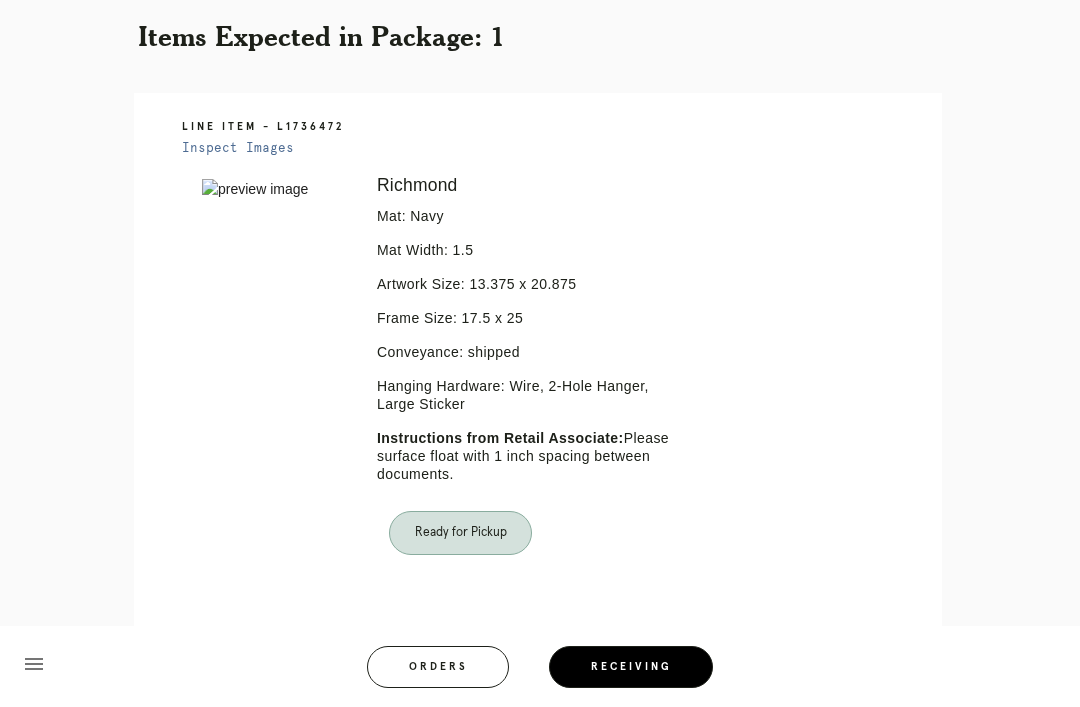 click on "Orders" at bounding box center [438, 667] 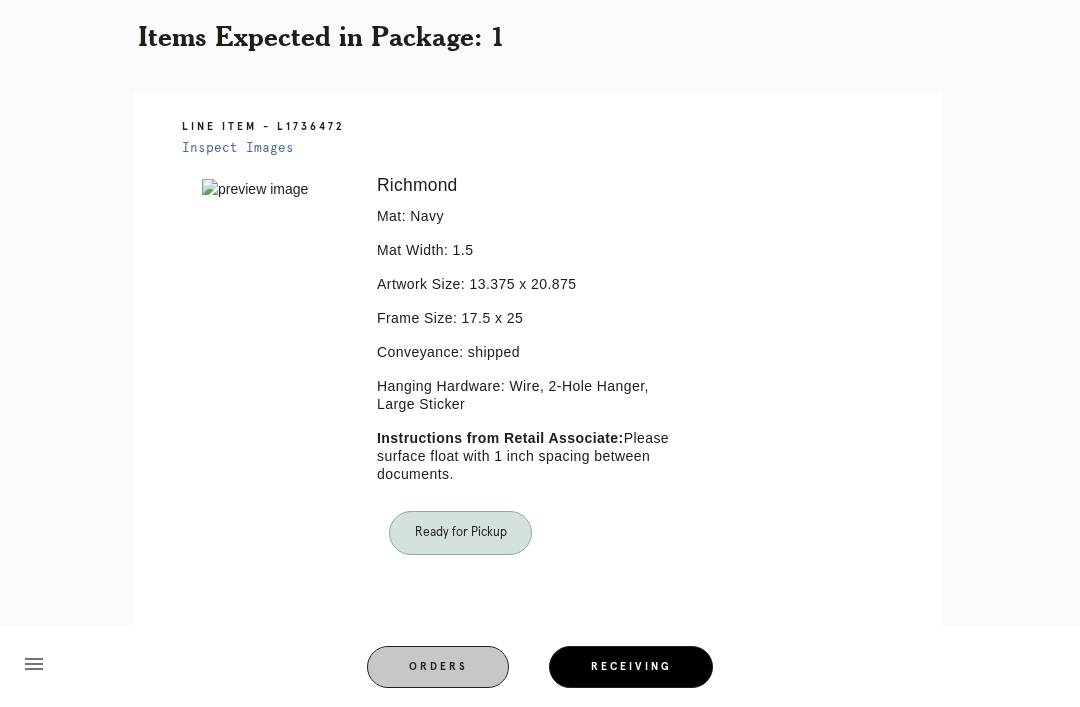 scroll, scrollTop: 0, scrollLeft: 0, axis: both 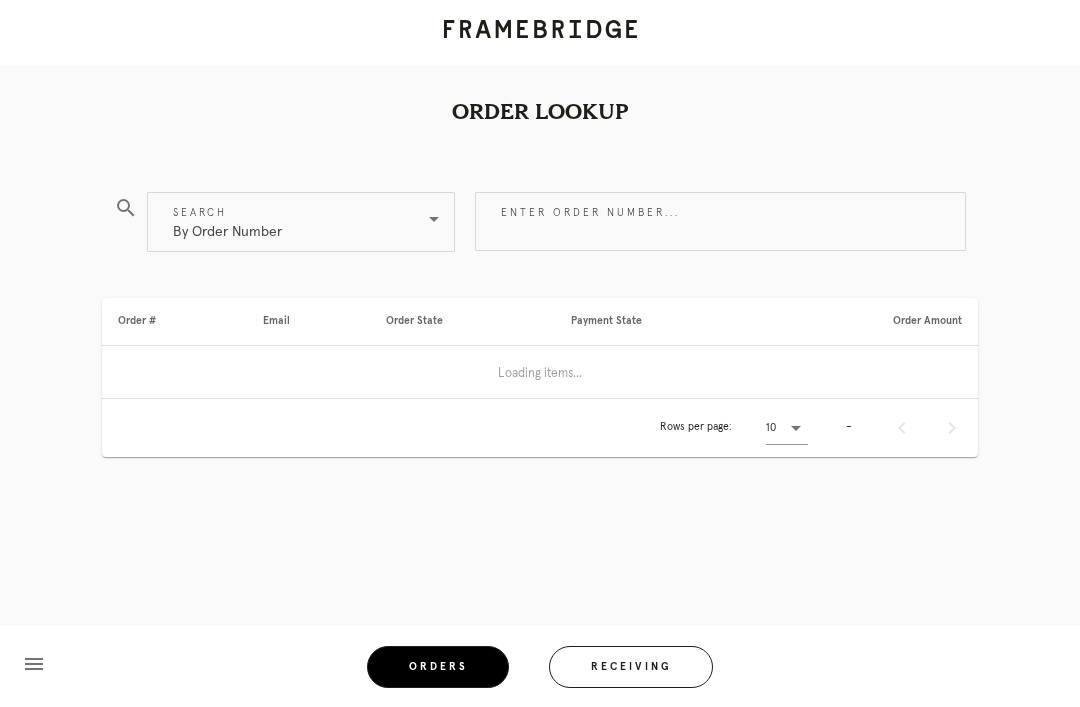 click on "Receiving" at bounding box center [631, 667] 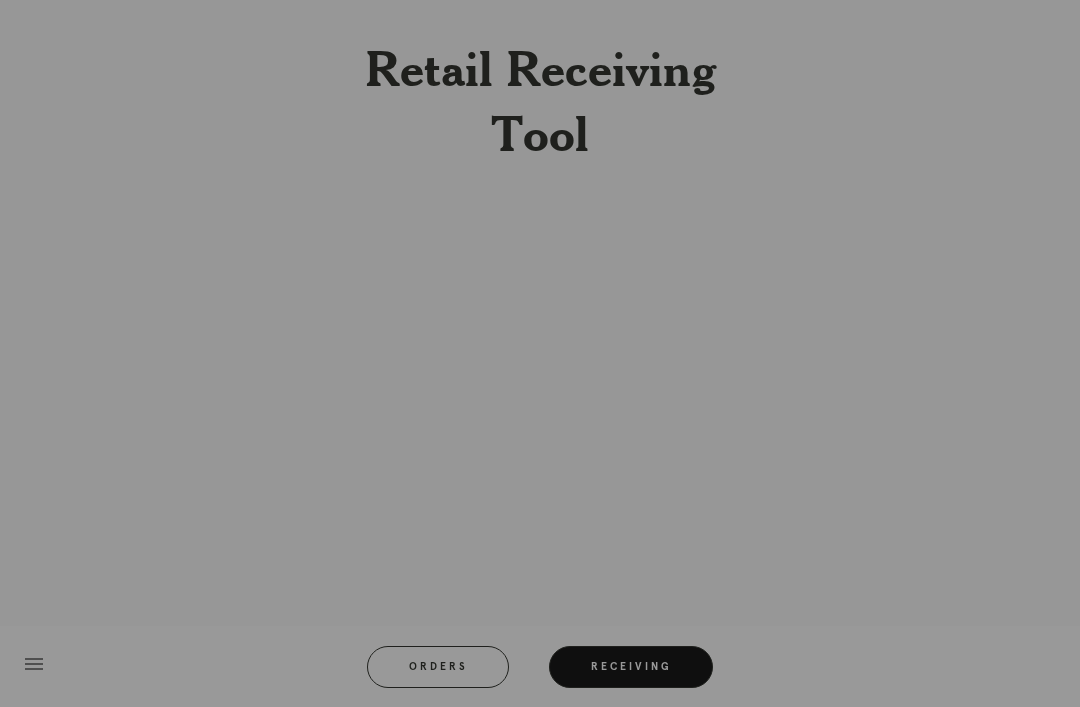 scroll, scrollTop: 64, scrollLeft: 0, axis: vertical 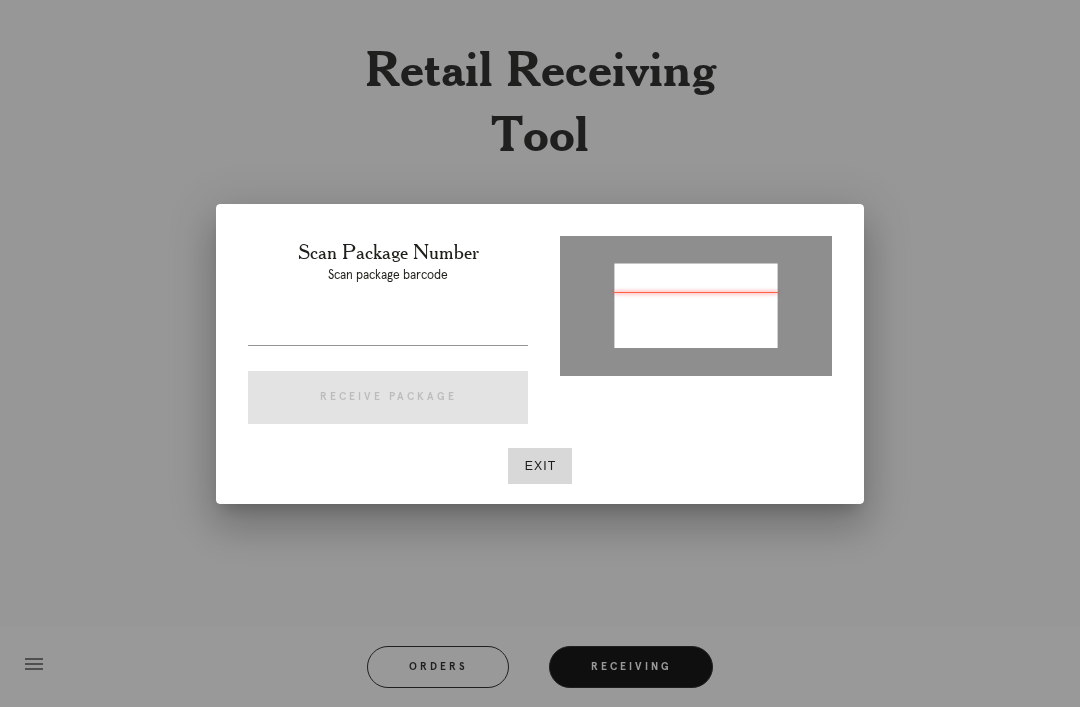 type on "P134504352963583" 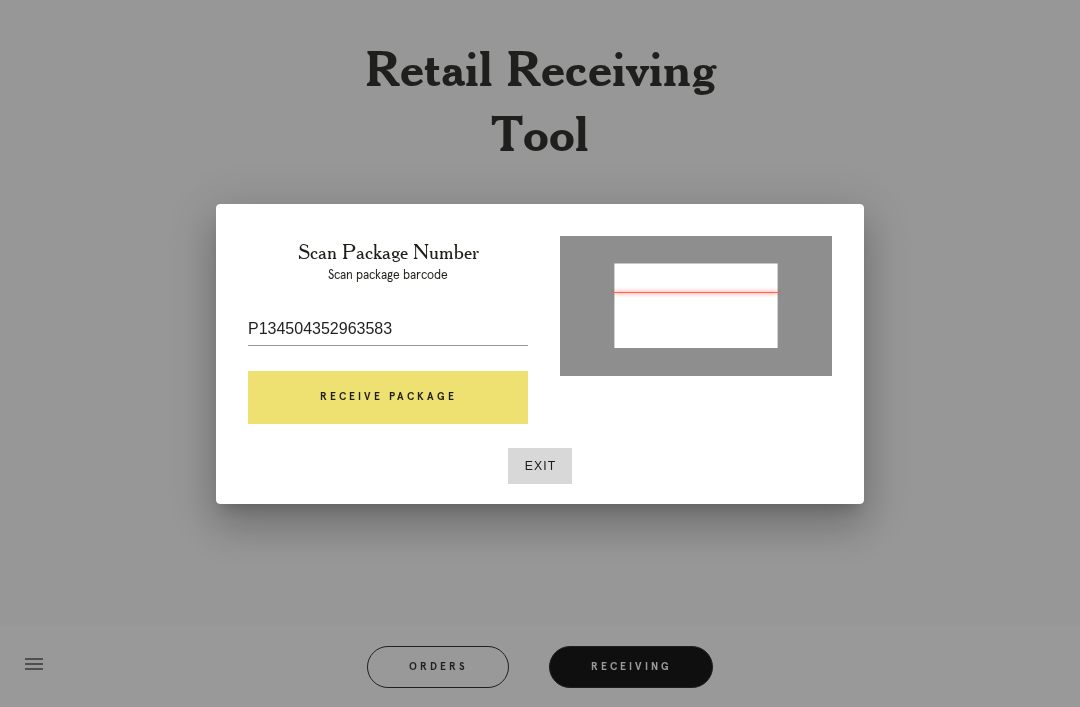 click on "Receive Package" at bounding box center (388, 398) 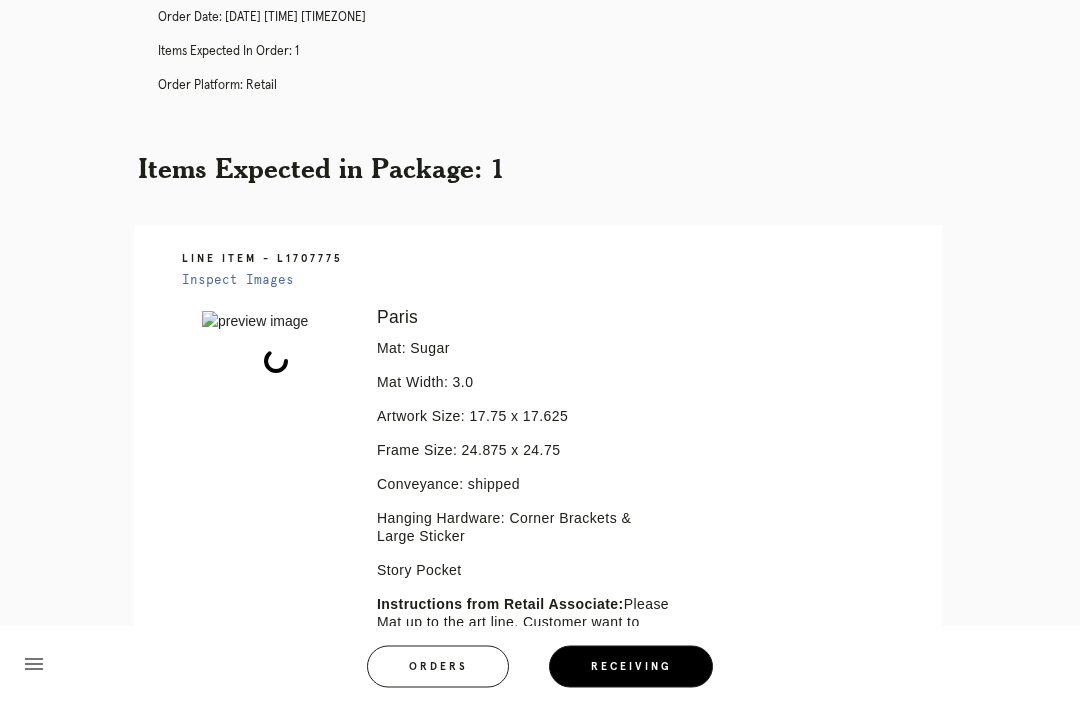 scroll, scrollTop: 260, scrollLeft: 0, axis: vertical 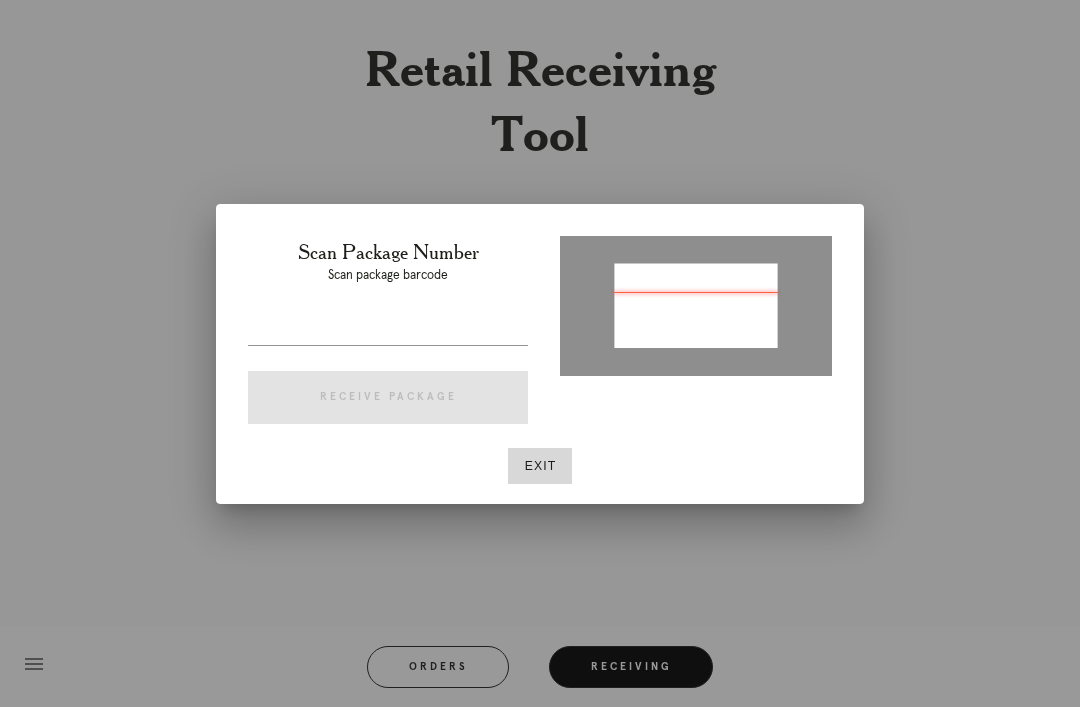 type on "P134504352963583" 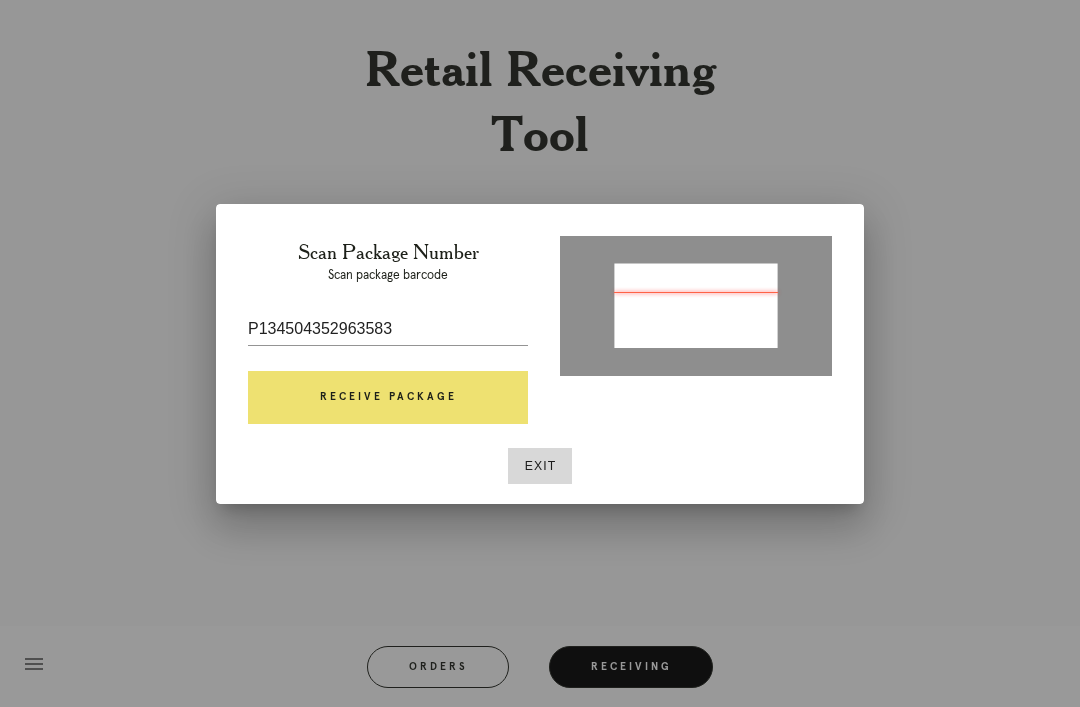 click on "Receive Package" at bounding box center (388, 398) 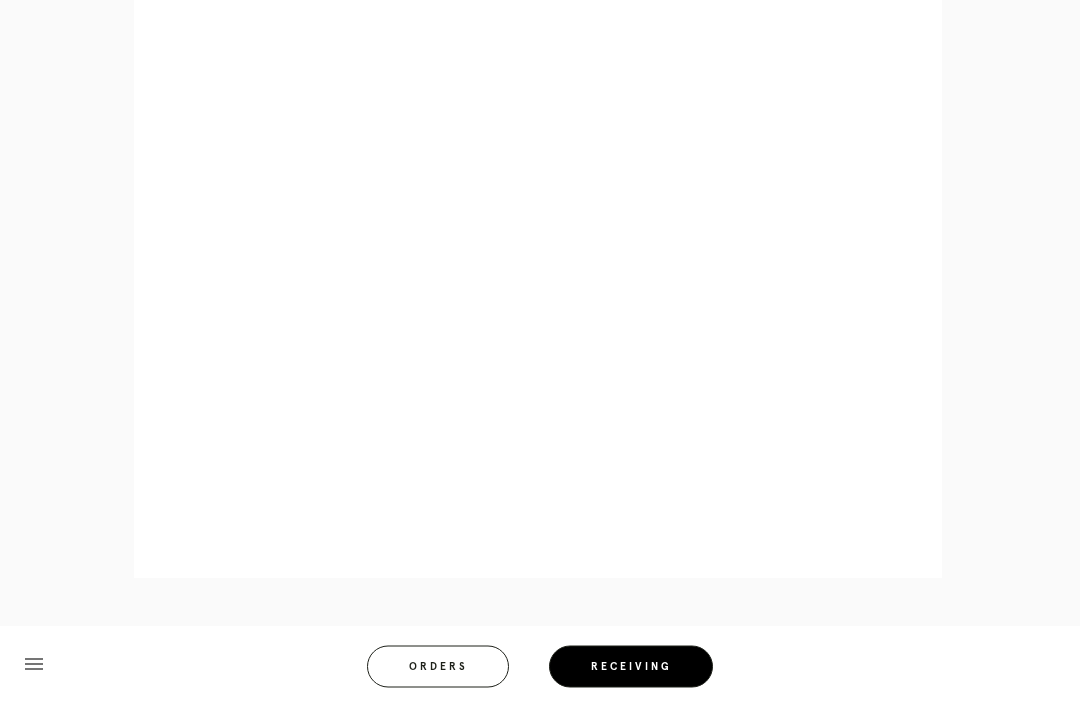 scroll, scrollTop: 980, scrollLeft: 0, axis: vertical 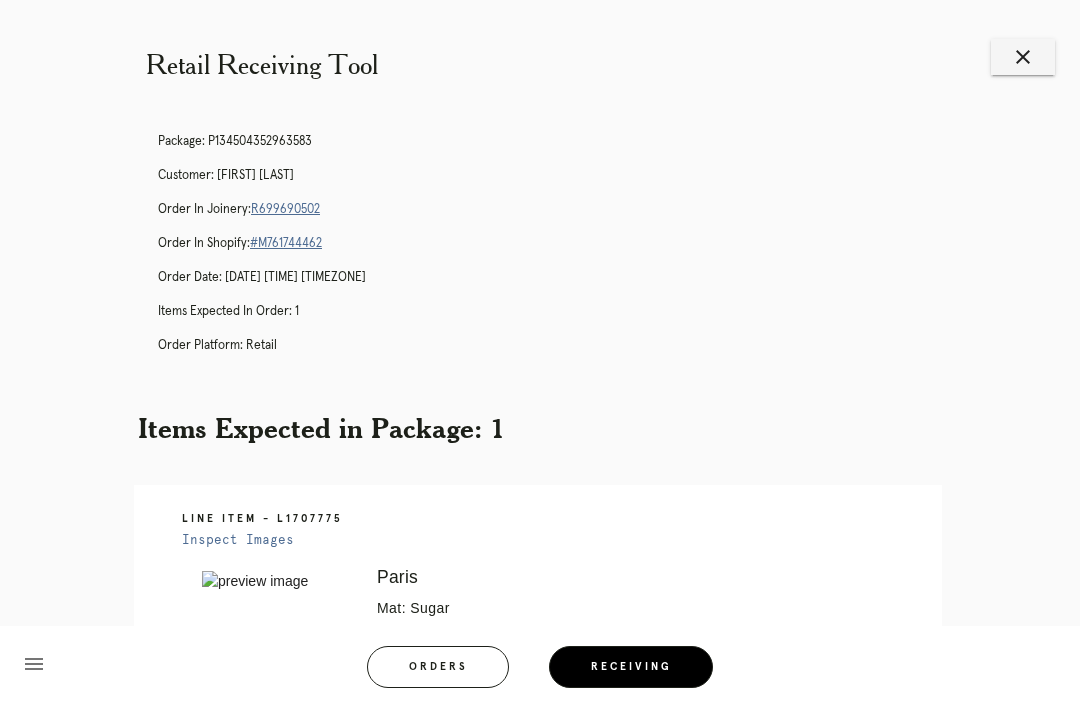 click on "Orders" at bounding box center (438, 667) 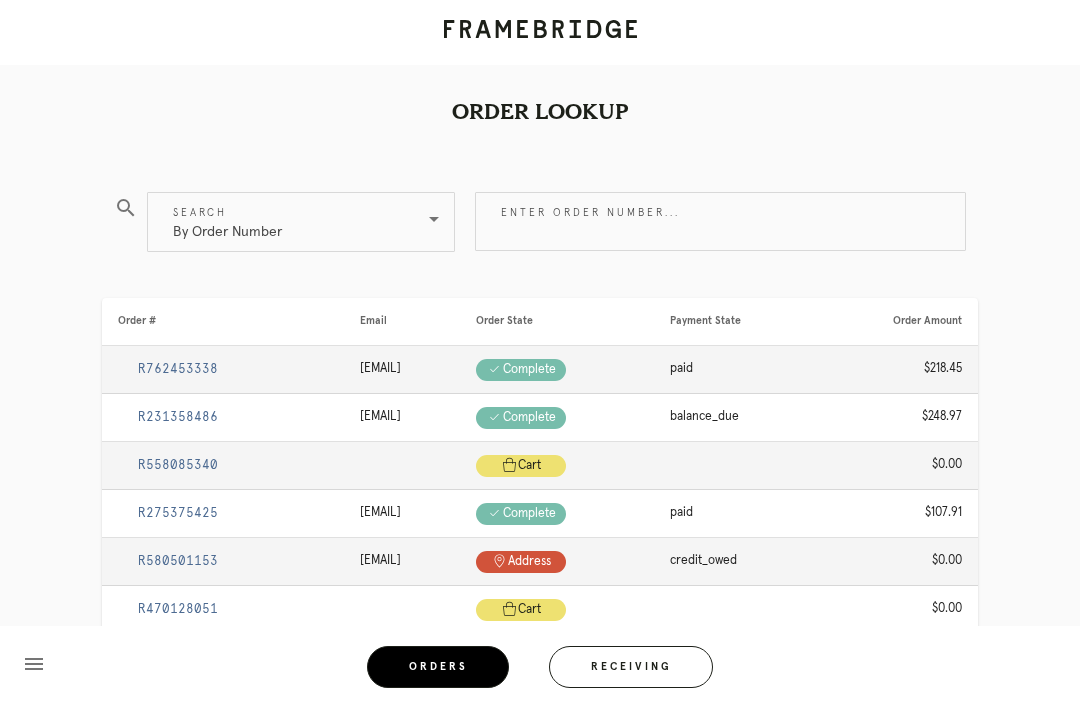 click on "Receiving" at bounding box center (631, 667) 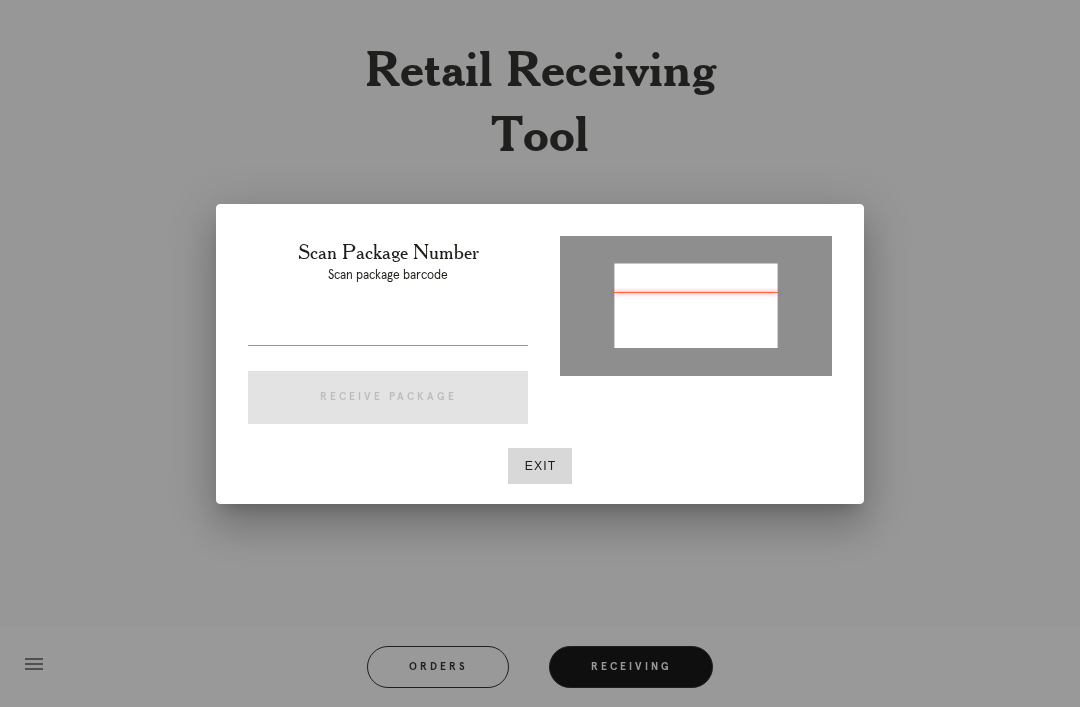 type on ""2115&U818277(29" 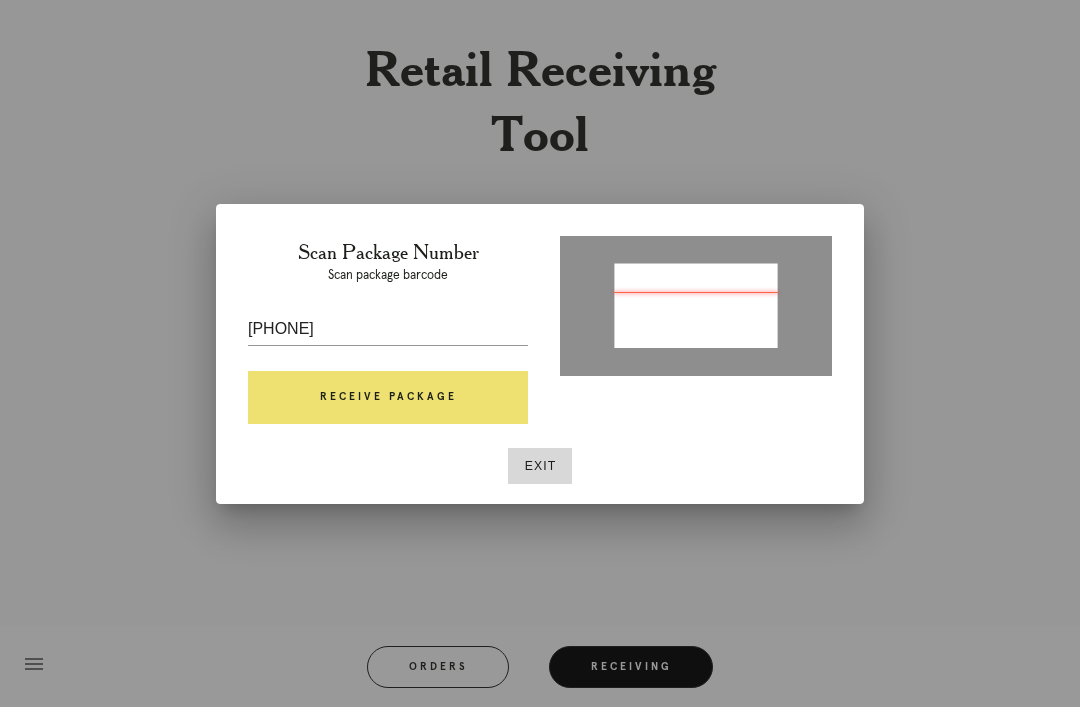 click on "Exit" at bounding box center (540, 466) 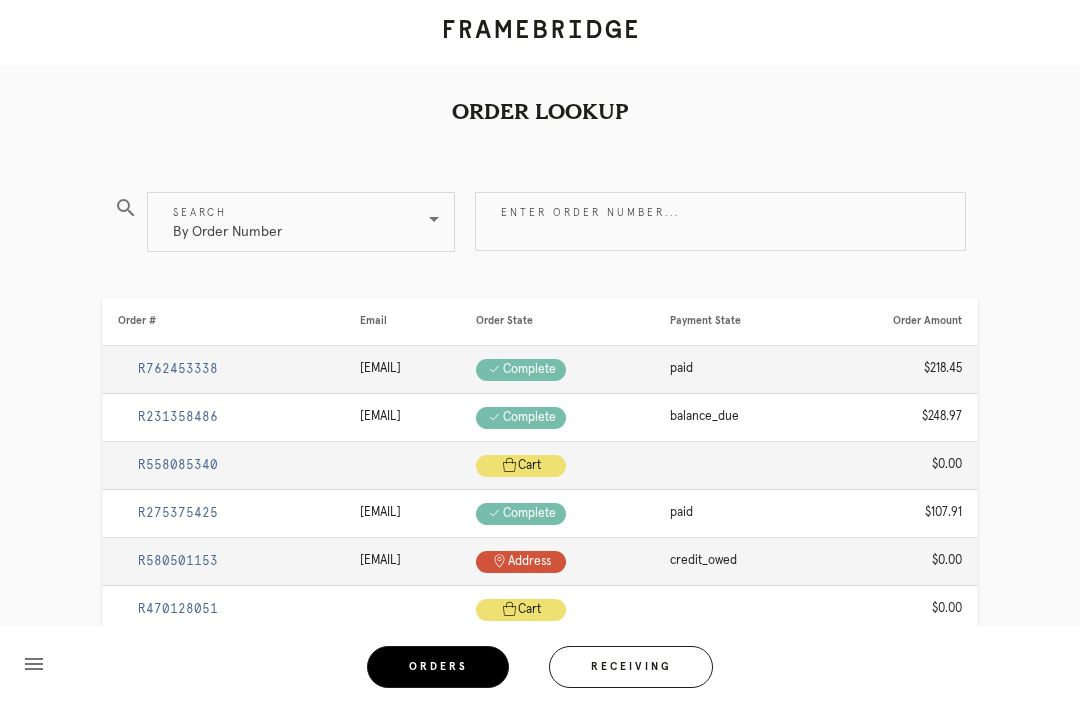 click on "Receiving" at bounding box center [631, 667] 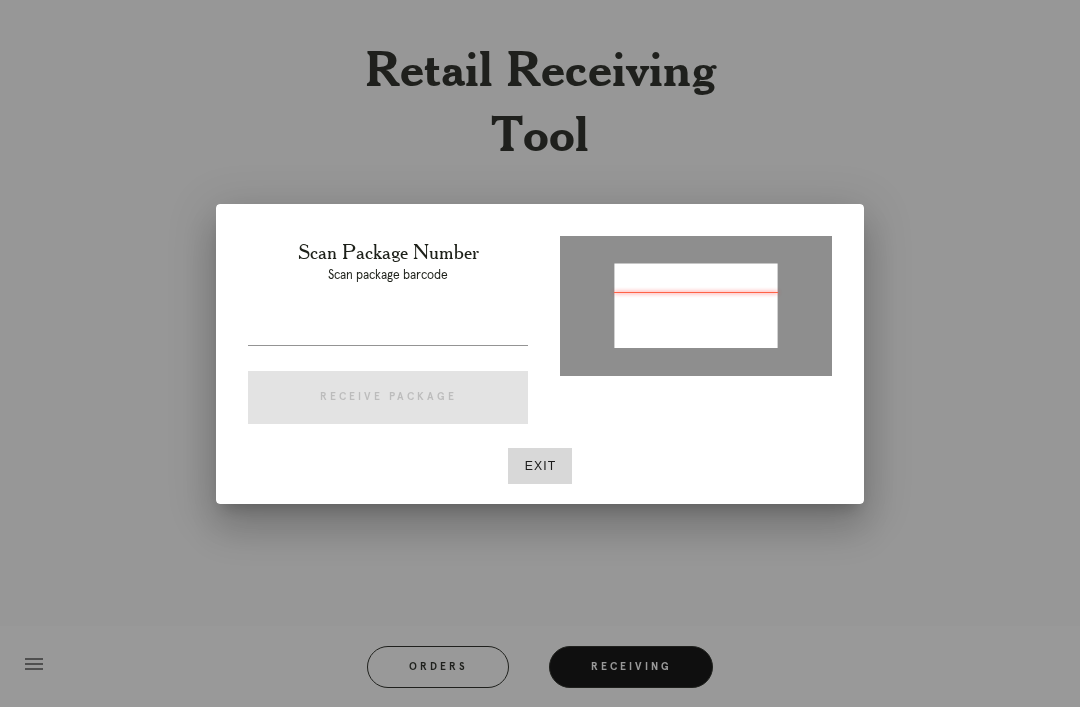 type on "P211507718277029" 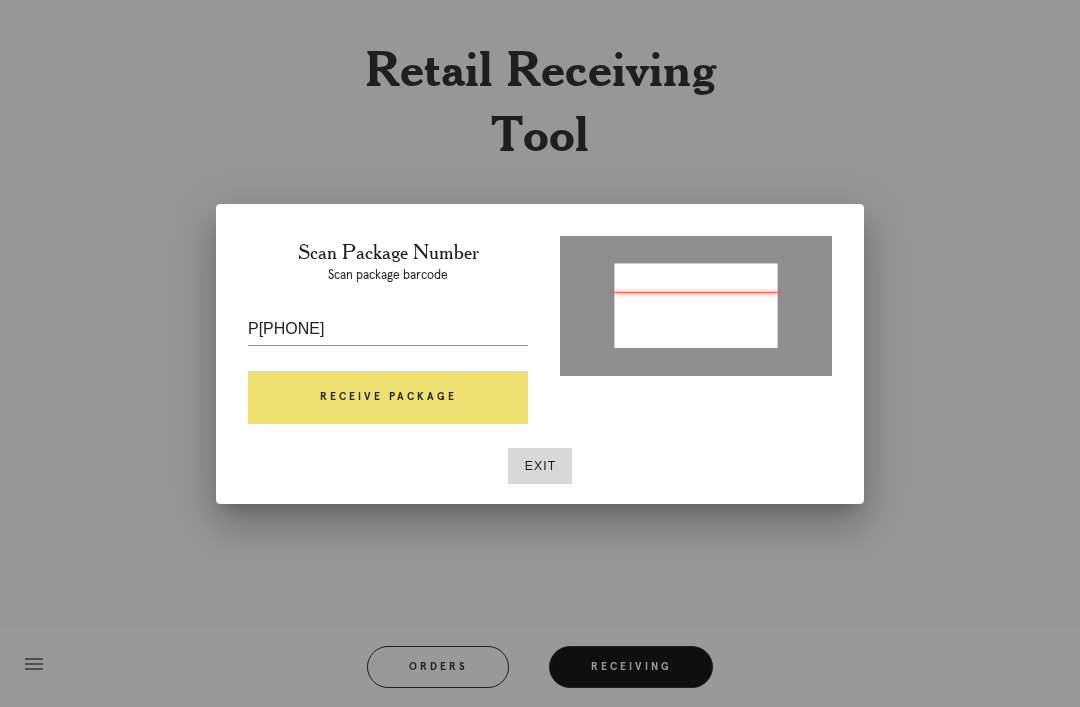 click on "Receive Package" at bounding box center [388, 398] 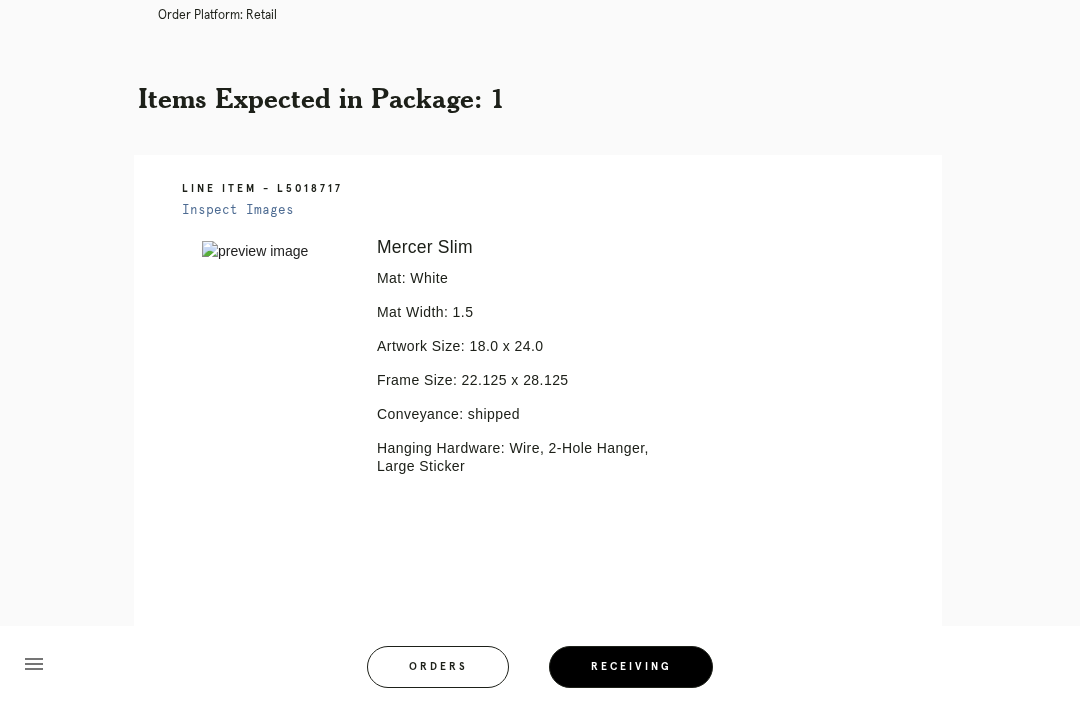 scroll, scrollTop: 330, scrollLeft: 0, axis: vertical 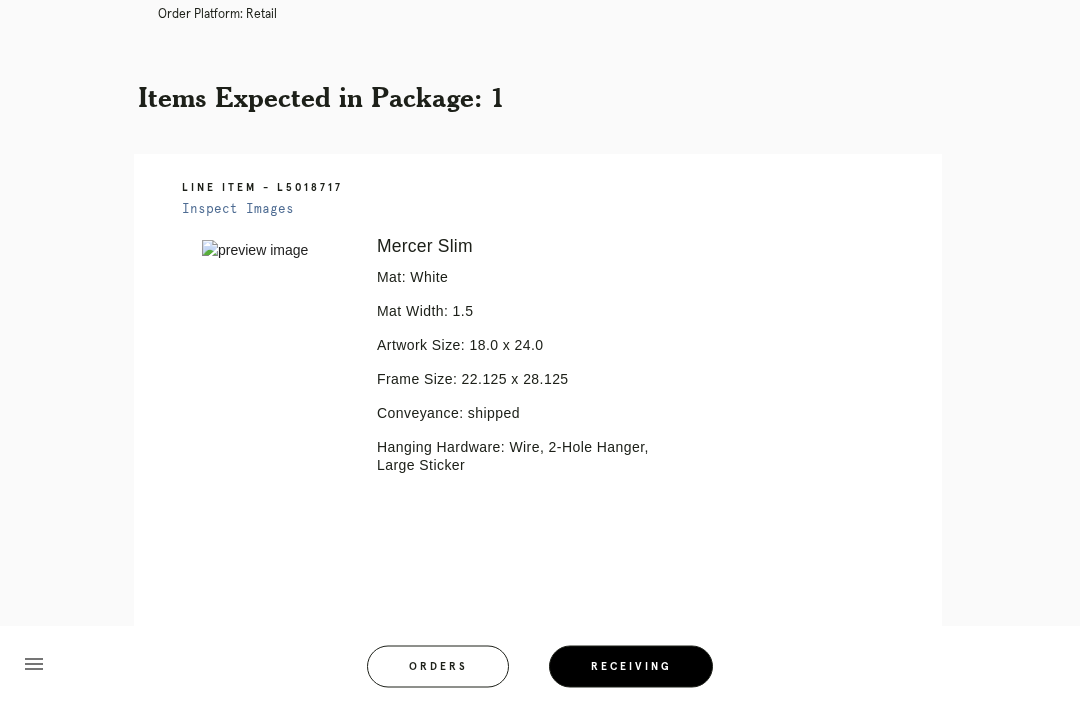 click at bounding box center [532, 611] 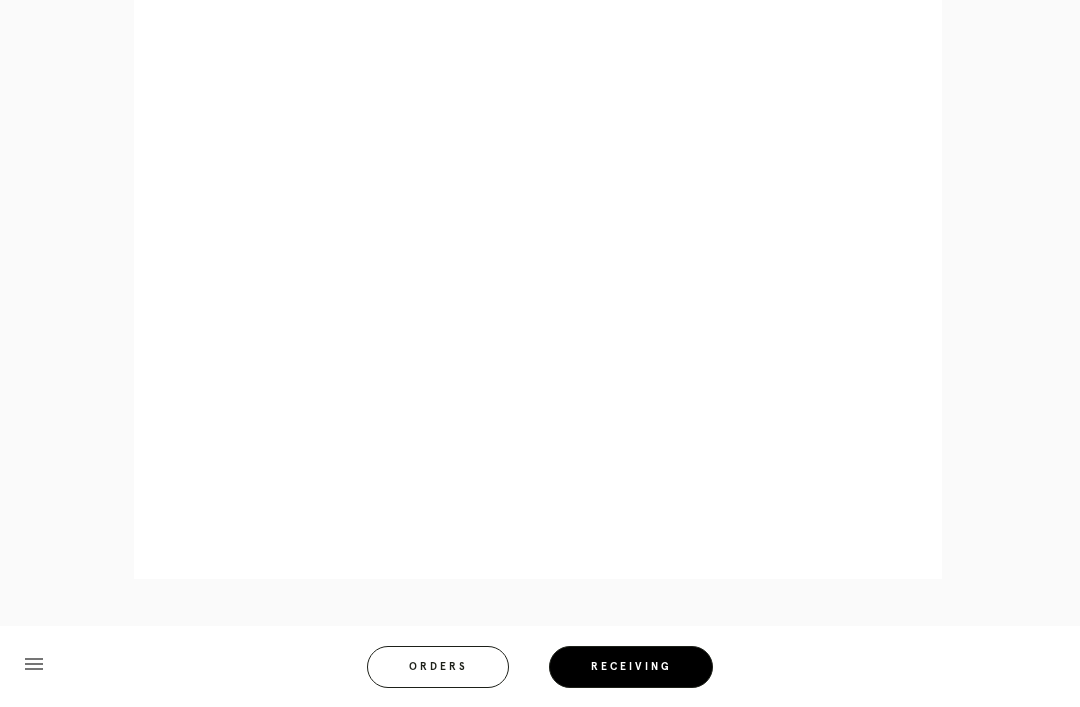 scroll, scrollTop: 858, scrollLeft: 0, axis: vertical 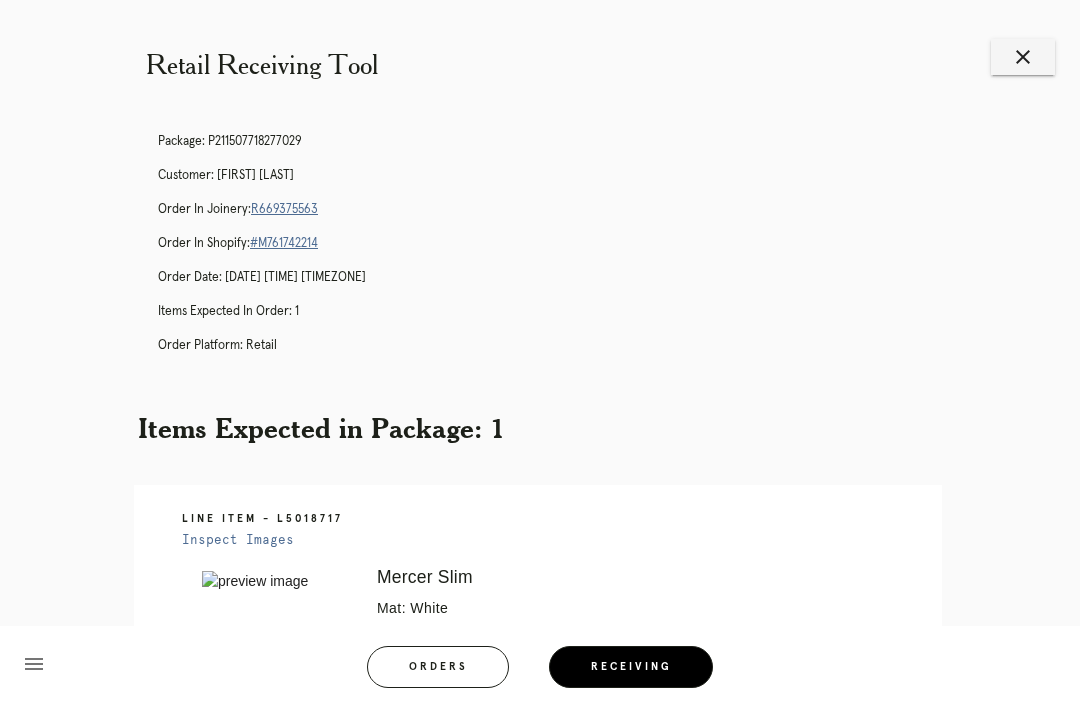 click on "Orders" at bounding box center (438, 667) 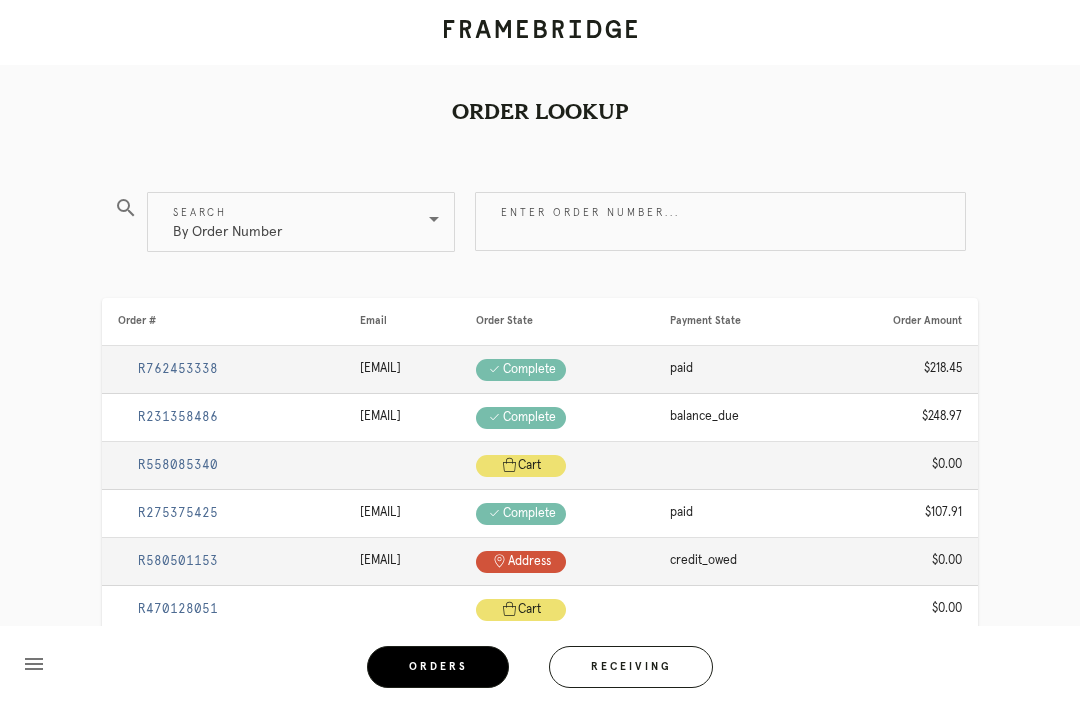 click on "Receiving" at bounding box center [631, 667] 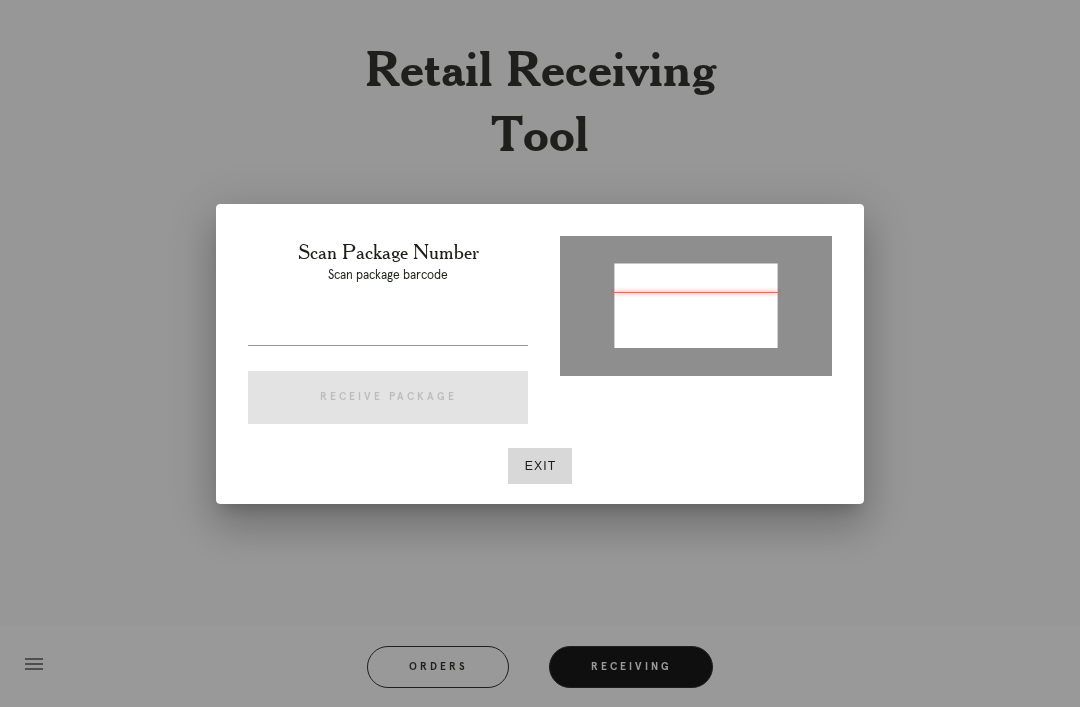 type on "P599126725909159" 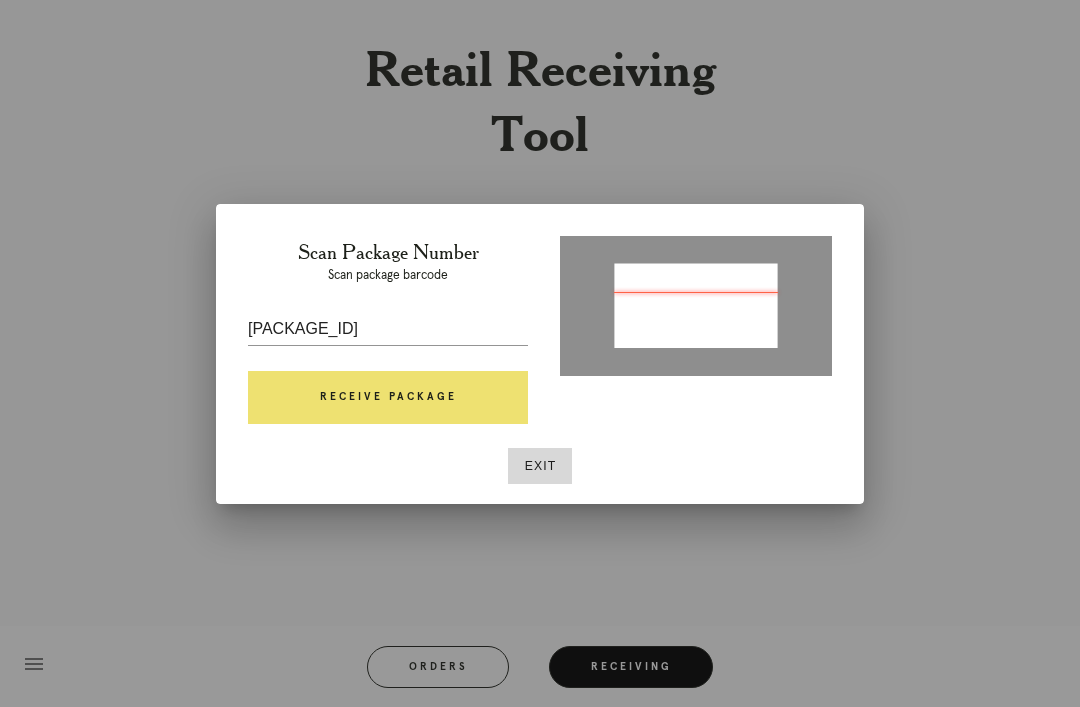 click on "Receive Package" at bounding box center (388, 398) 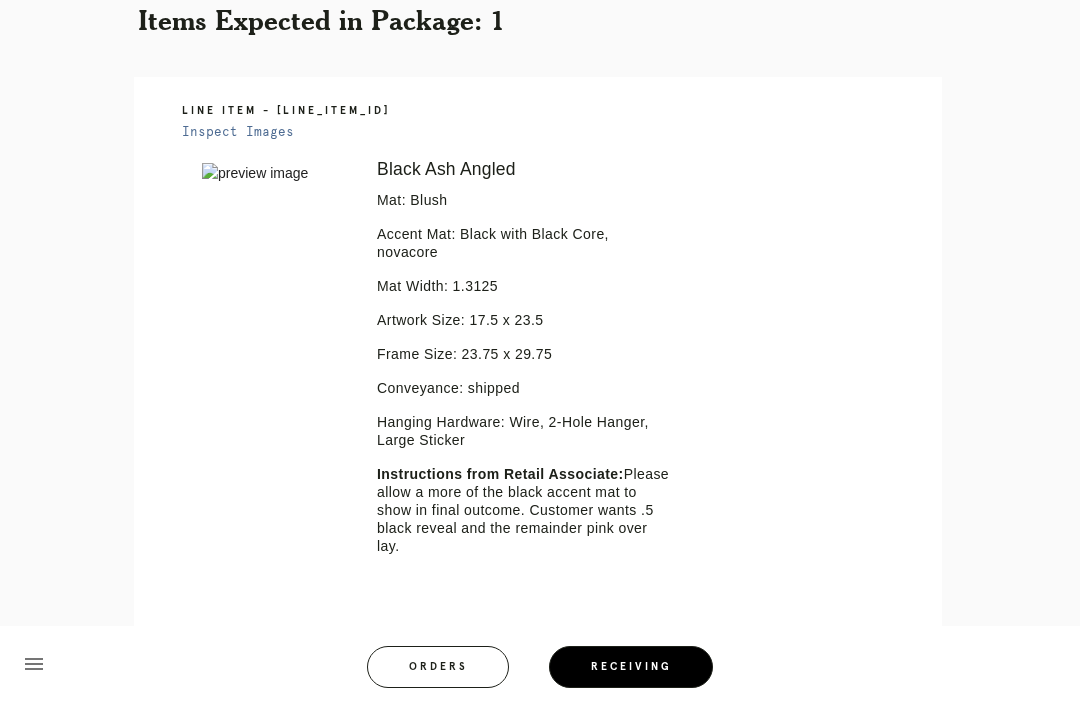 scroll, scrollTop: 420, scrollLeft: 0, axis: vertical 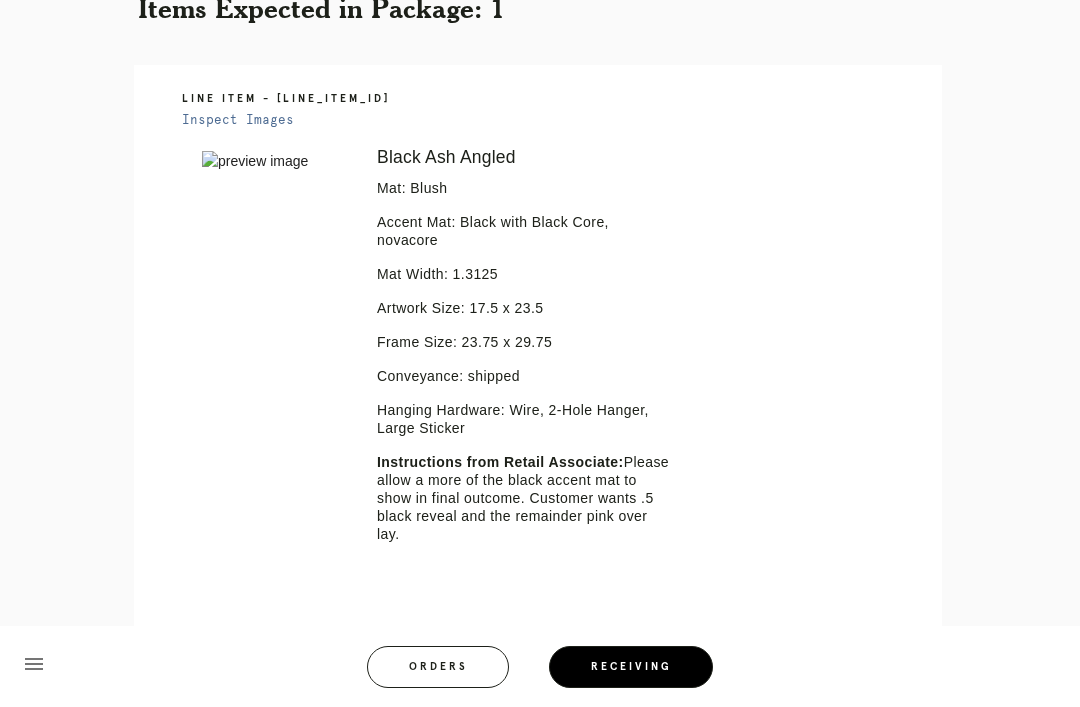 click on "Orders" at bounding box center [438, 667] 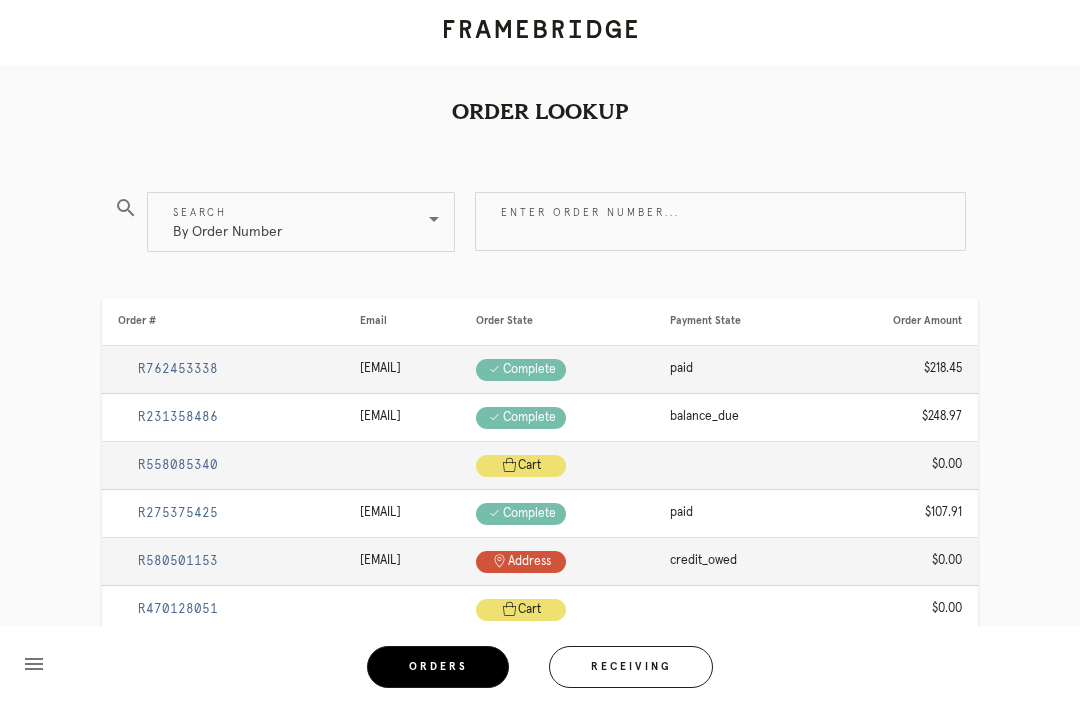 click on "Receiving" at bounding box center (631, 667) 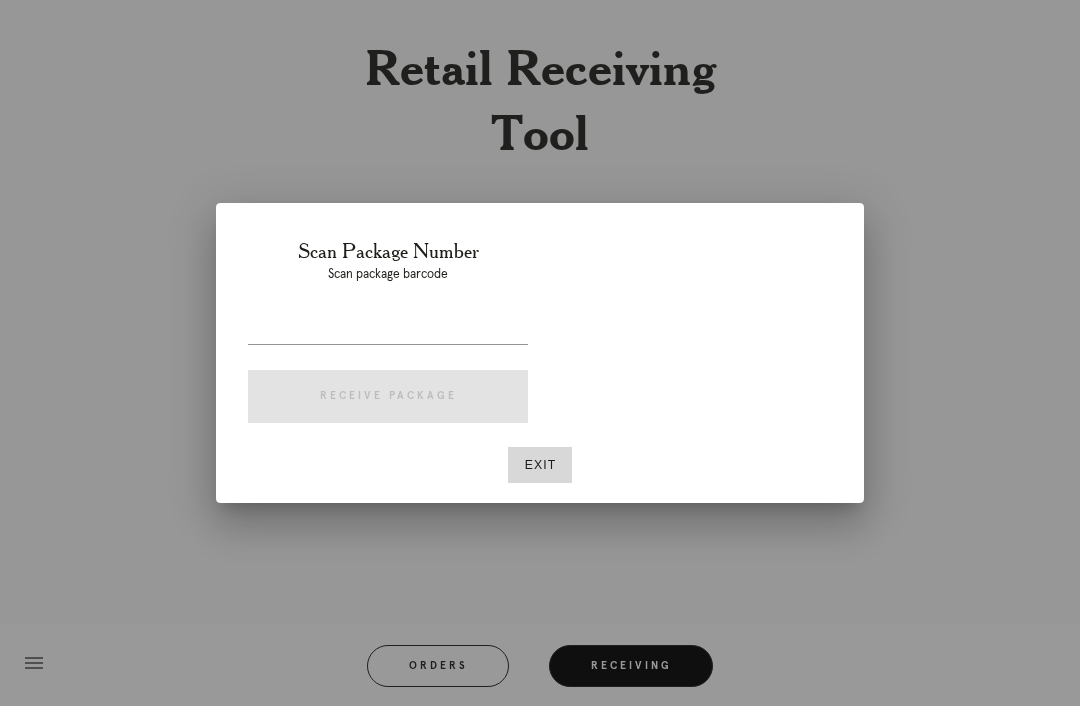 scroll, scrollTop: 64, scrollLeft: 0, axis: vertical 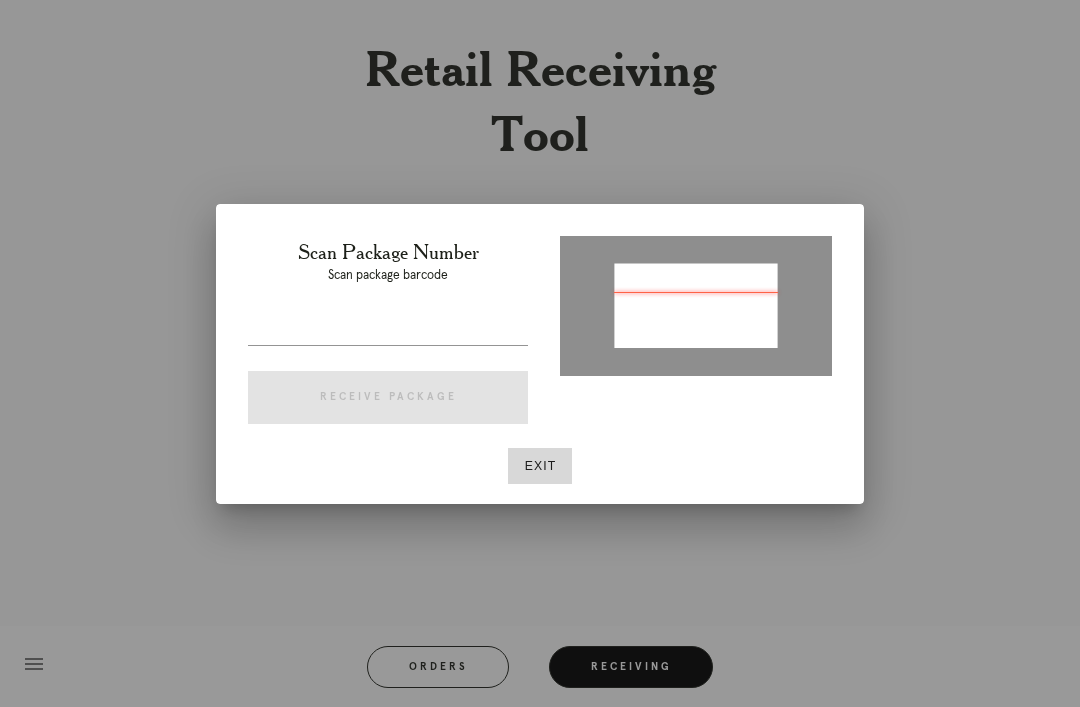 type on "P323816187896183" 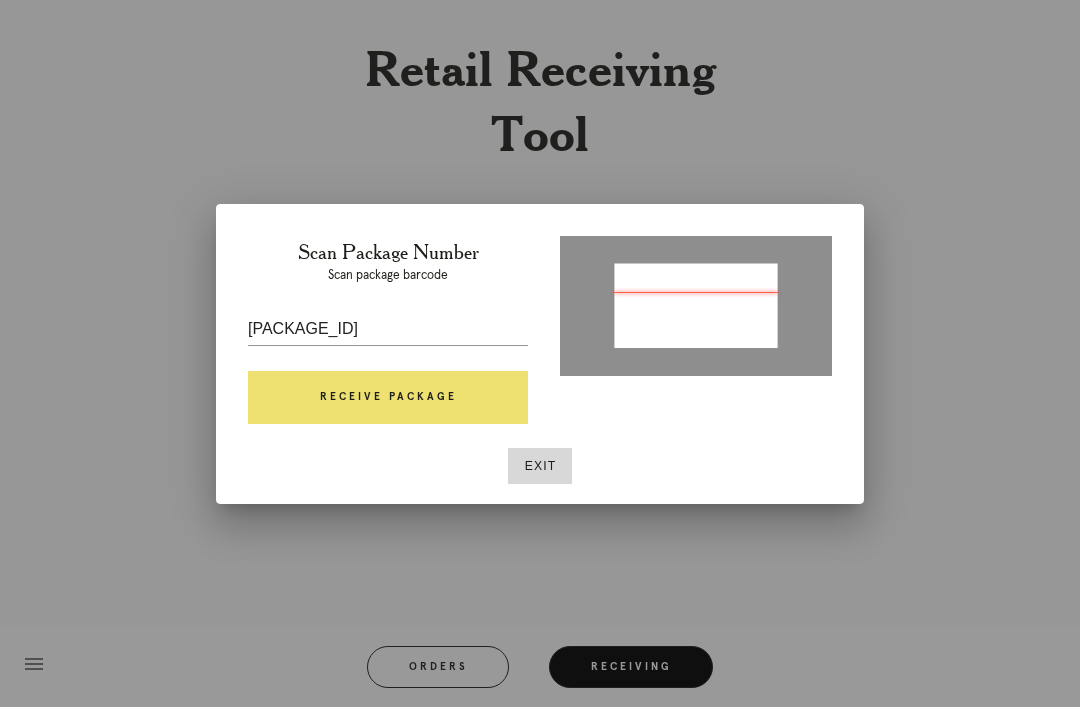 click on "Receive Package" at bounding box center (388, 398) 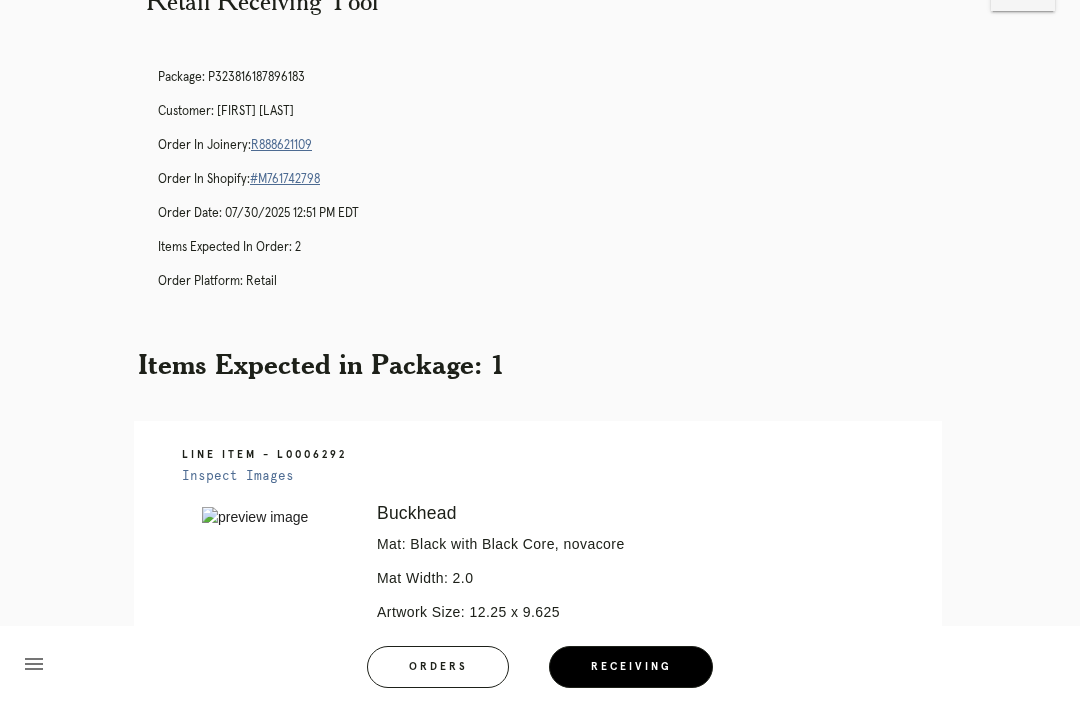 click on "R888621109" at bounding box center [281, 145] 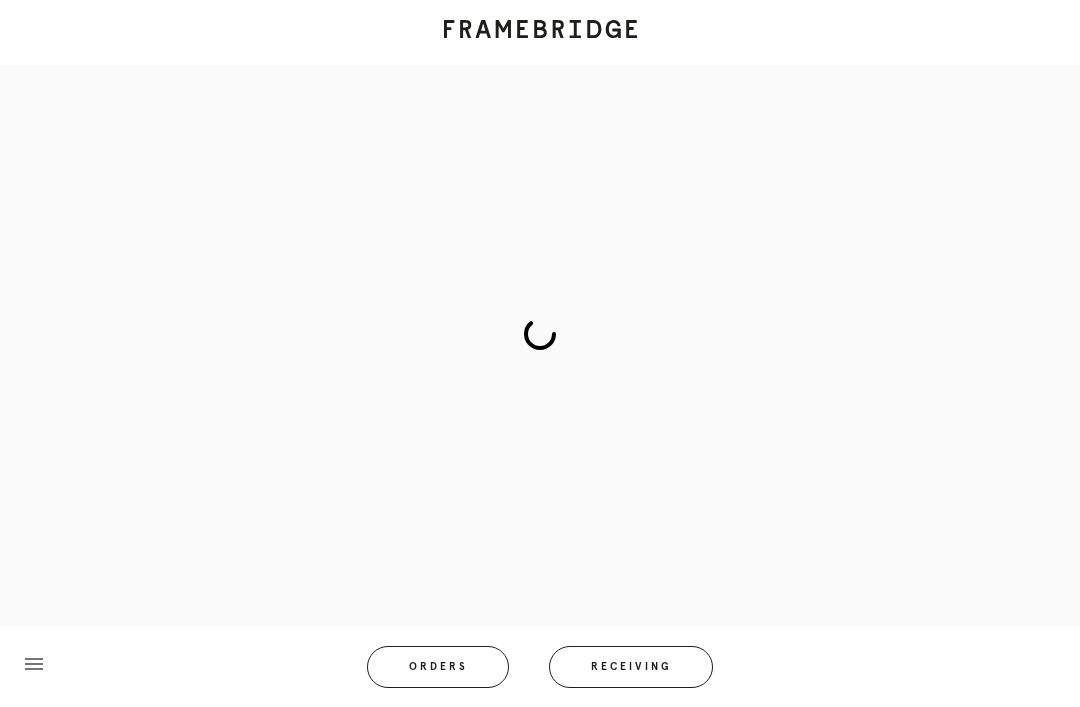scroll, scrollTop: 0, scrollLeft: 0, axis: both 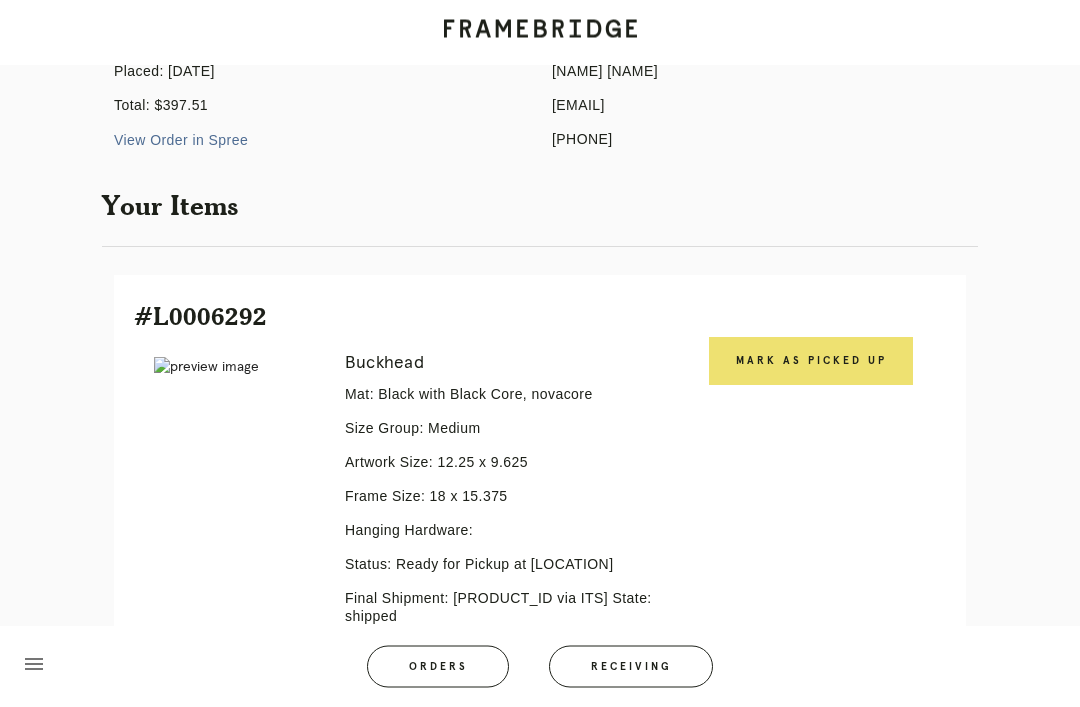 click on "Mark as Picked Up" at bounding box center (811, 362) 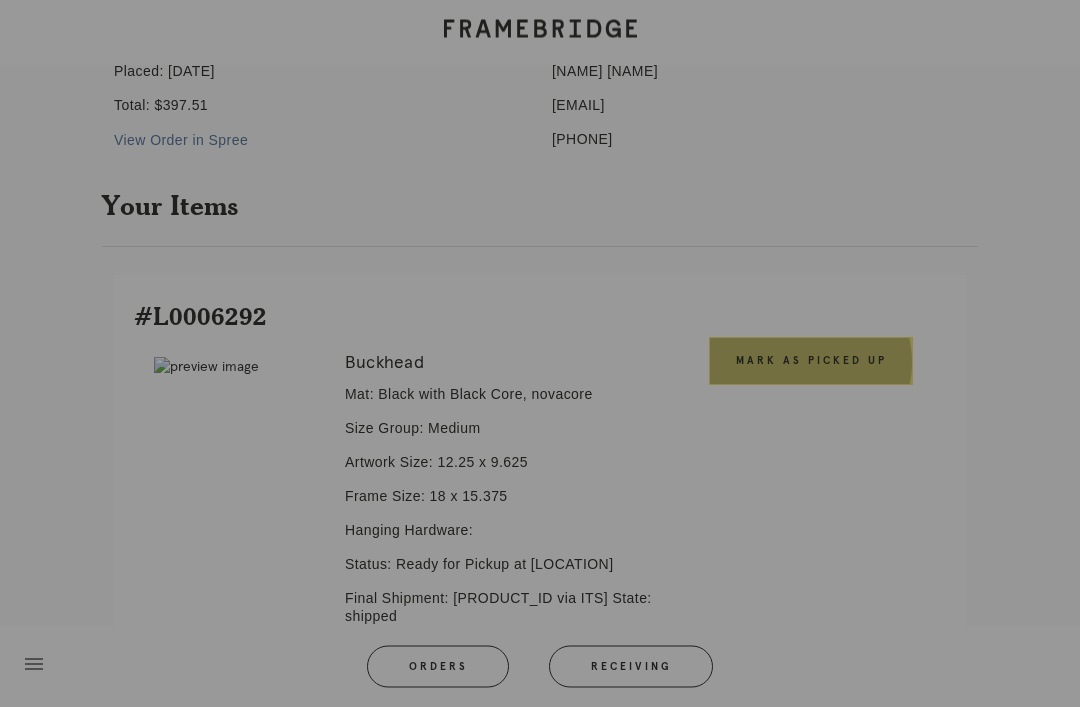scroll, scrollTop: 258, scrollLeft: 0, axis: vertical 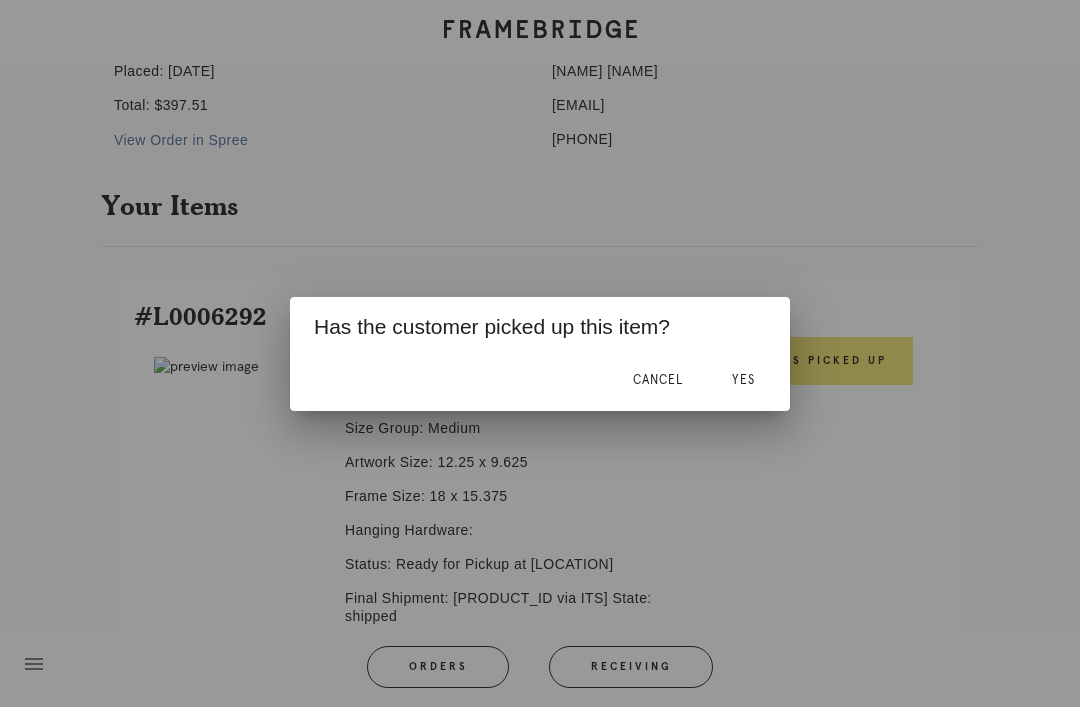 click on "Yes" at bounding box center [743, 380] 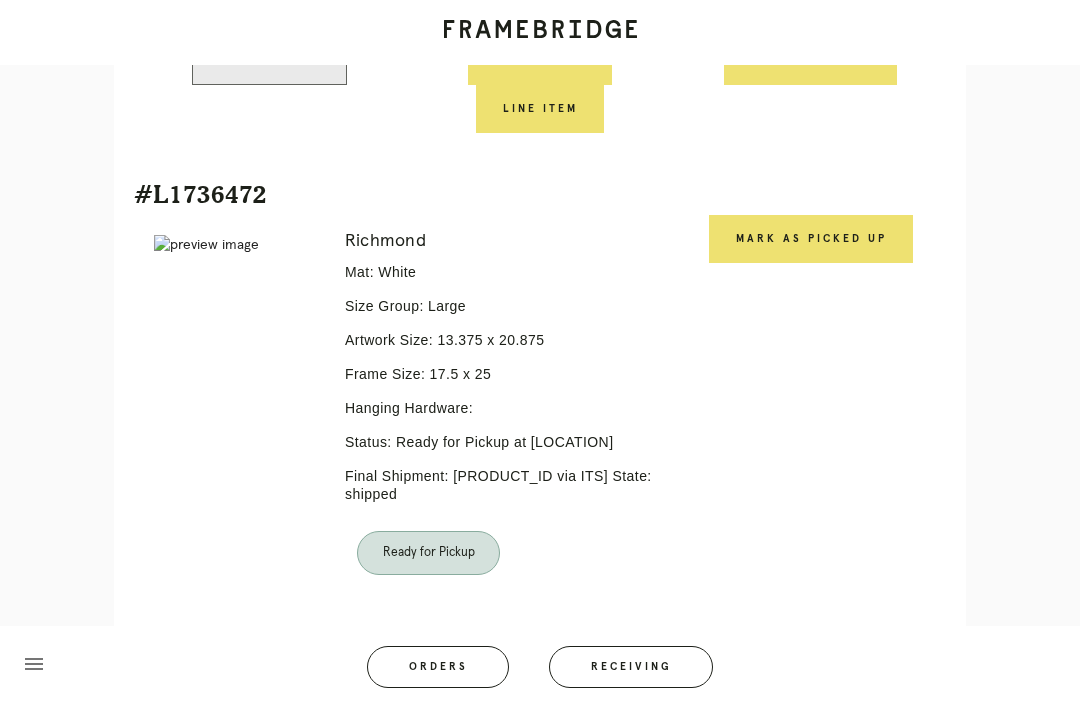 scroll, scrollTop: 988, scrollLeft: 0, axis: vertical 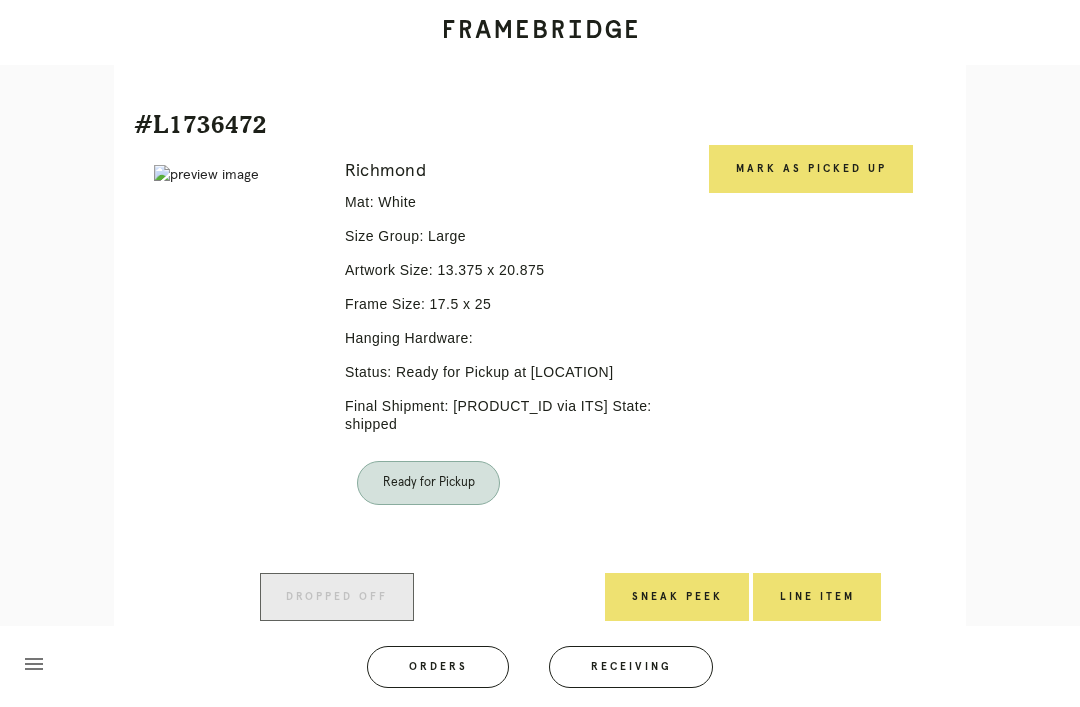 click on "Mark as Picked Up" at bounding box center [811, 169] 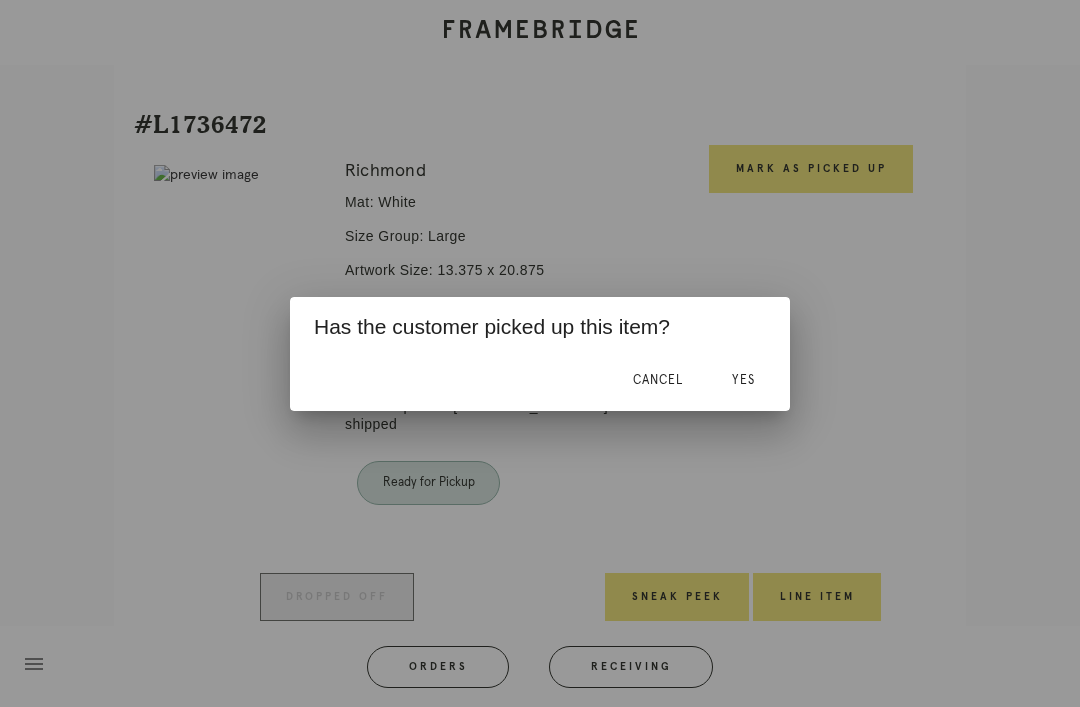 click on "Yes" at bounding box center [743, 380] 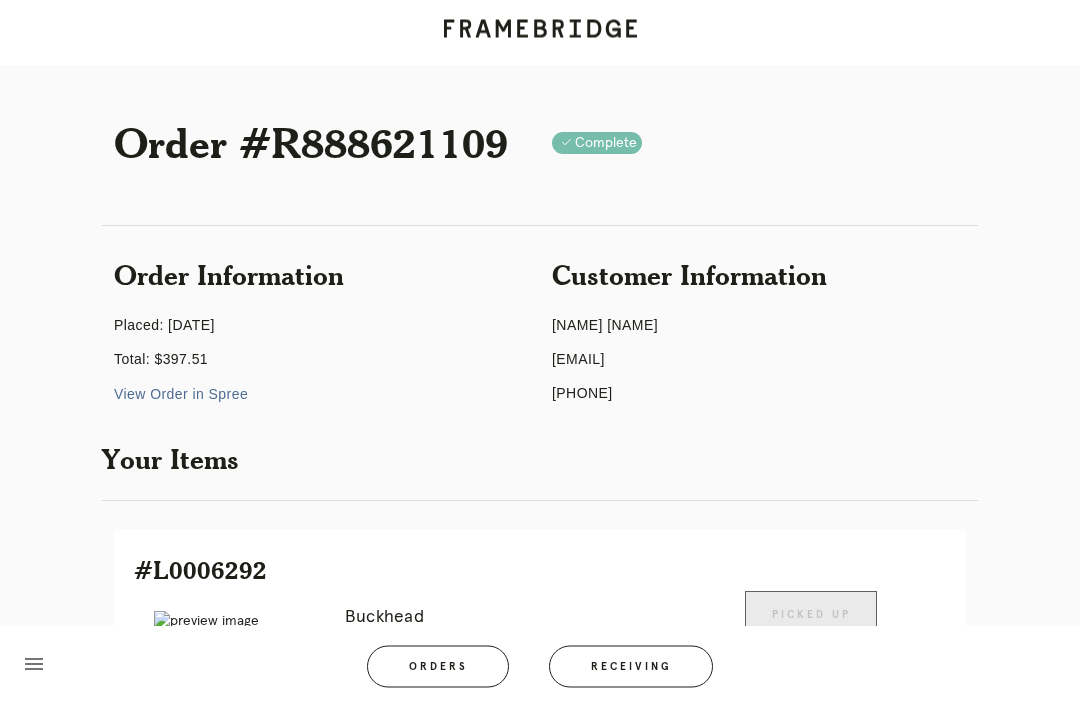scroll, scrollTop: 0, scrollLeft: 0, axis: both 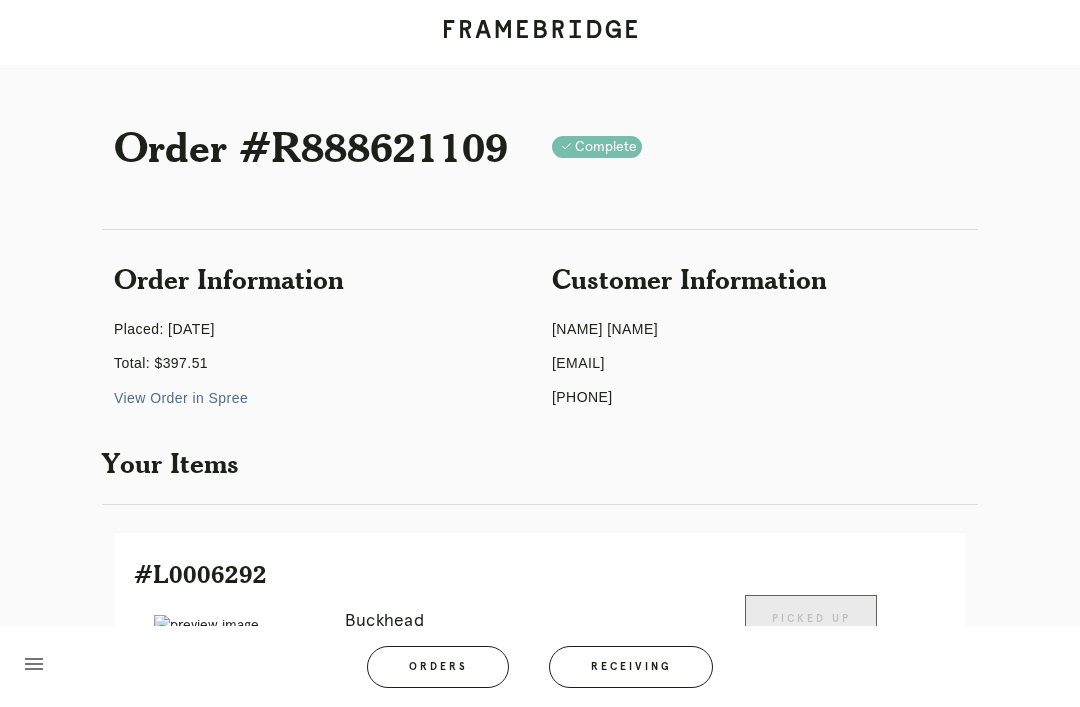 click on "Orders" at bounding box center [438, 667] 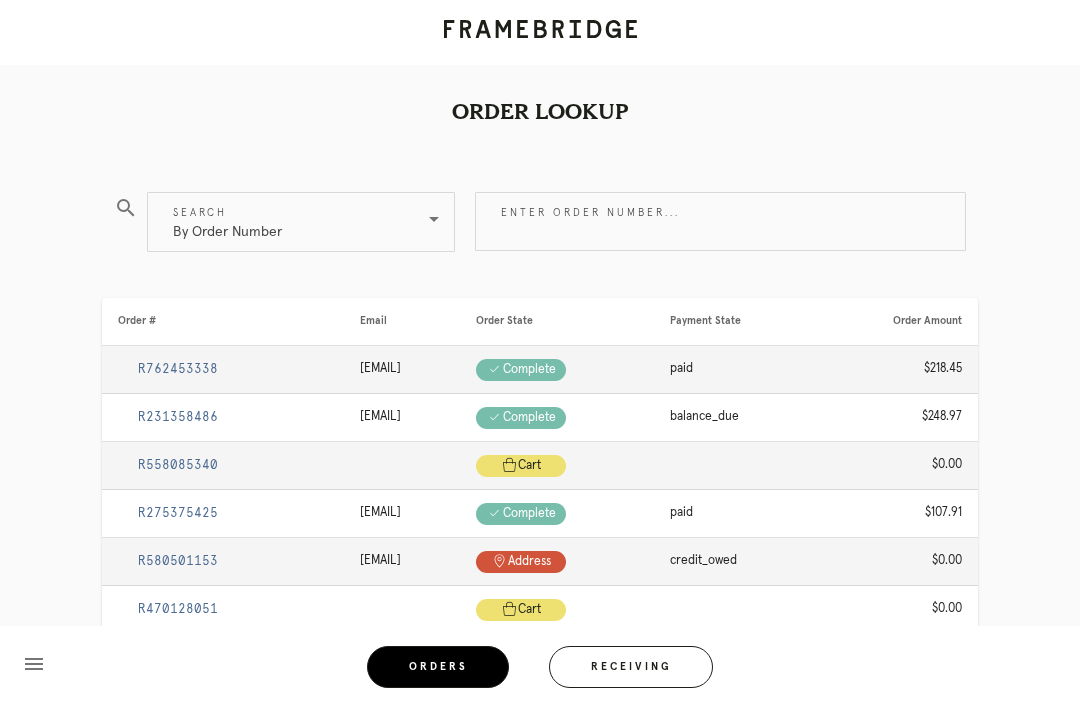 click on "Receiving" at bounding box center [631, 667] 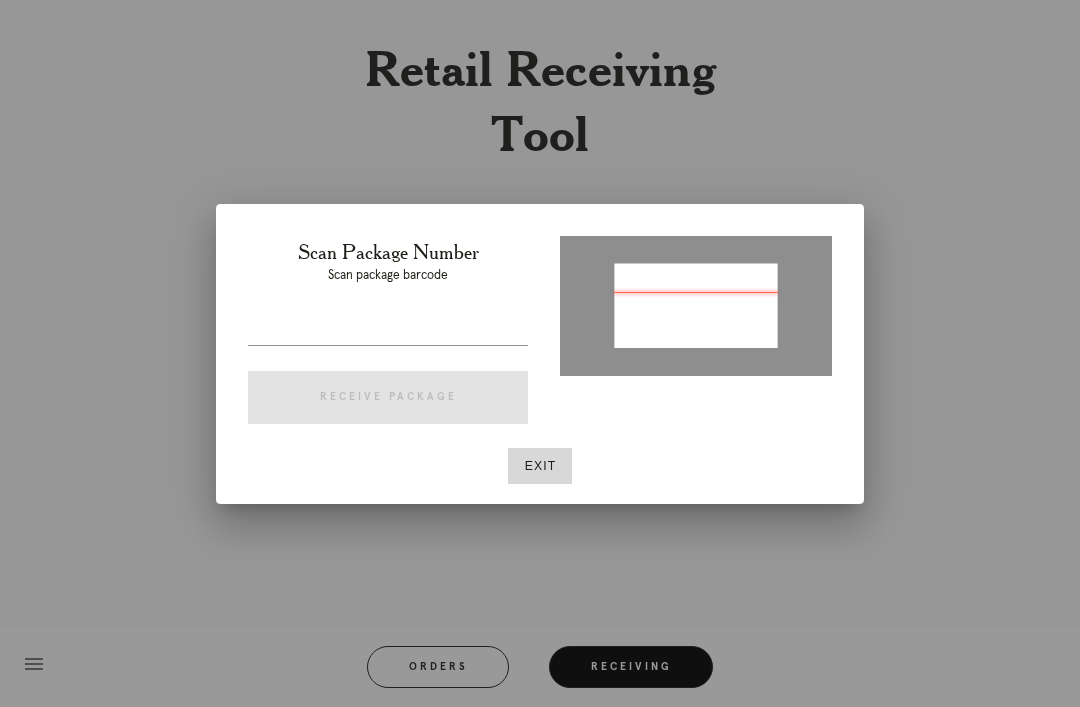 type on "[PACKAGE_ID]" 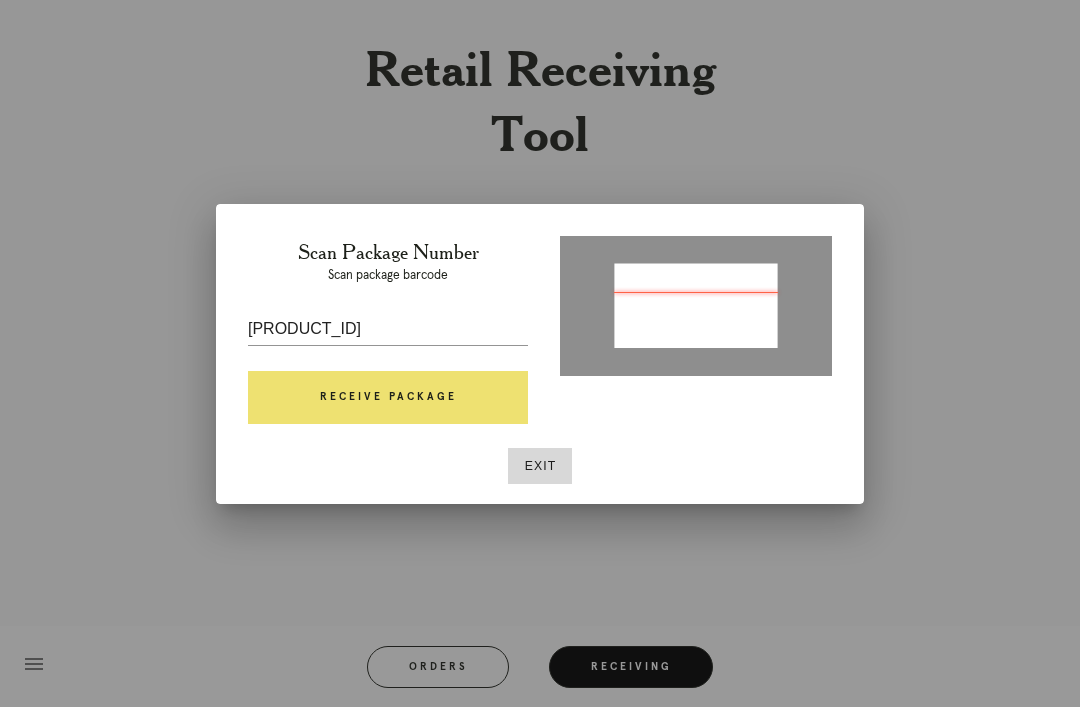 click on "Receive Package" at bounding box center [388, 398] 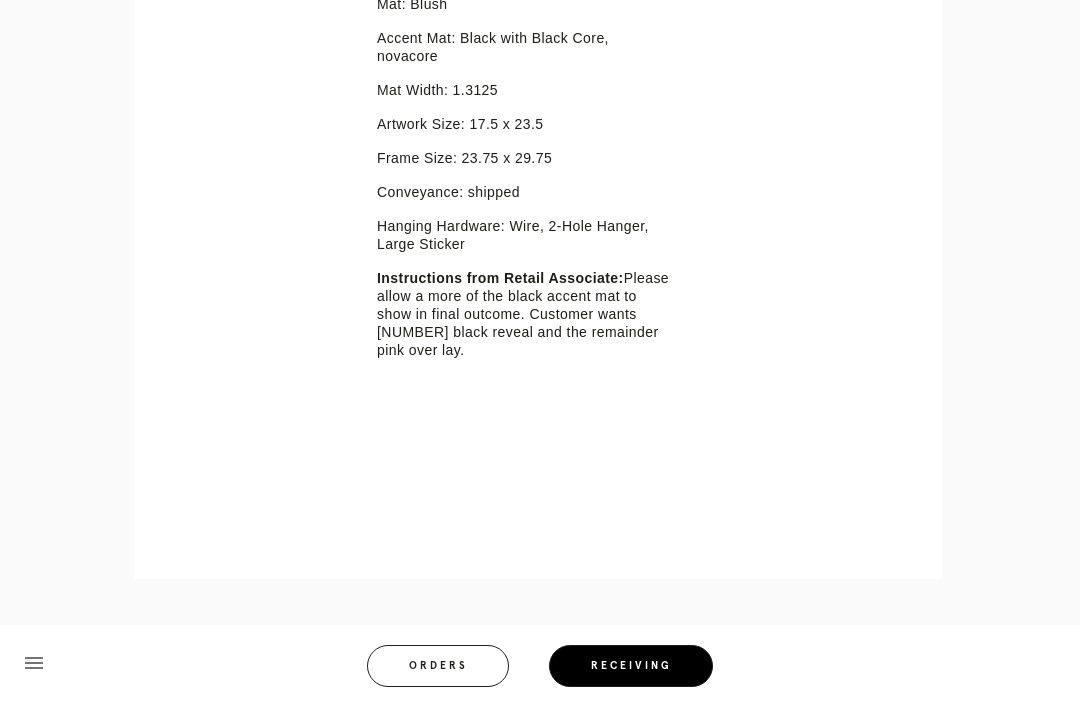 scroll, scrollTop: 604, scrollLeft: 0, axis: vertical 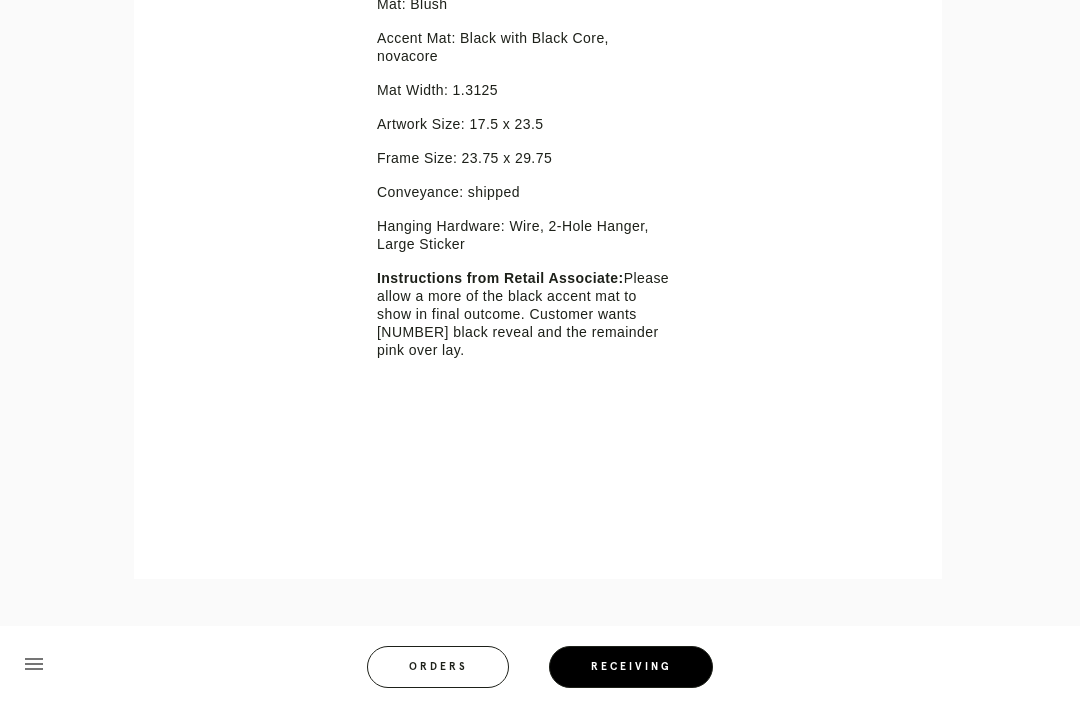 click on "Error retreiving frame spec #9795298
Black Ash Angled
Mat: Blush
Accent Mat: Black with Black Core, novacore
Mat Width: 1.3125
Artwork Size:
17.5
x
23.5
Frame Size:
23.75
x
29.75
Conveyance: shipped
Hanging Hardware: Wire, 2-Hole Hanger, Large Sticker
Instructions from Retail Associate:
Please allow a more of the black accent mat to show in final outcome. Customer wants .5 black reveal and the remainder pink over lay." at bounding box center (556, 253) 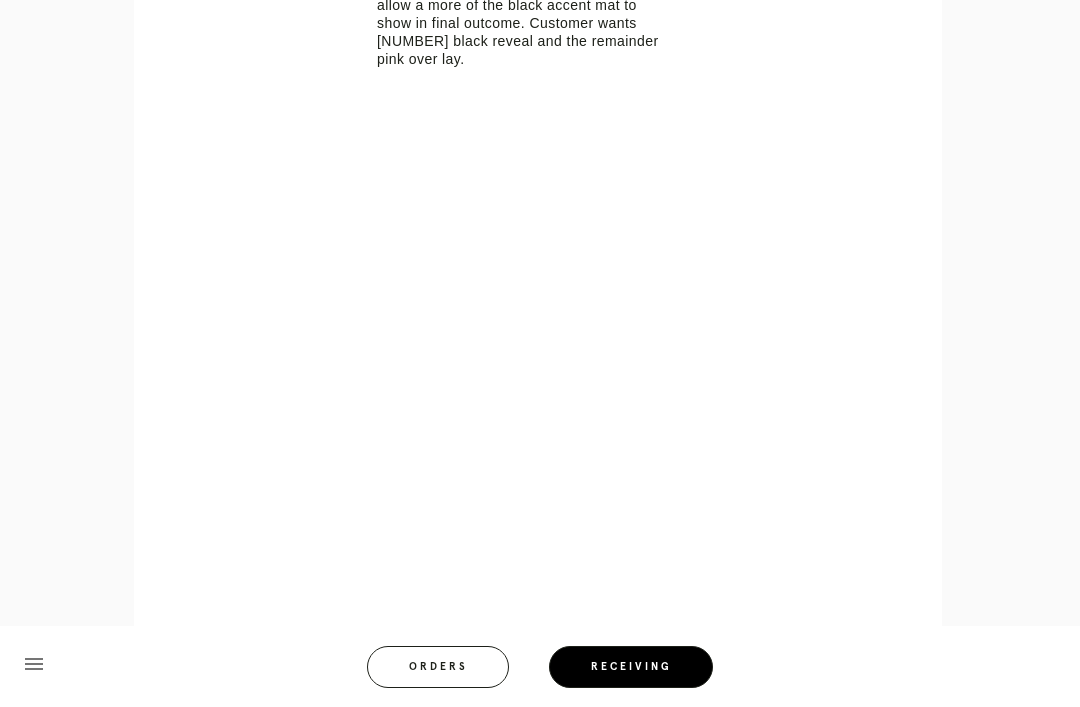 scroll, scrollTop: 891, scrollLeft: 0, axis: vertical 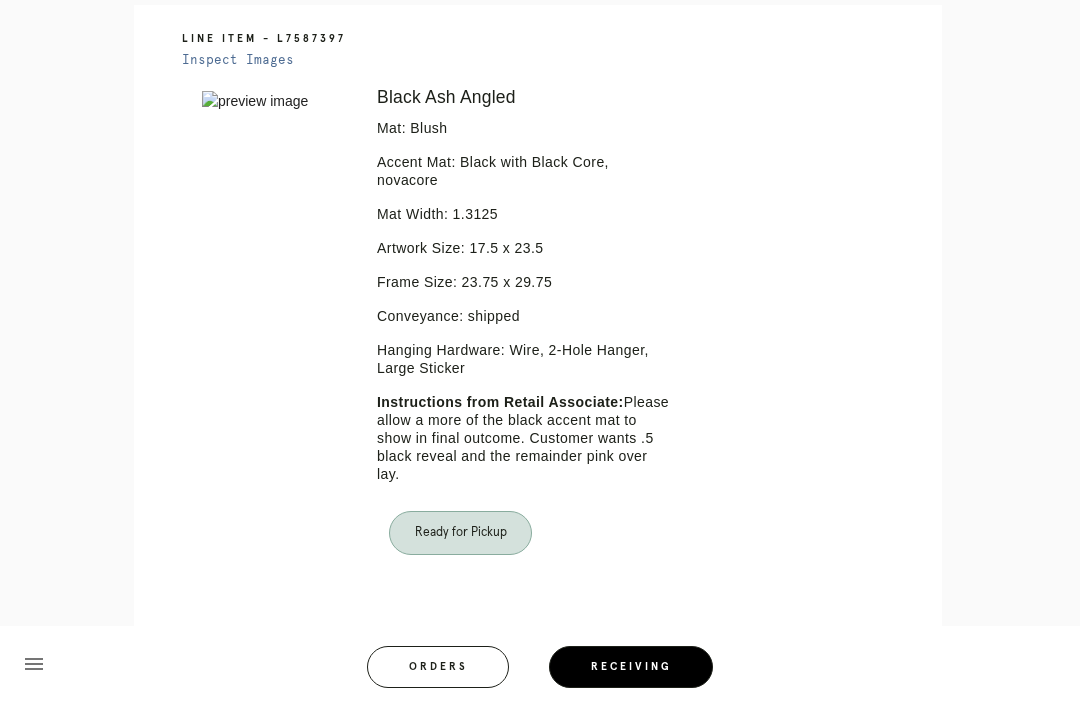 click on "Orders" at bounding box center (438, 667) 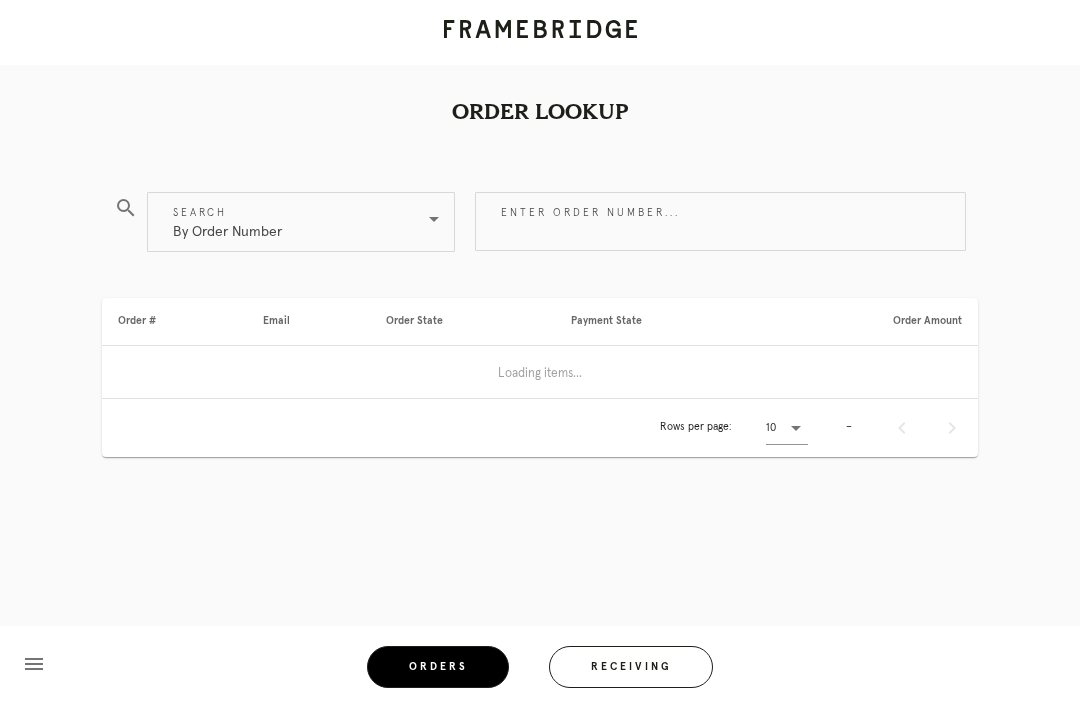 scroll, scrollTop: 0, scrollLeft: 0, axis: both 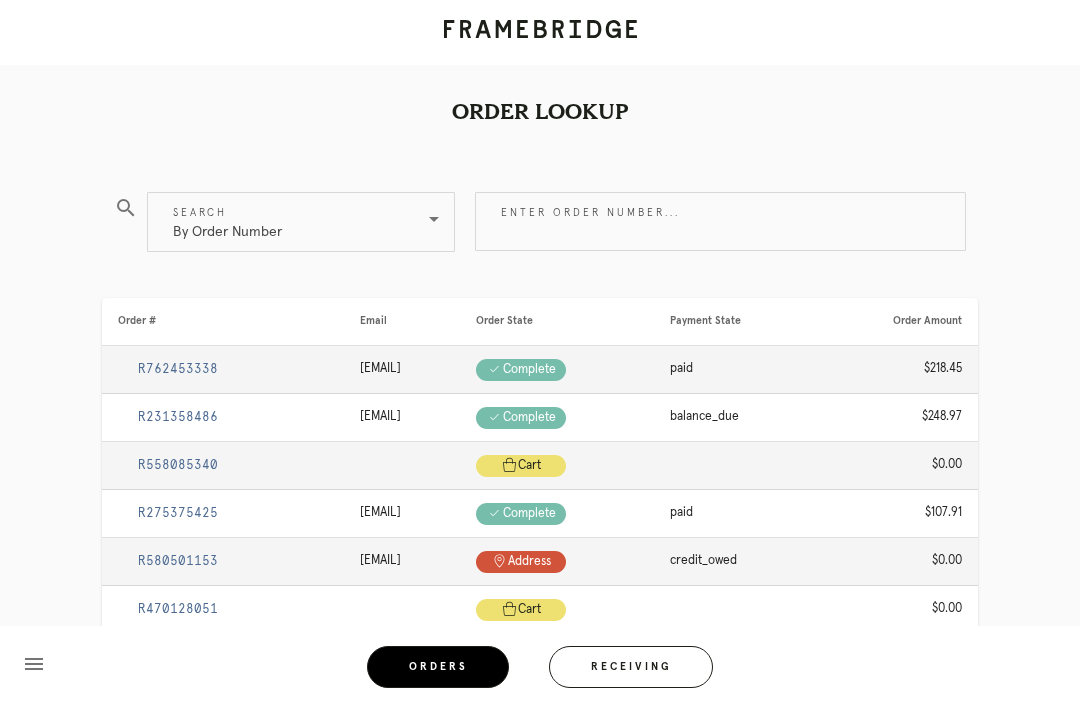 click on "Receiving" at bounding box center (631, 667) 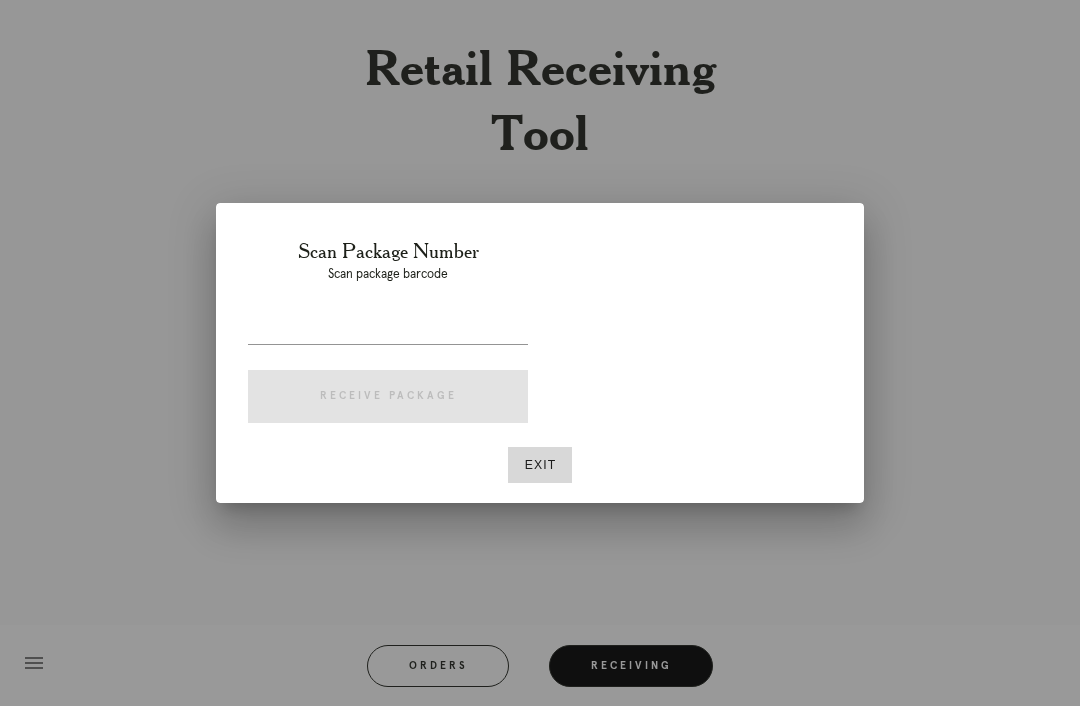 scroll, scrollTop: 64, scrollLeft: 0, axis: vertical 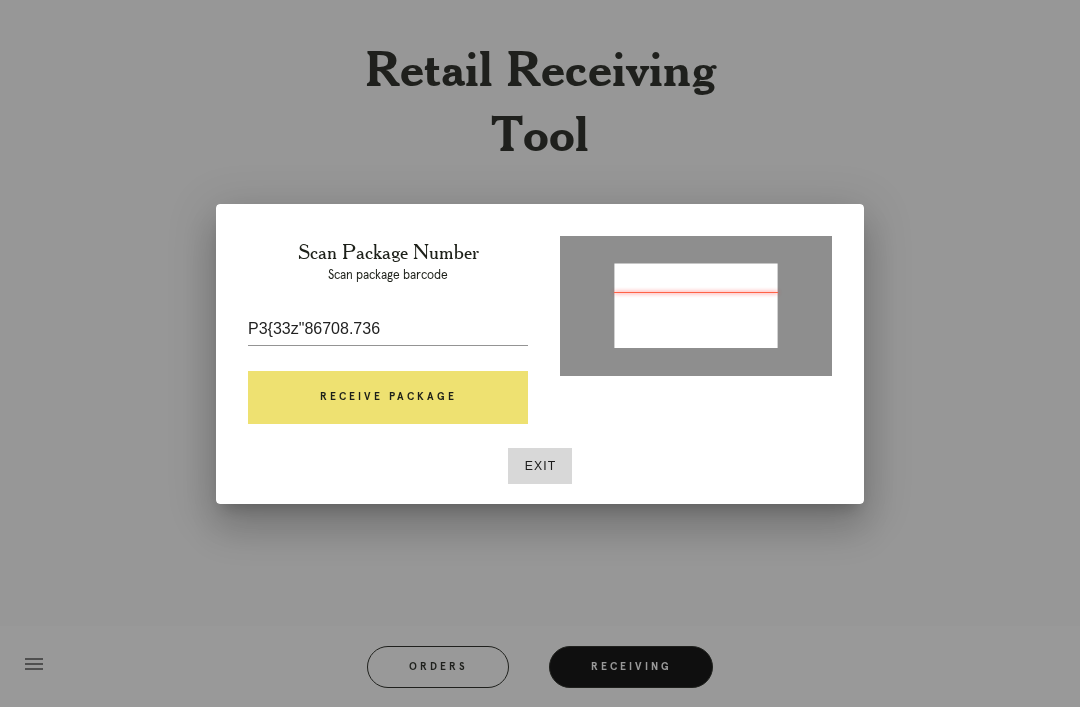 type on "P393324867084836" 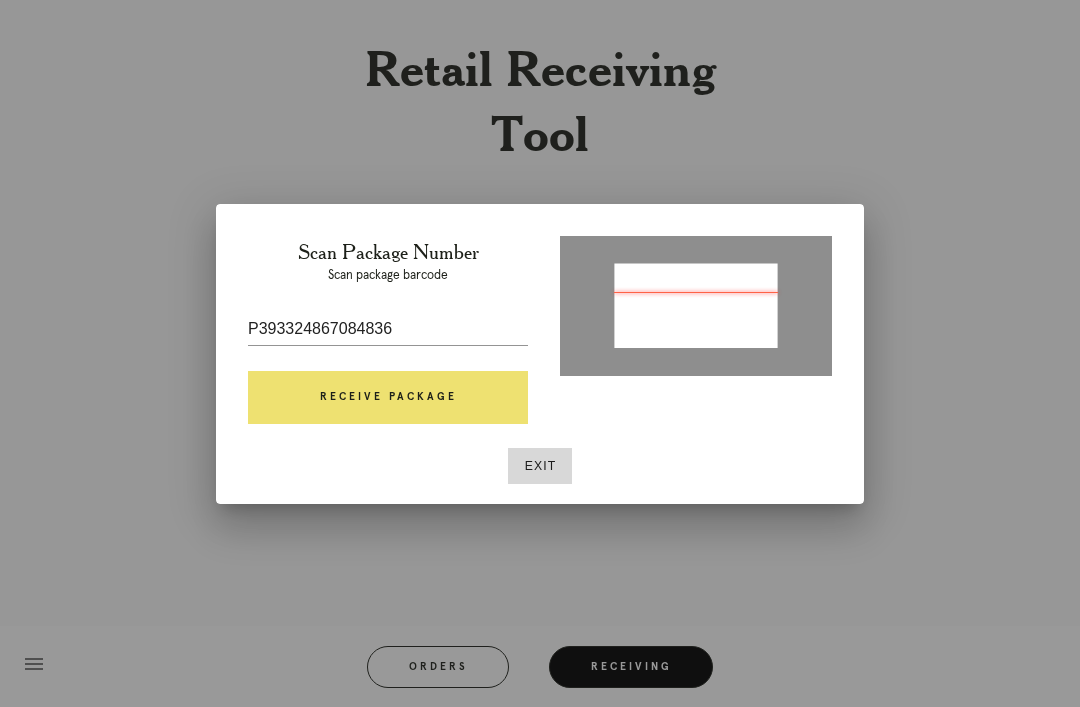 click on "Receive Package" at bounding box center [388, 398] 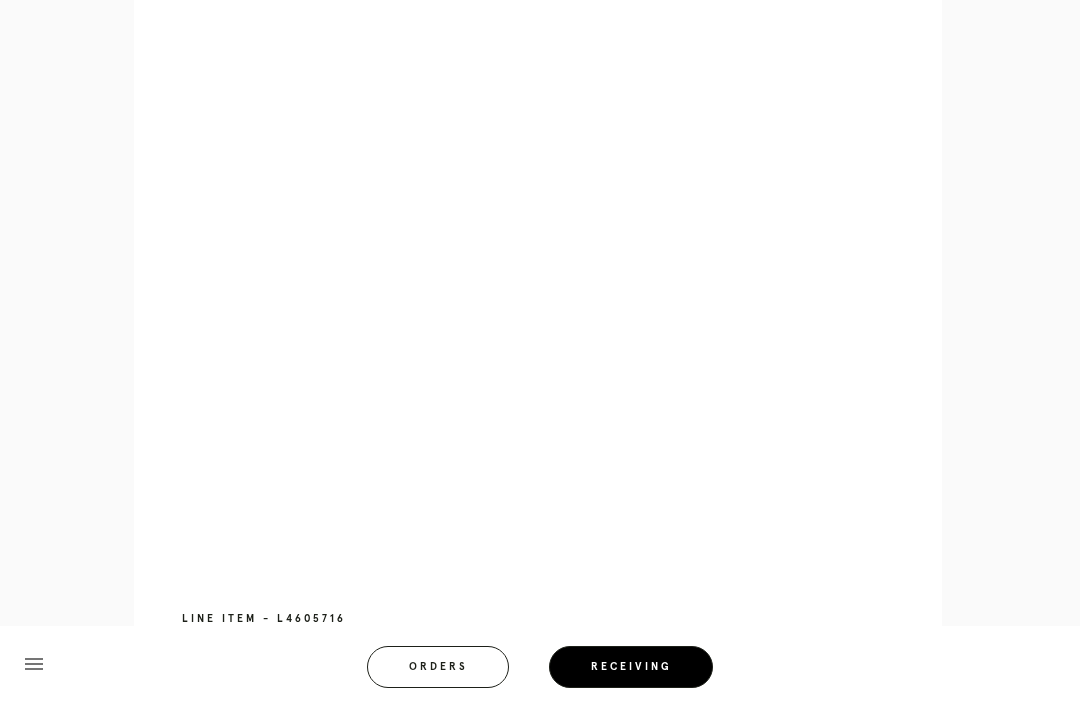 scroll, scrollTop: 903, scrollLeft: 0, axis: vertical 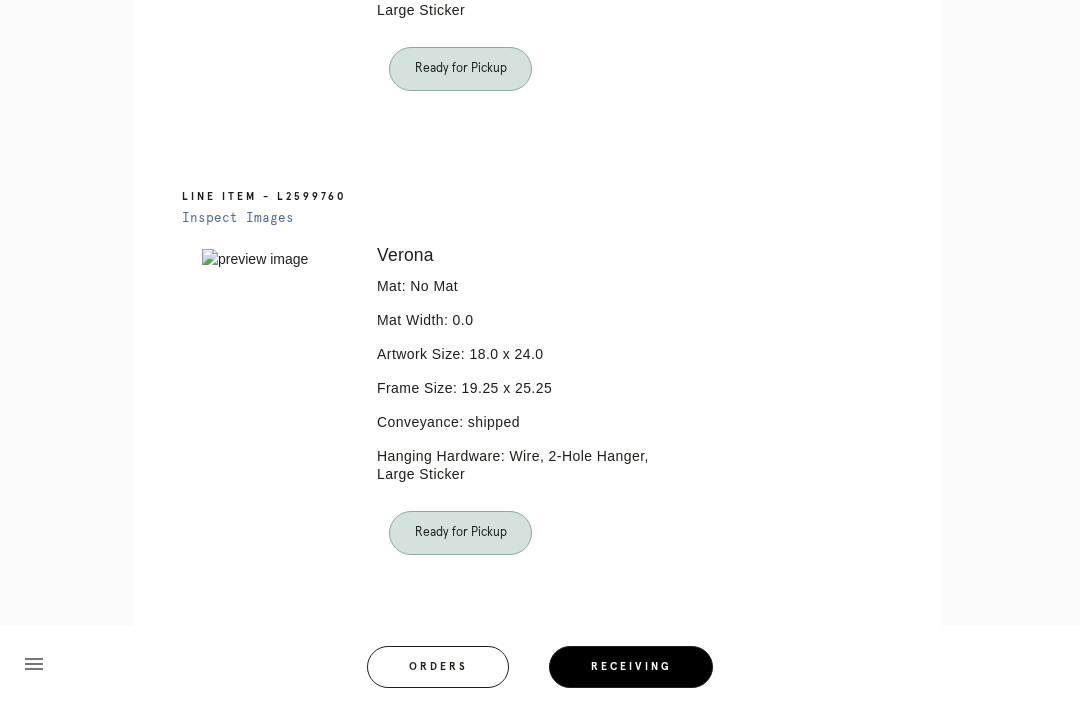 click on "Orders" at bounding box center [438, 667] 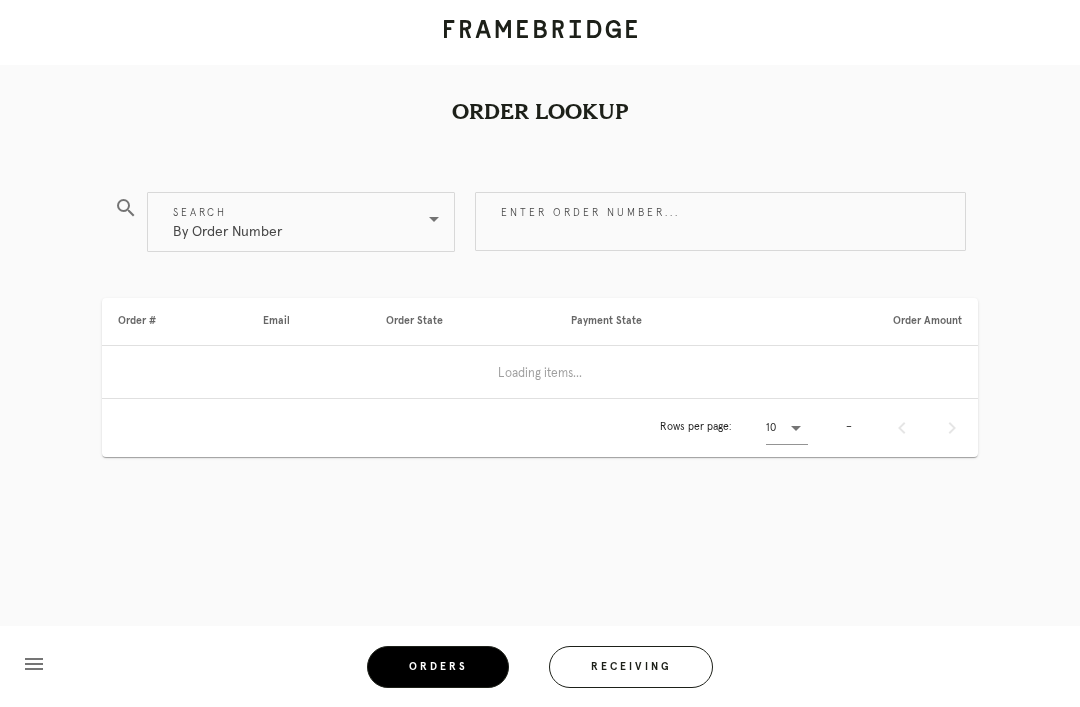 scroll, scrollTop: 0, scrollLeft: 0, axis: both 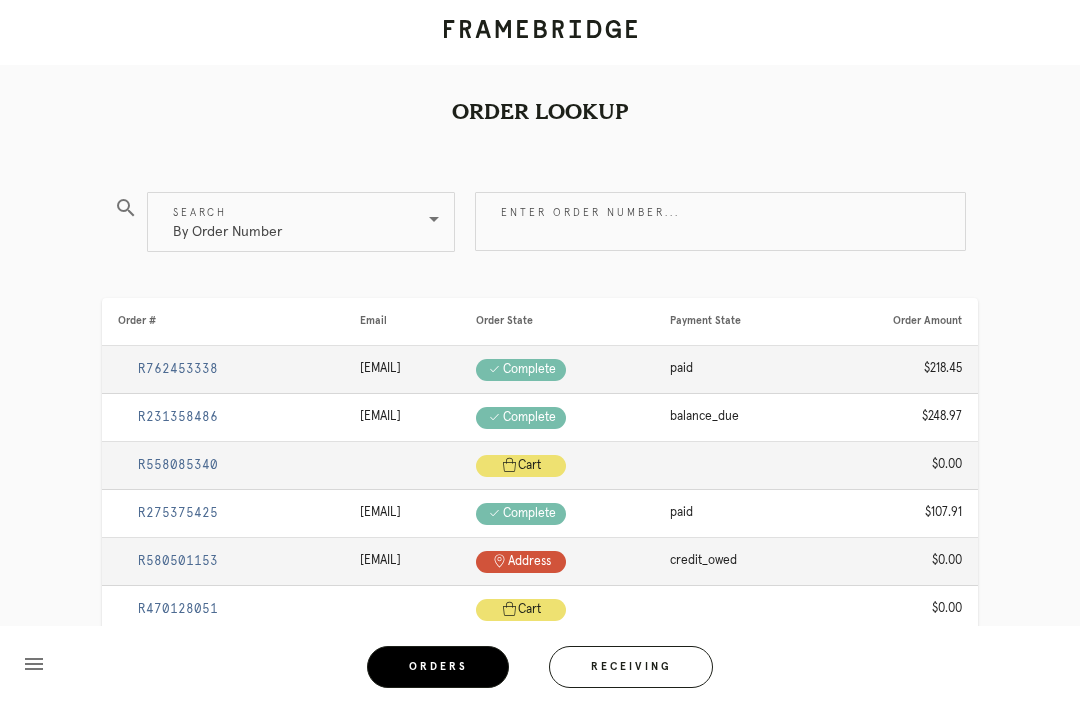 click on "Receiving" at bounding box center (631, 667) 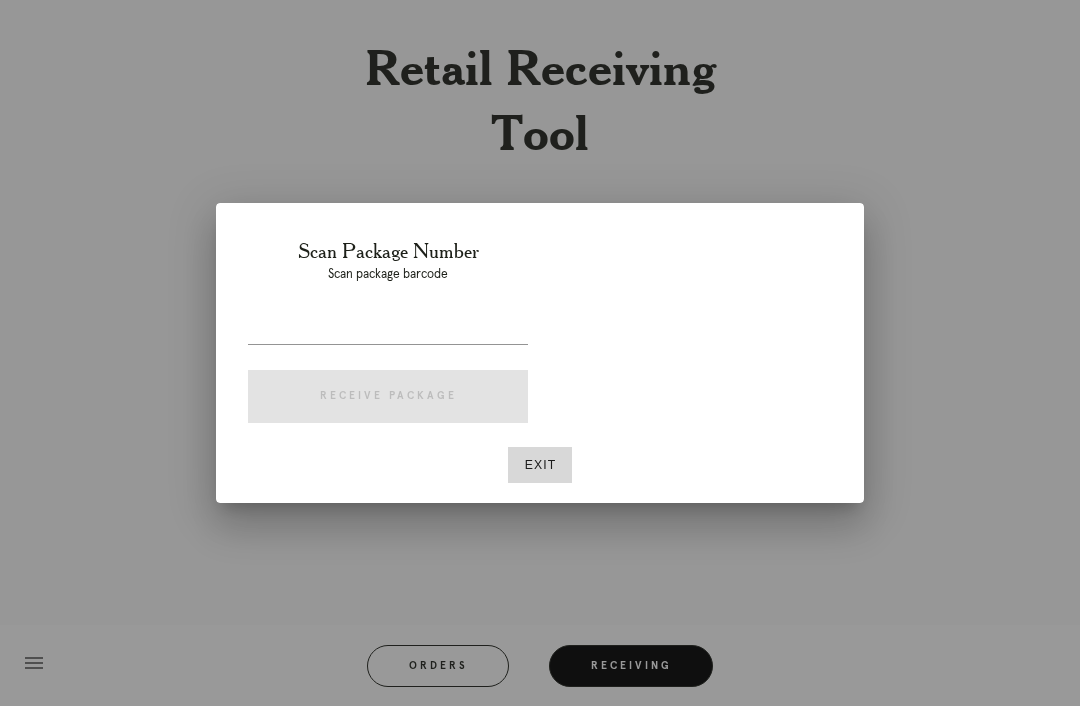 scroll, scrollTop: 64, scrollLeft: 0, axis: vertical 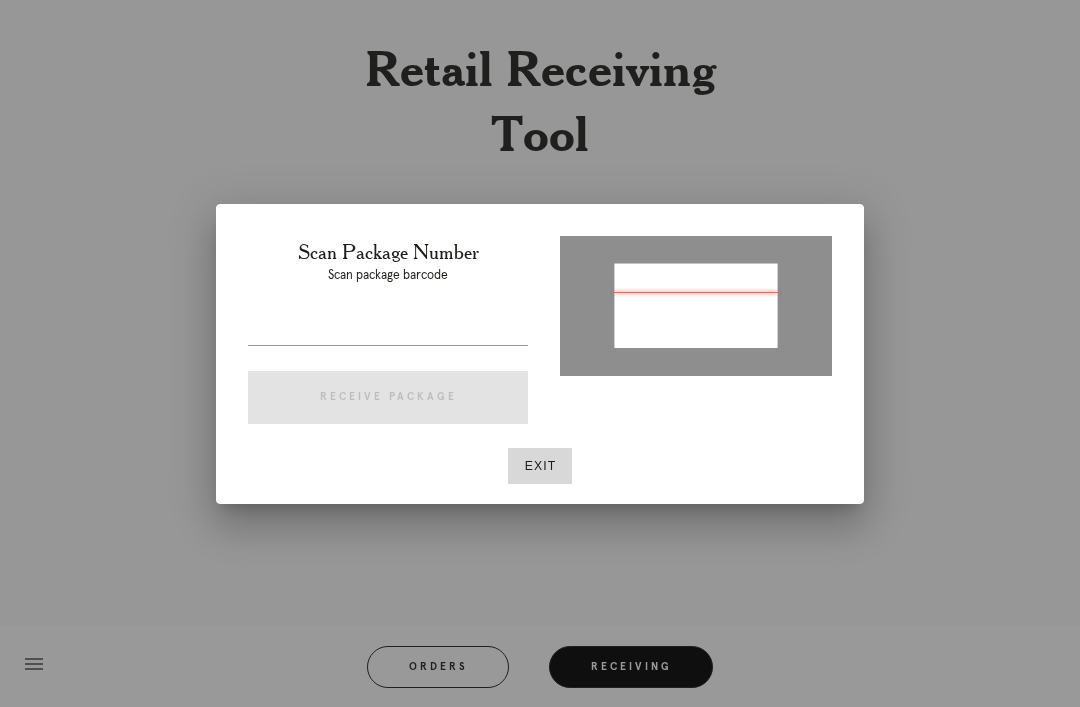 type on "[PACKAGE_ID]" 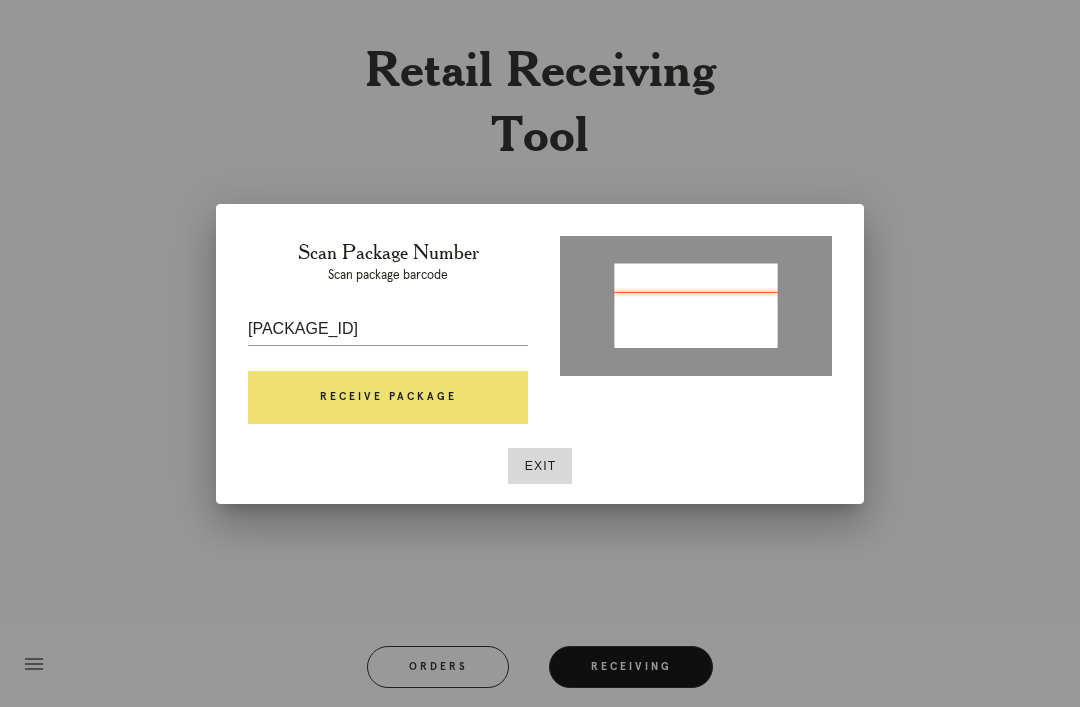 click on "Receive Package" at bounding box center (388, 398) 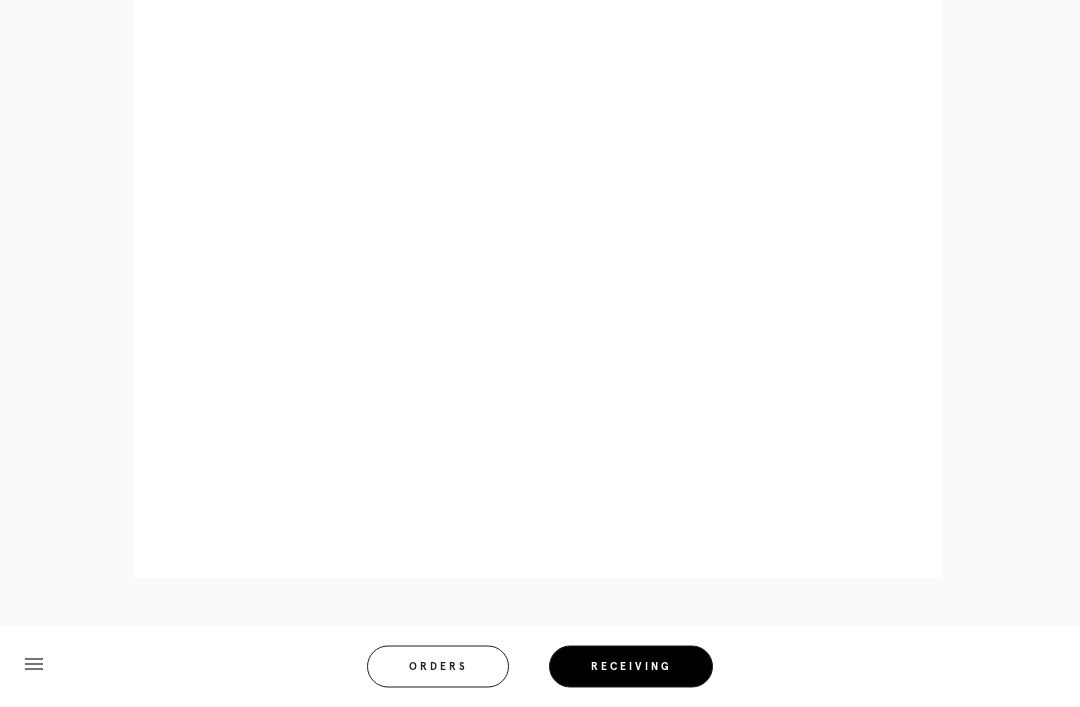scroll, scrollTop: 1036, scrollLeft: 0, axis: vertical 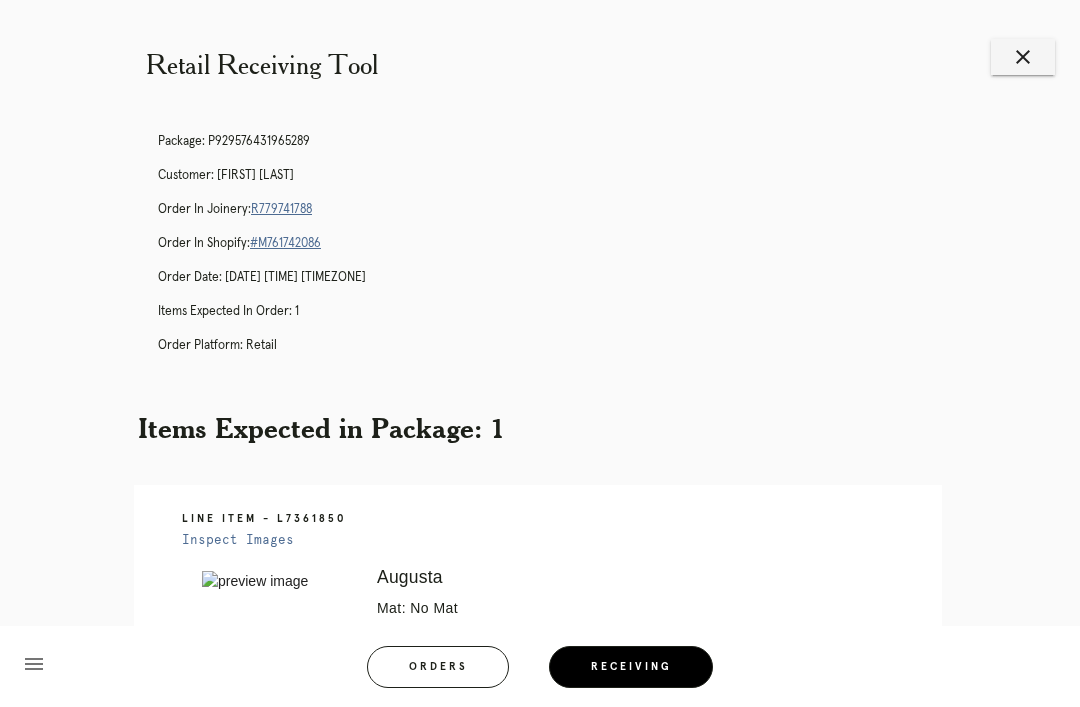 click on "Orders" at bounding box center (438, 667) 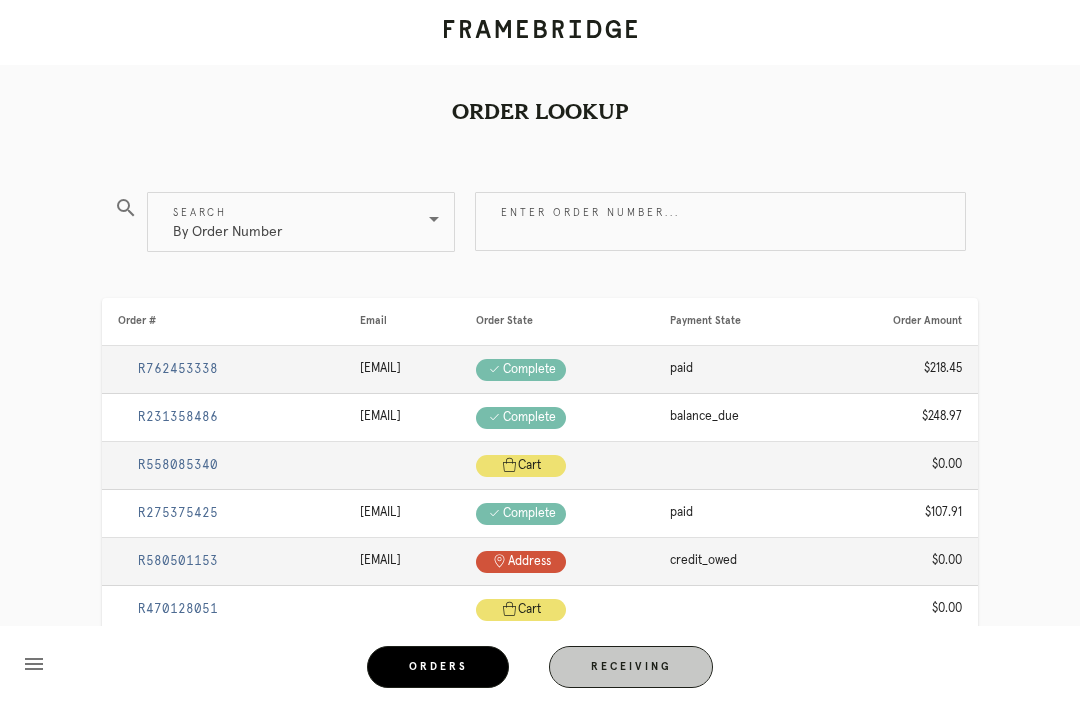 click on "Receiving" at bounding box center [631, 667] 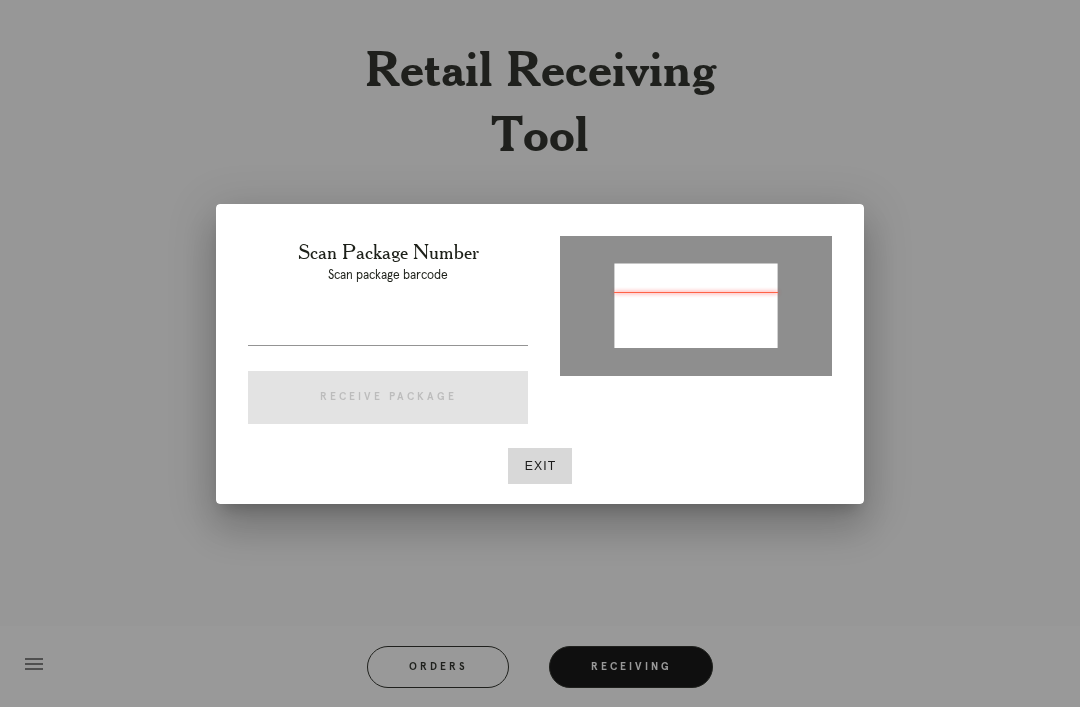 type on "P588744068514772" 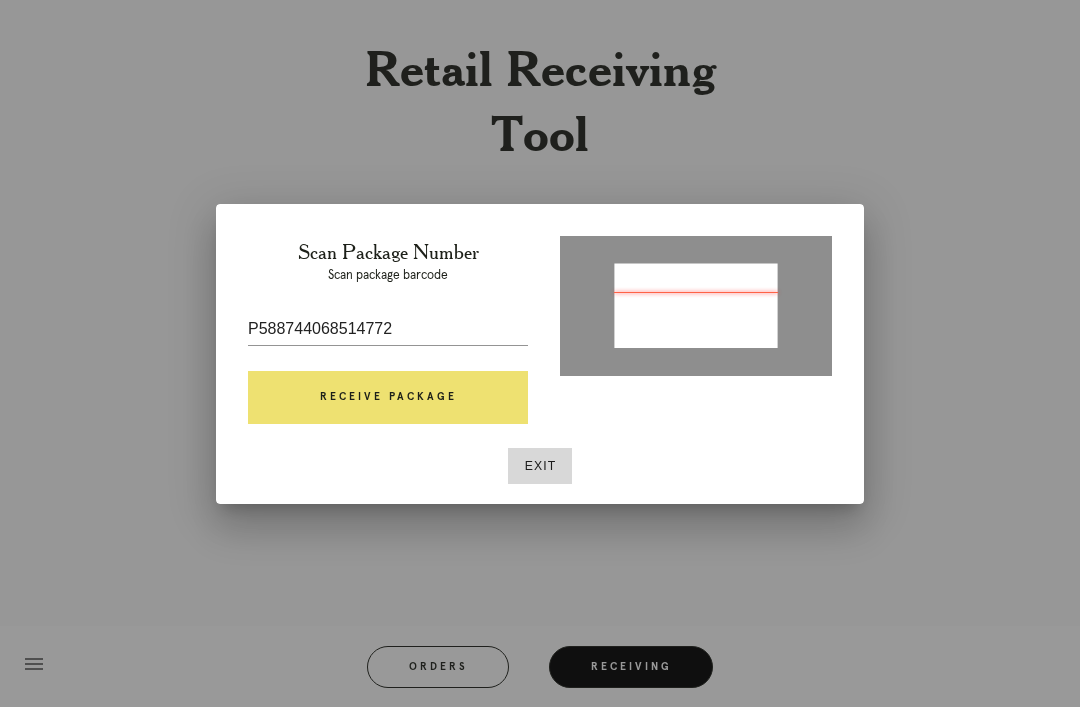 click on "Receive Package" at bounding box center [388, 398] 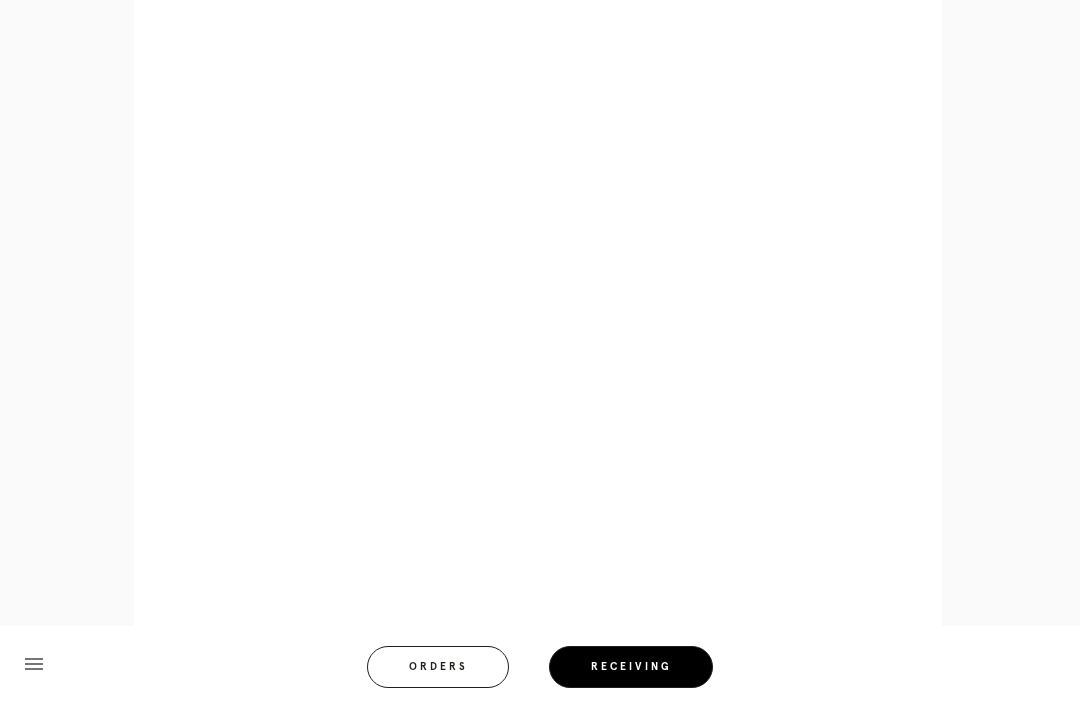 scroll, scrollTop: 946, scrollLeft: 0, axis: vertical 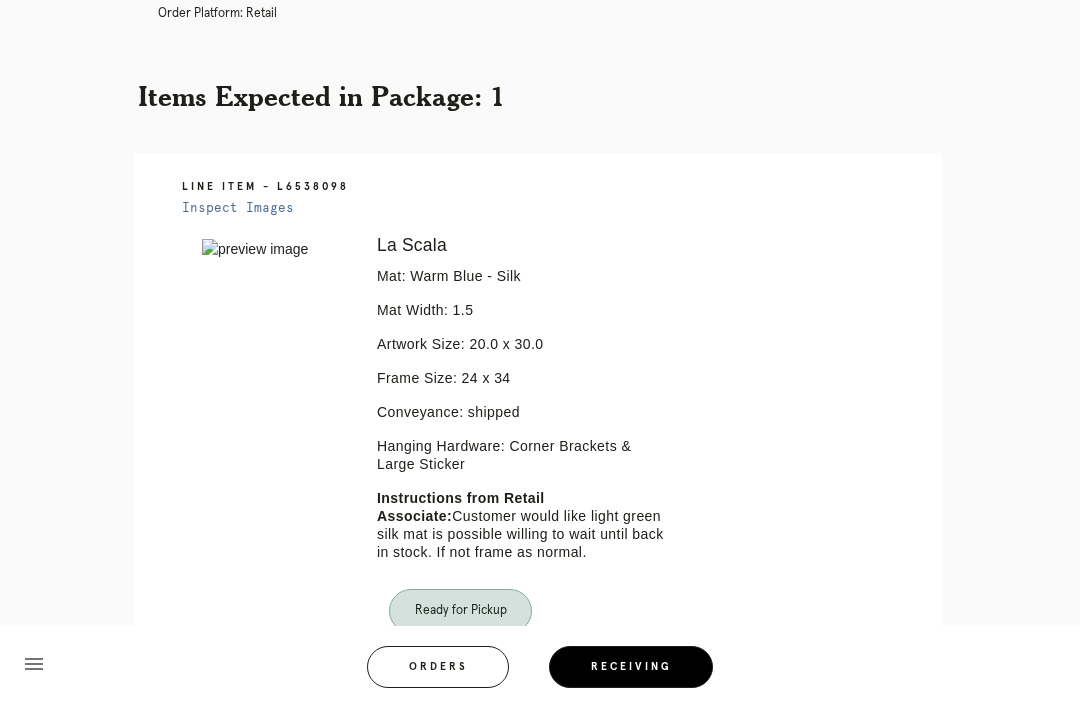 click on "Orders" at bounding box center [438, 667] 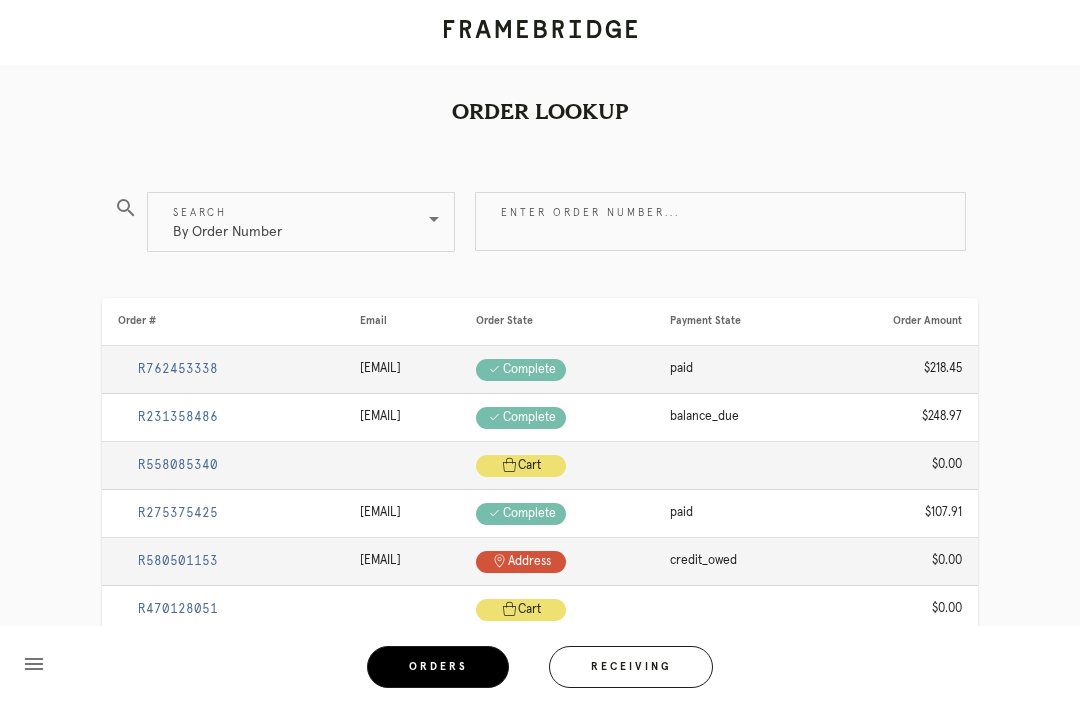 click on "Receiving" at bounding box center (631, 667) 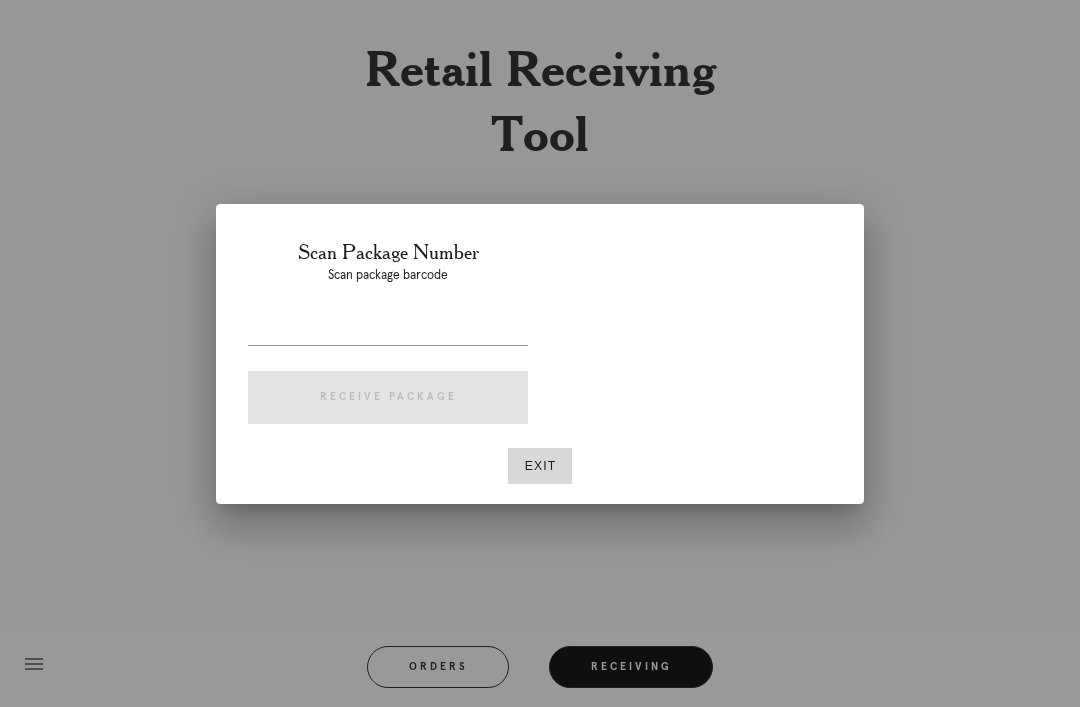 scroll, scrollTop: 64, scrollLeft: 0, axis: vertical 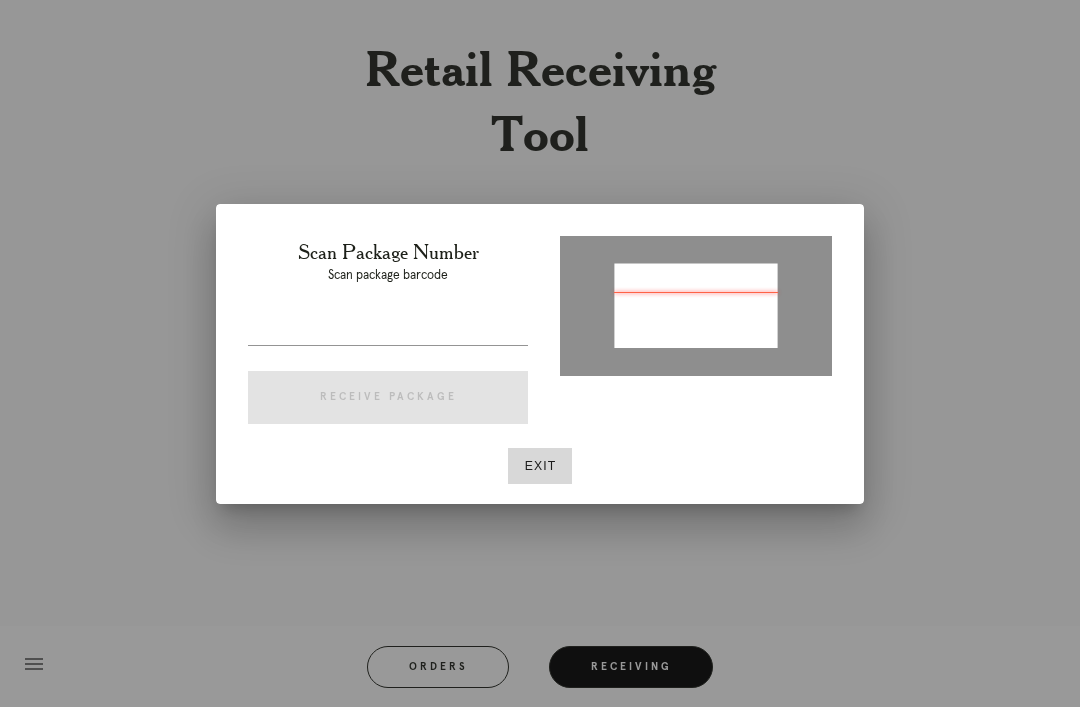 type on "[ORDER_ID]" 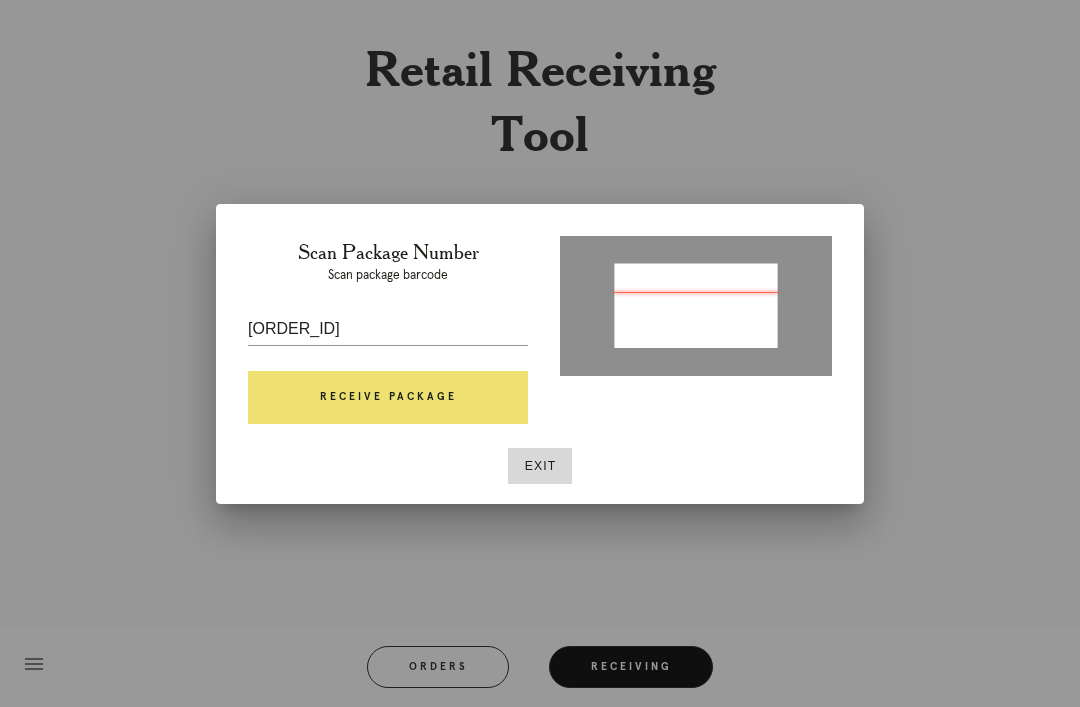 click on "Receive Package" at bounding box center (388, 398) 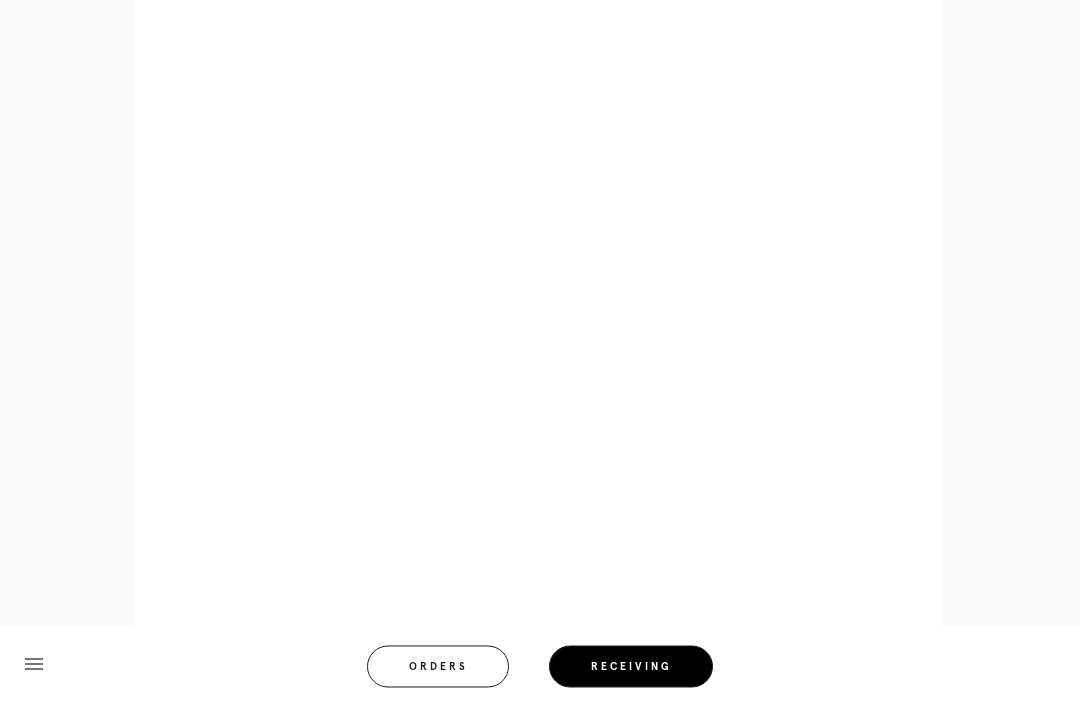 scroll, scrollTop: 946, scrollLeft: 0, axis: vertical 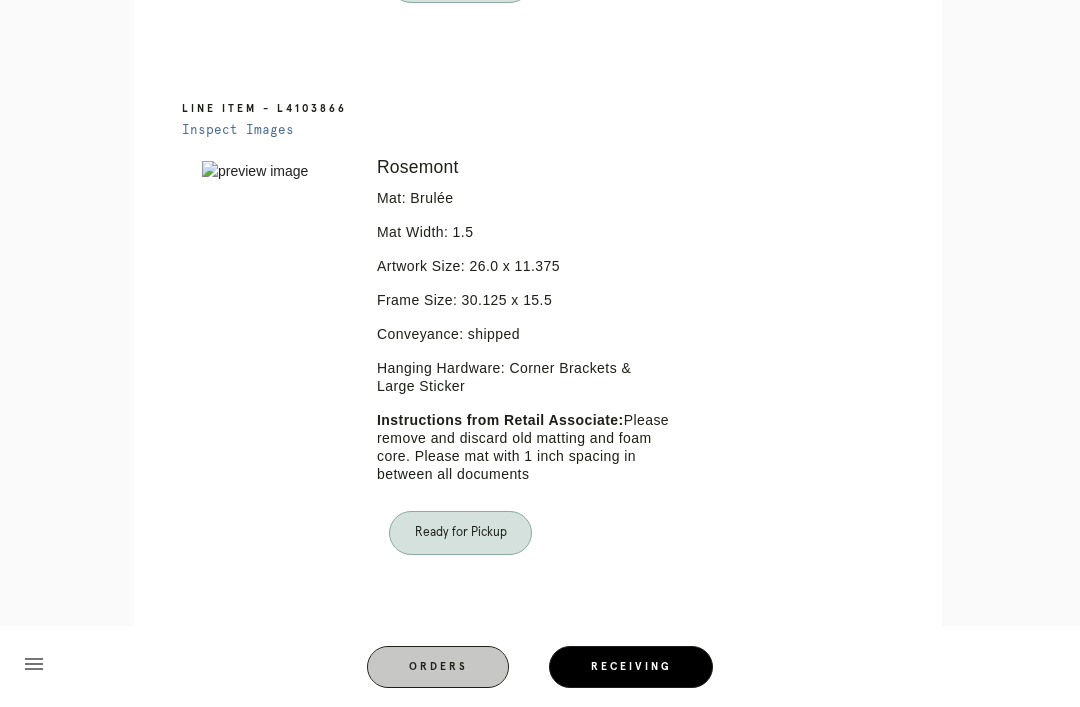 click on "Orders" at bounding box center [438, 667] 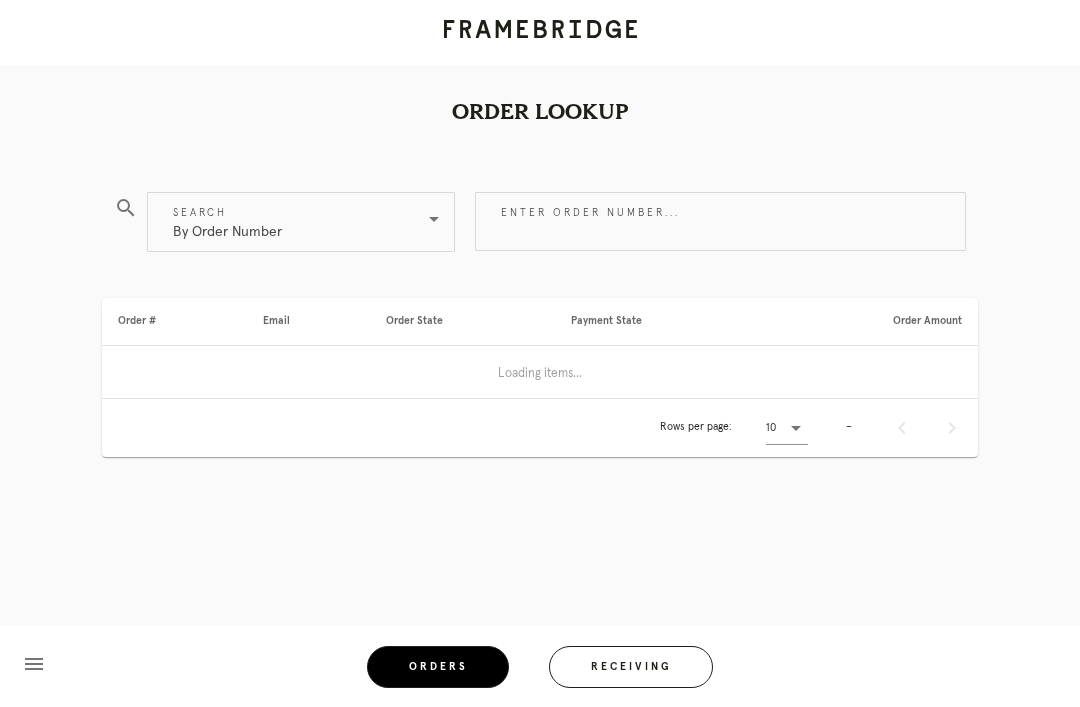 scroll, scrollTop: 0, scrollLeft: 0, axis: both 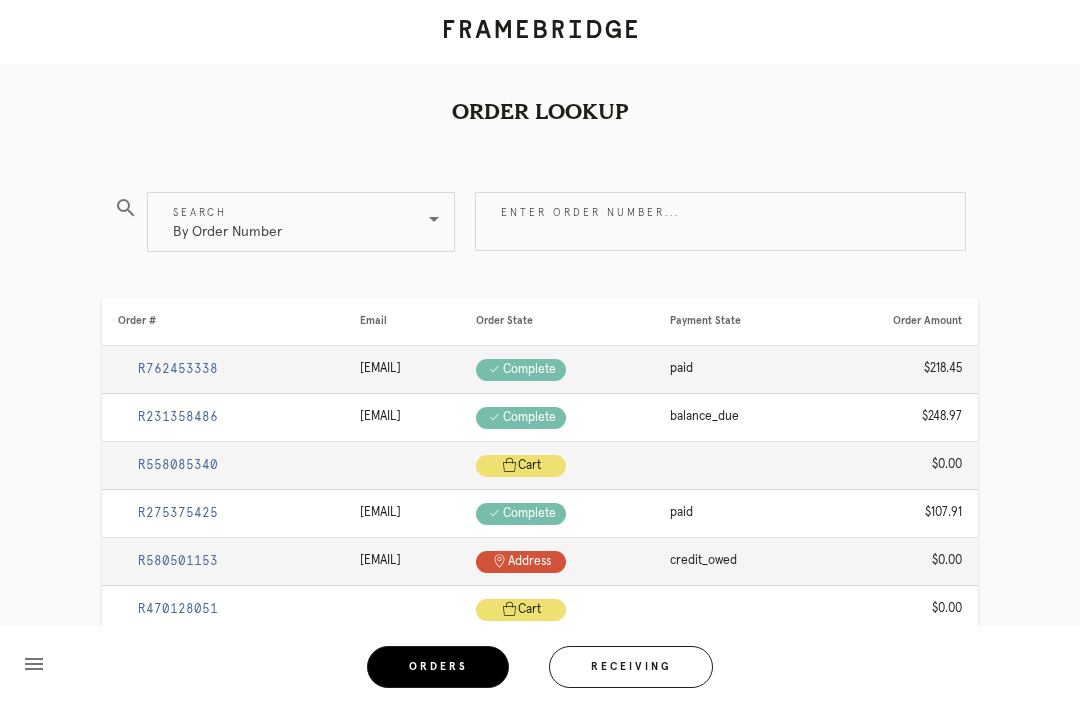 click on "Receiving" at bounding box center (631, 667) 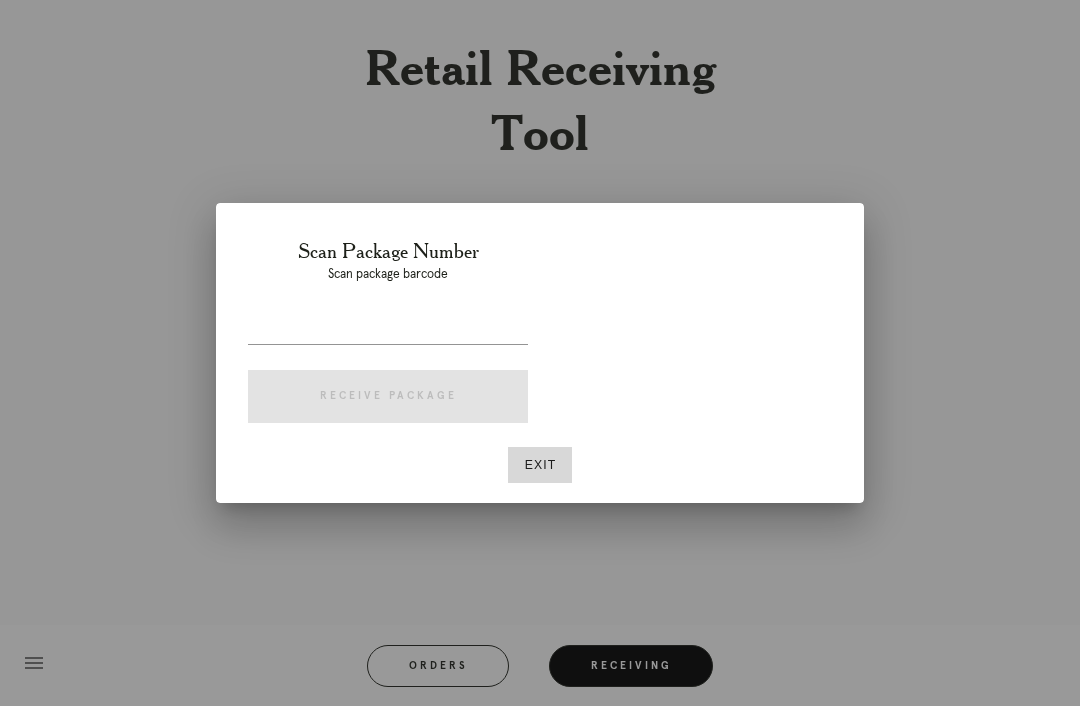 scroll, scrollTop: 64, scrollLeft: 0, axis: vertical 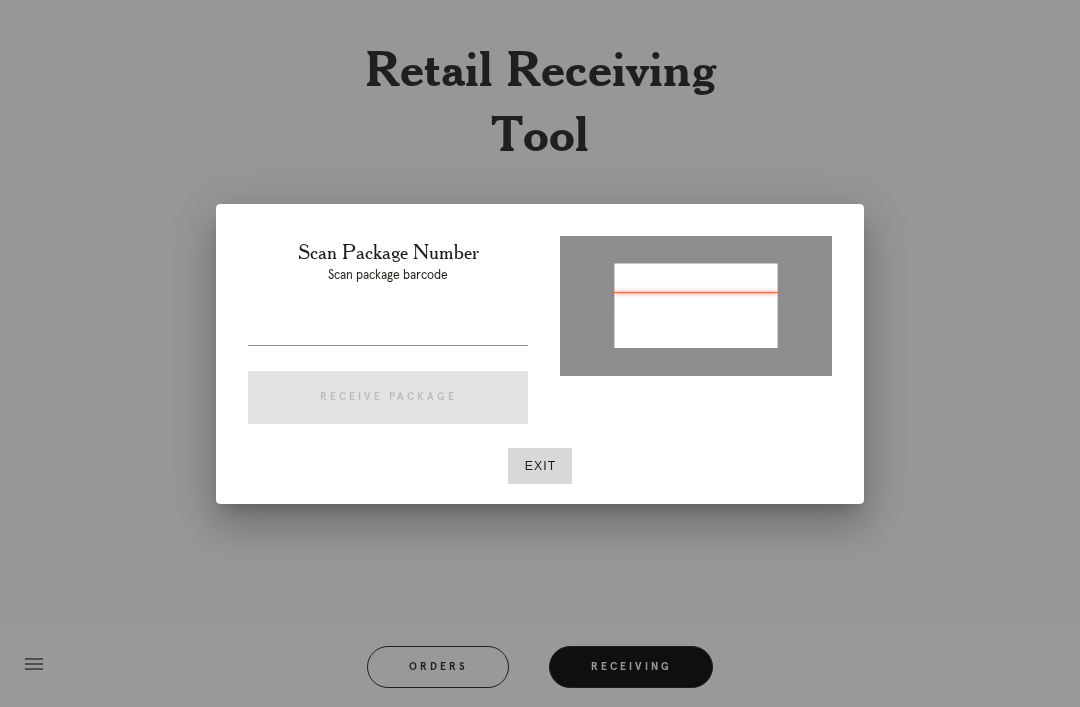 type on "[ORDER_ID]" 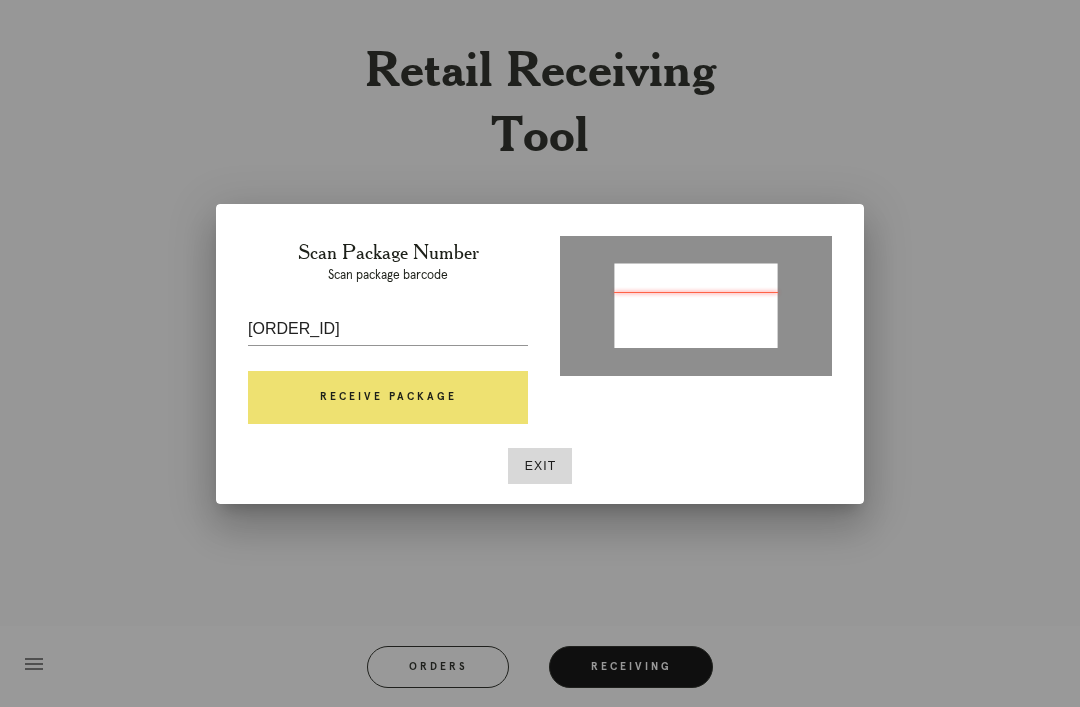 click on "Receive Package" at bounding box center (388, 398) 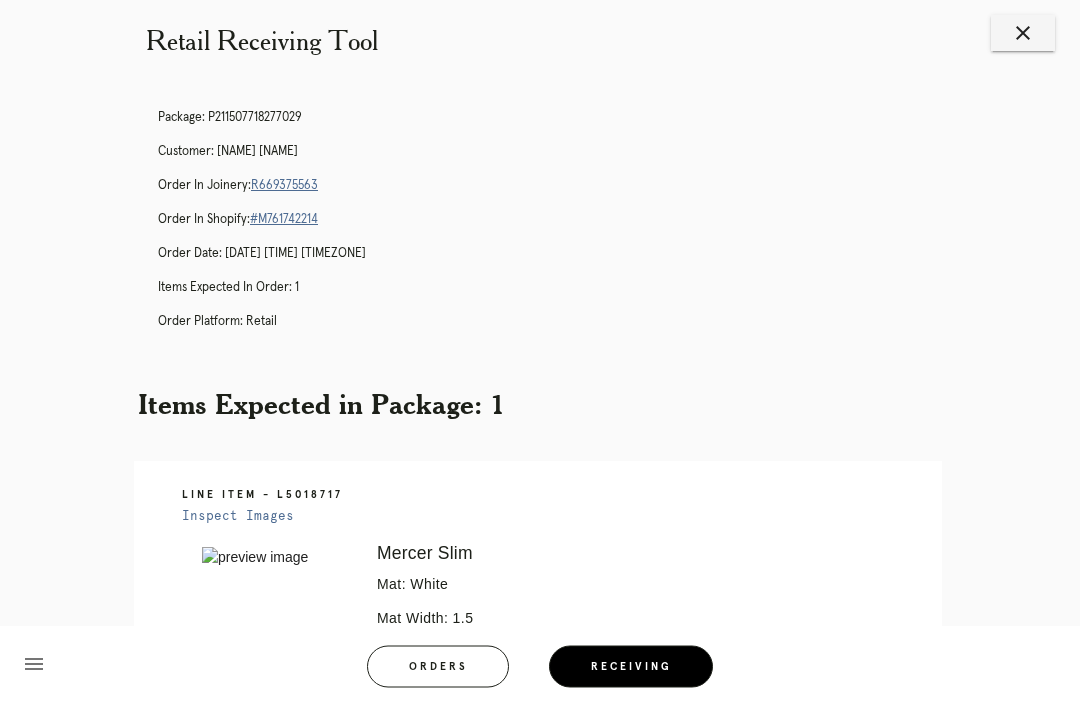 scroll, scrollTop: 0, scrollLeft: 0, axis: both 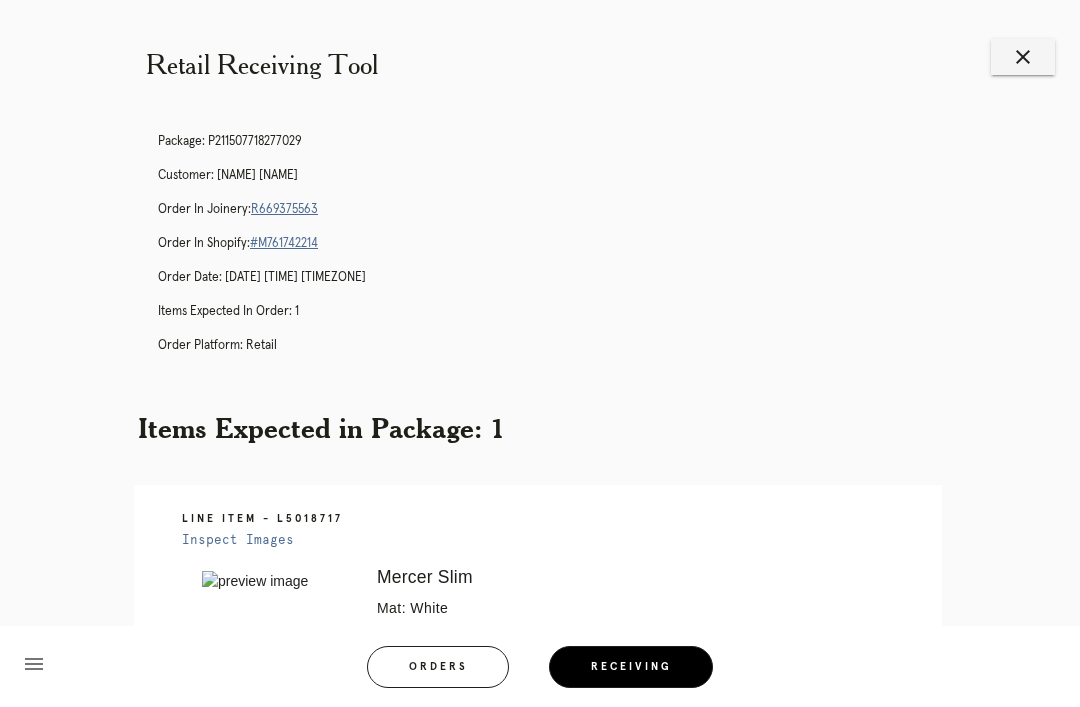 click on "R669375563" at bounding box center [284, 209] 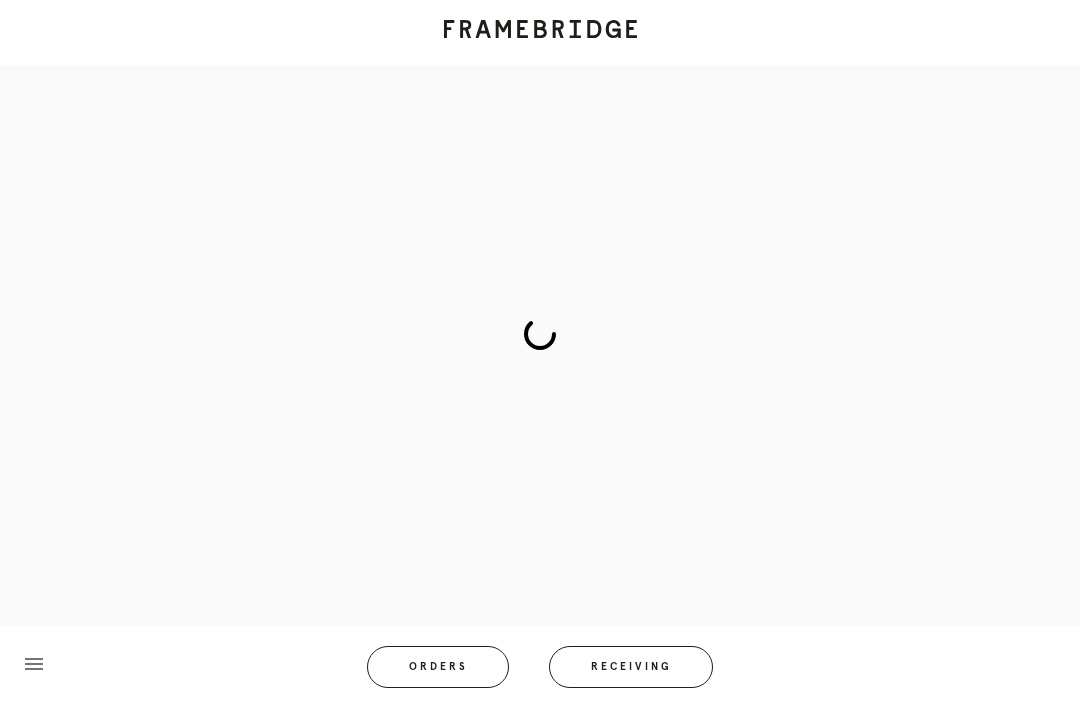 scroll, scrollTop: 0, scrollLeft: 0, axis: both 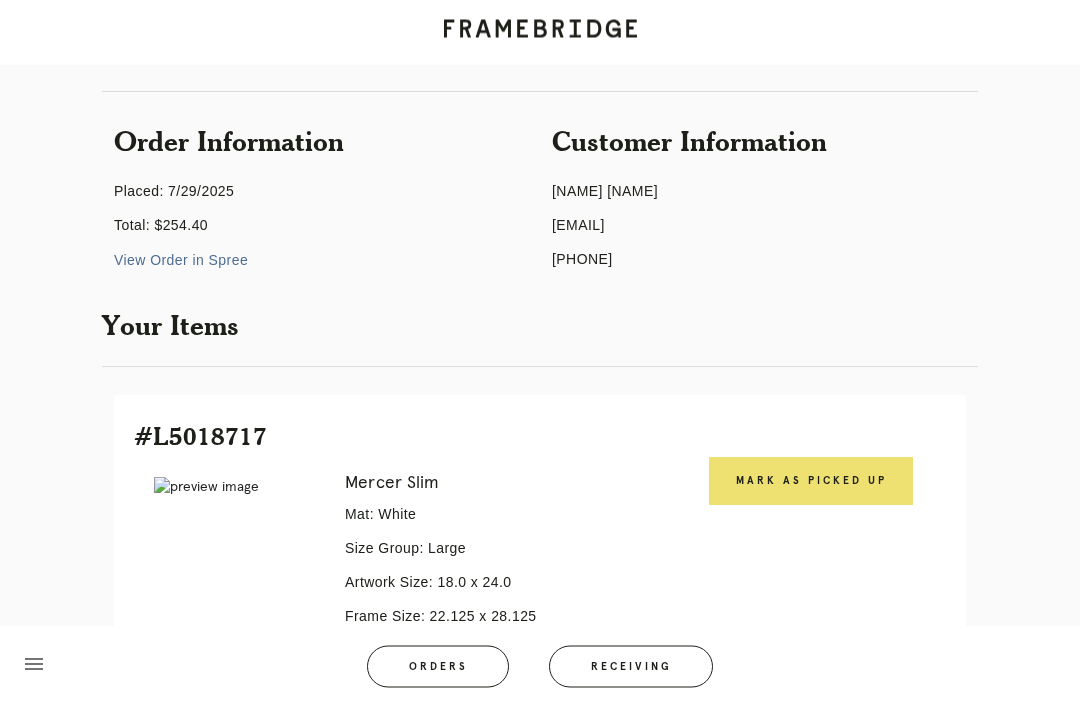 click on "Mark as Picked Up" at bounding box center (811, 482) 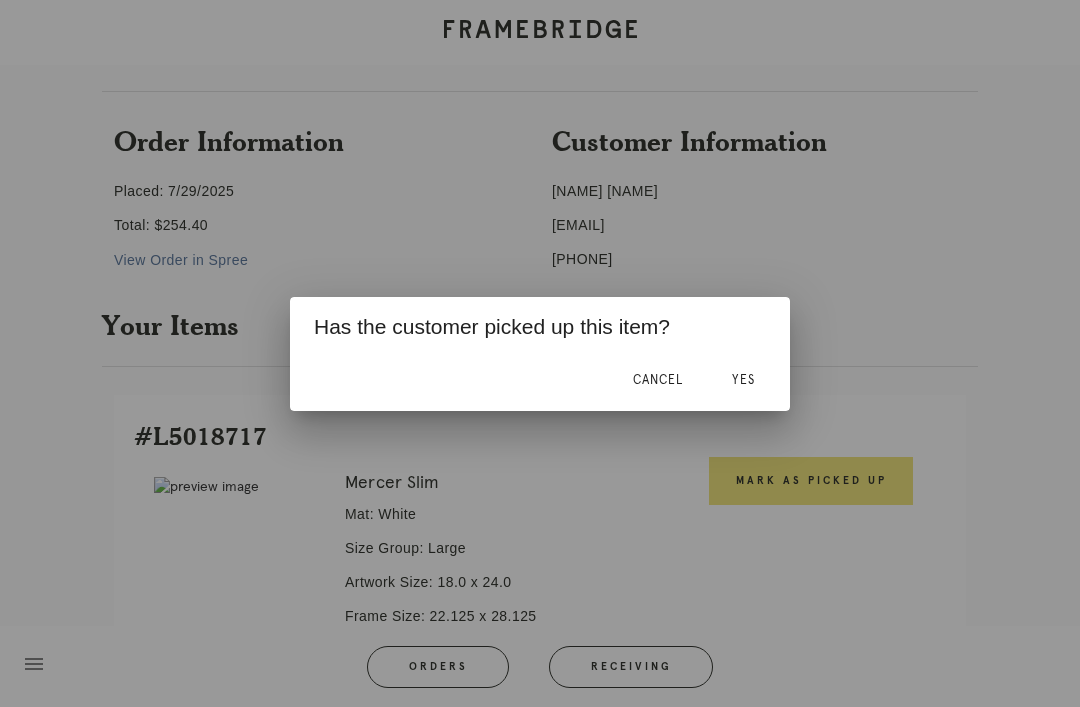 click on "Yes" at bounding box center (743, 381) 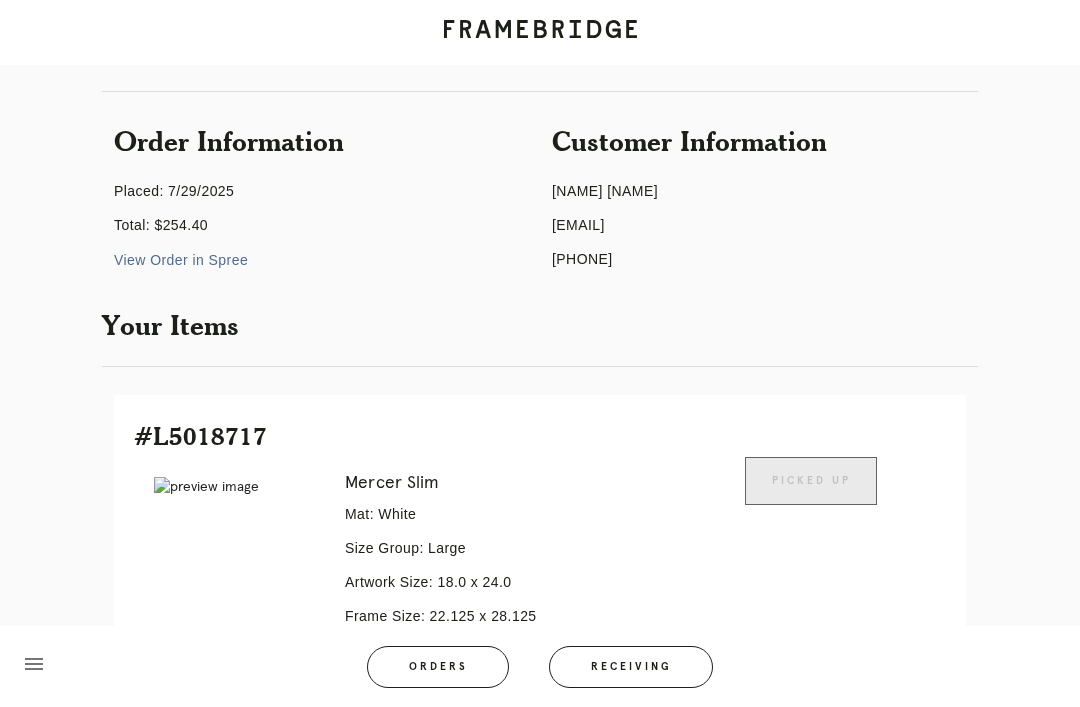 click on "Orders" at bounding box center [438, 667] 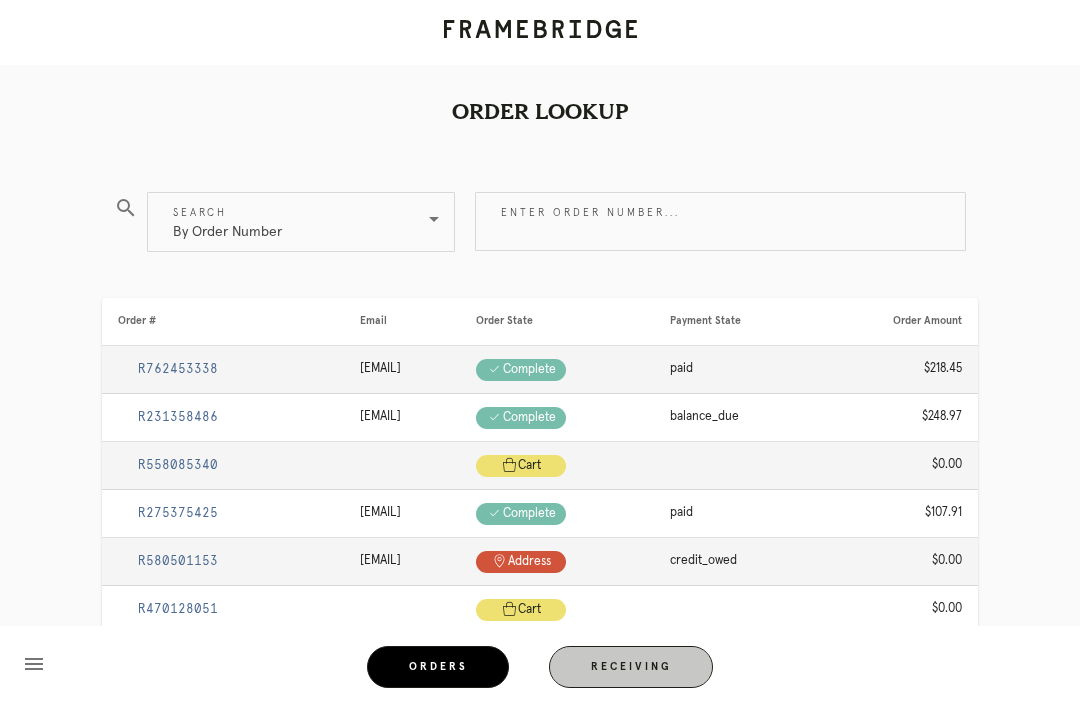 click on "Receiving" at bounding box center [631, 667] 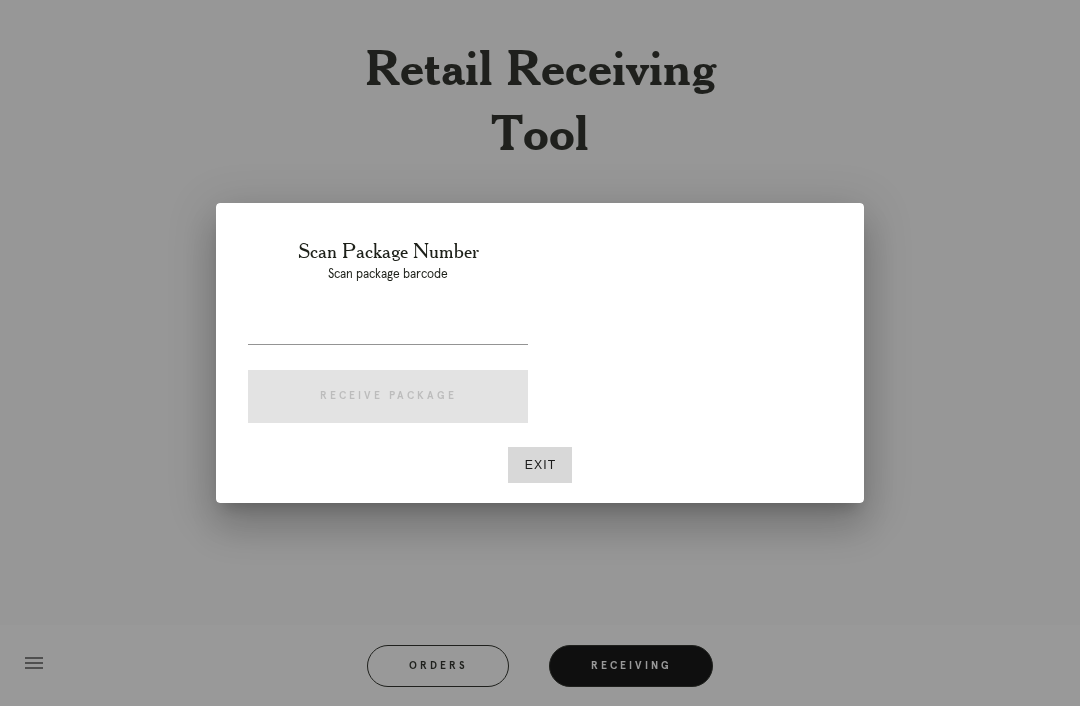 scroll, scrollTop: 64, scrollLeft: 0, axis: vertical 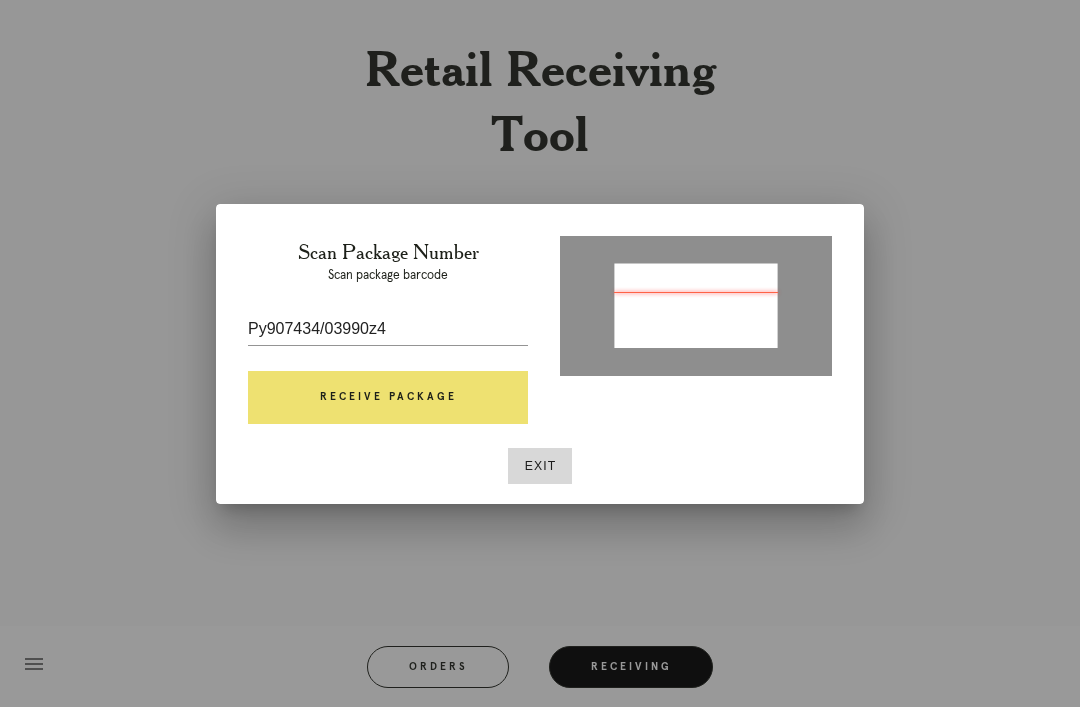 type on "[ID]" 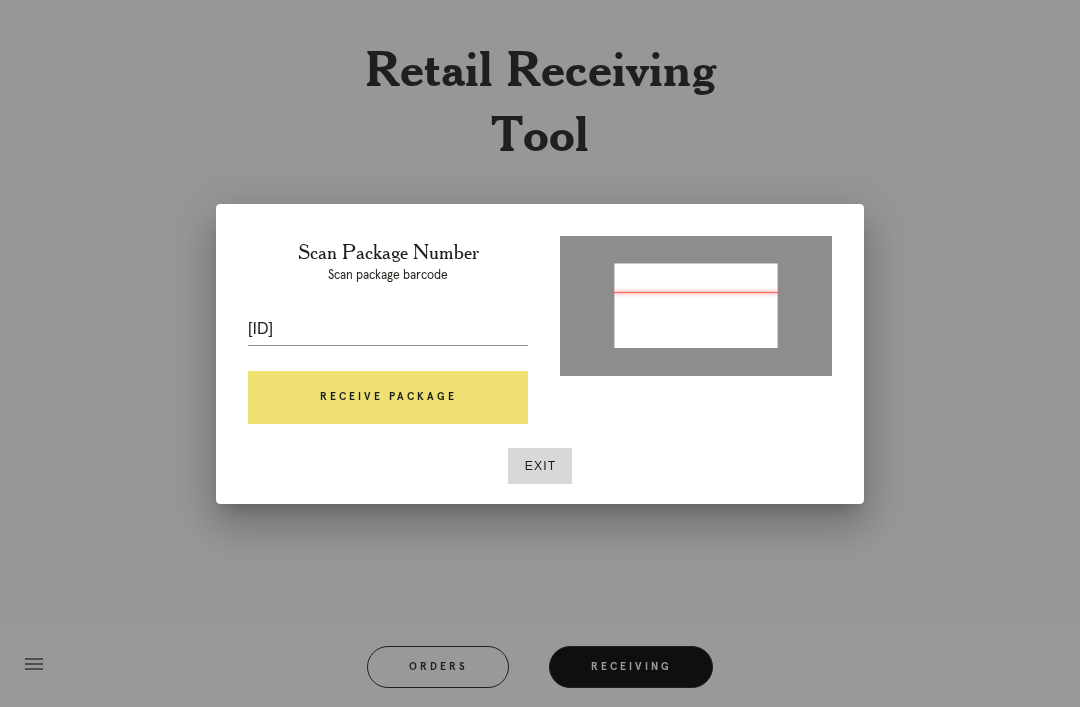 click on "Exit" at bounding box center (540, 466) 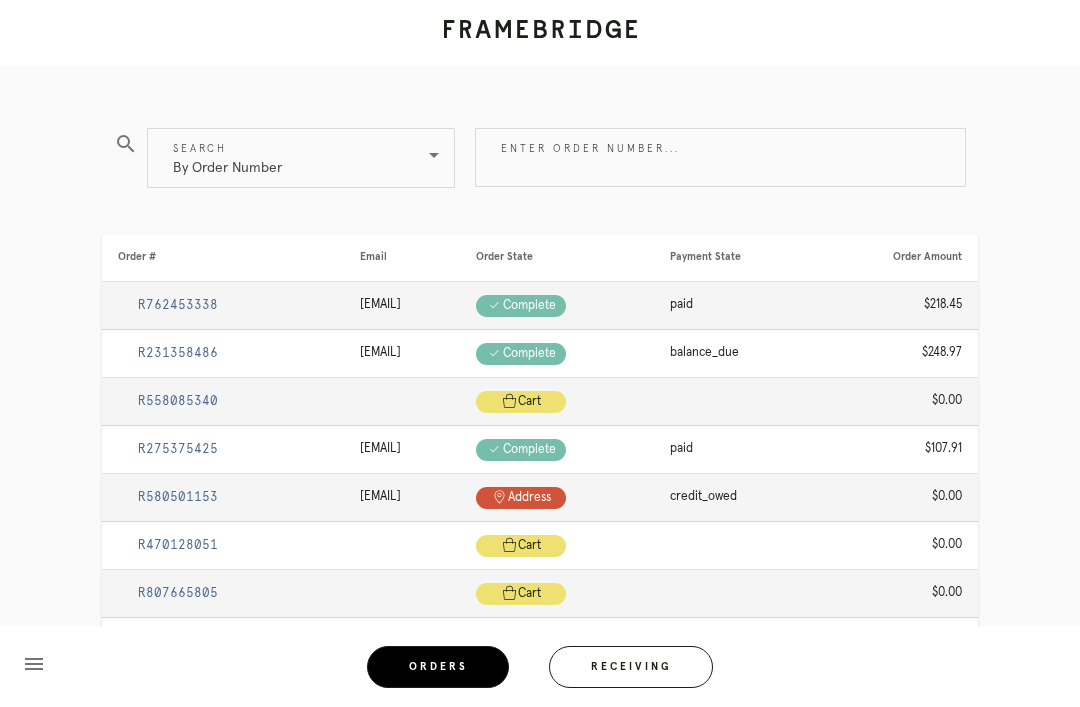click on "Orders" at bounding box center (438, 667) 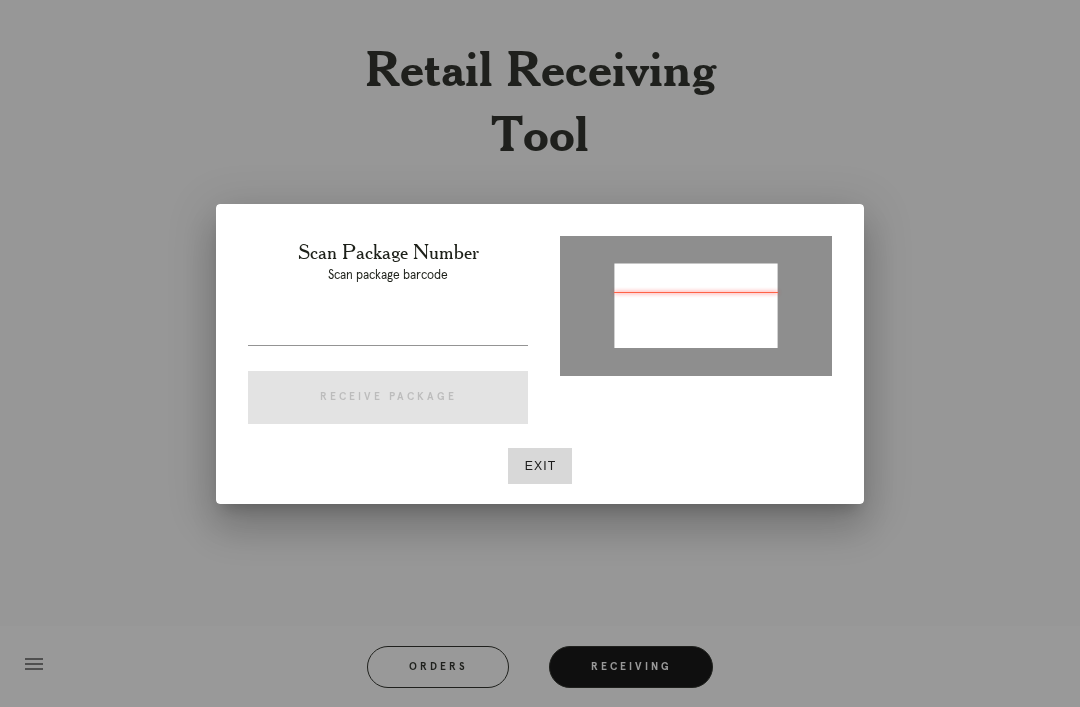 type on "P491743400499014" 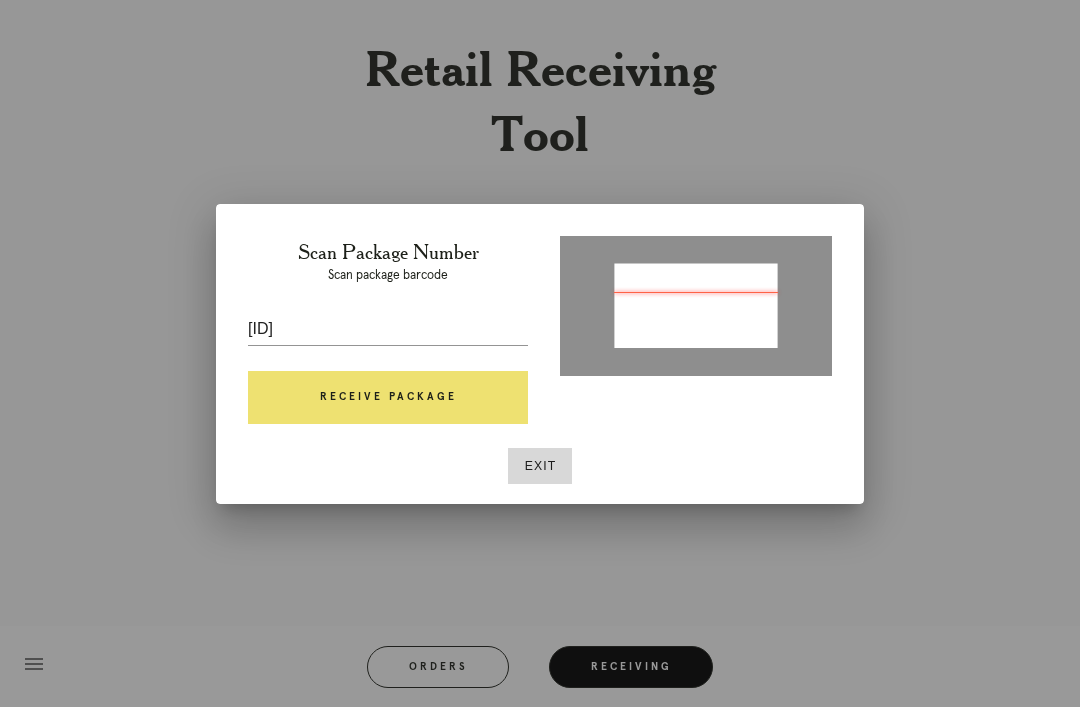 click on "Receive Package" at bounding box center (388, 398) 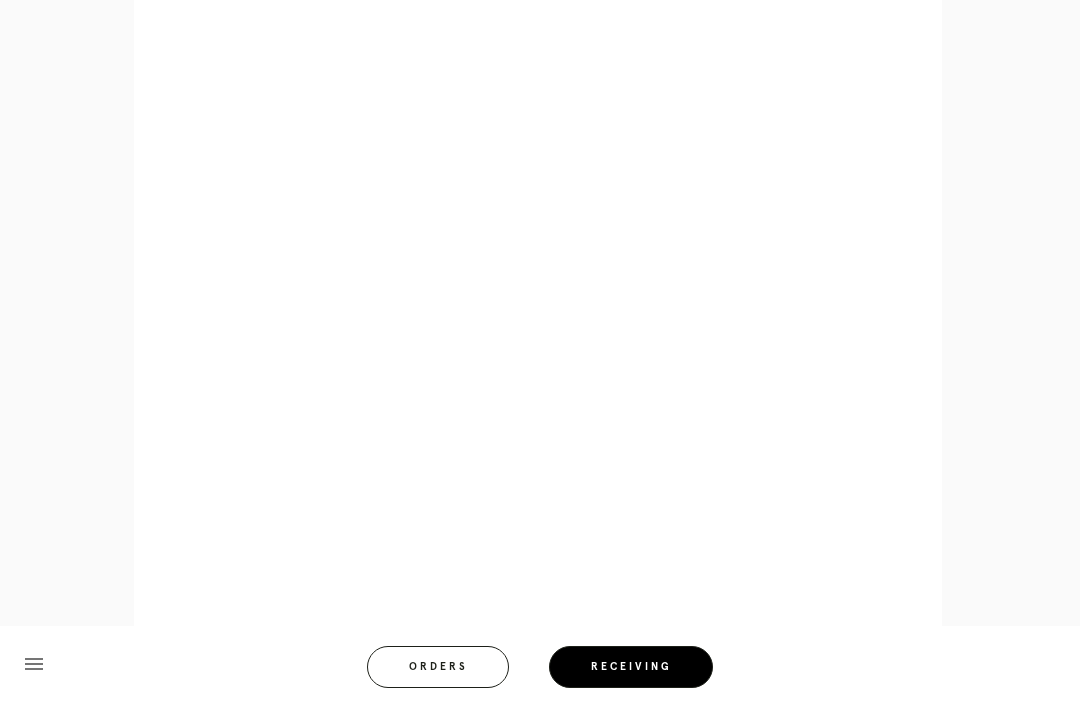 scroll, scrollTop: 858, scrollLeft: 0, axis: vertical 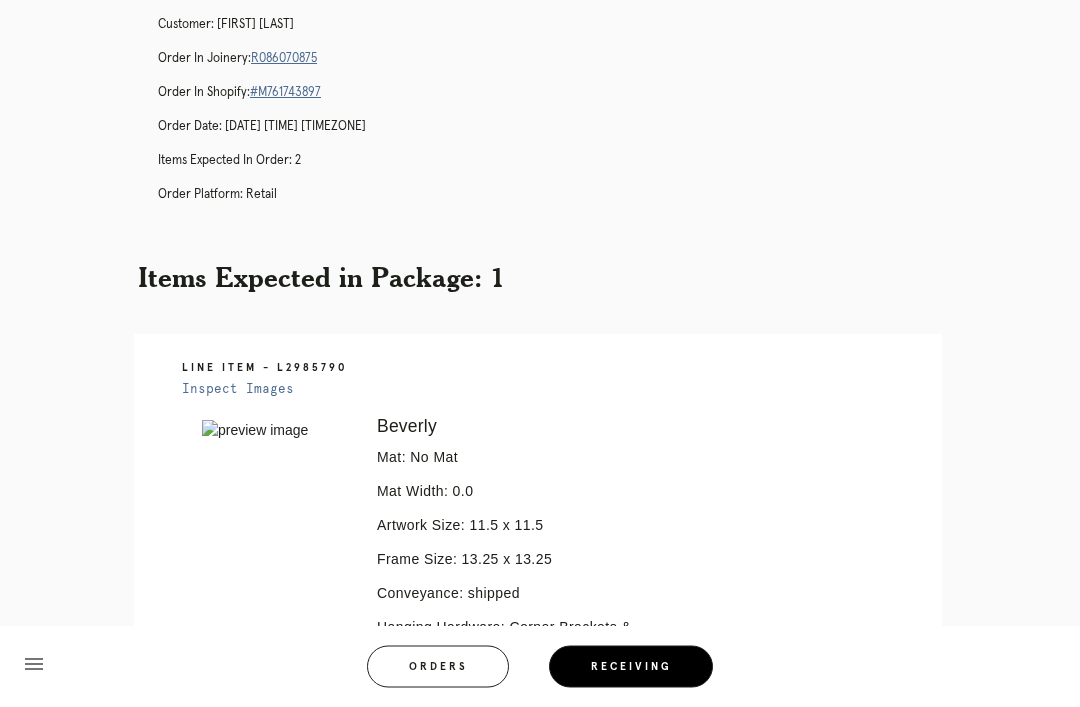 click on "Orders" at bounding box center [438, 667] 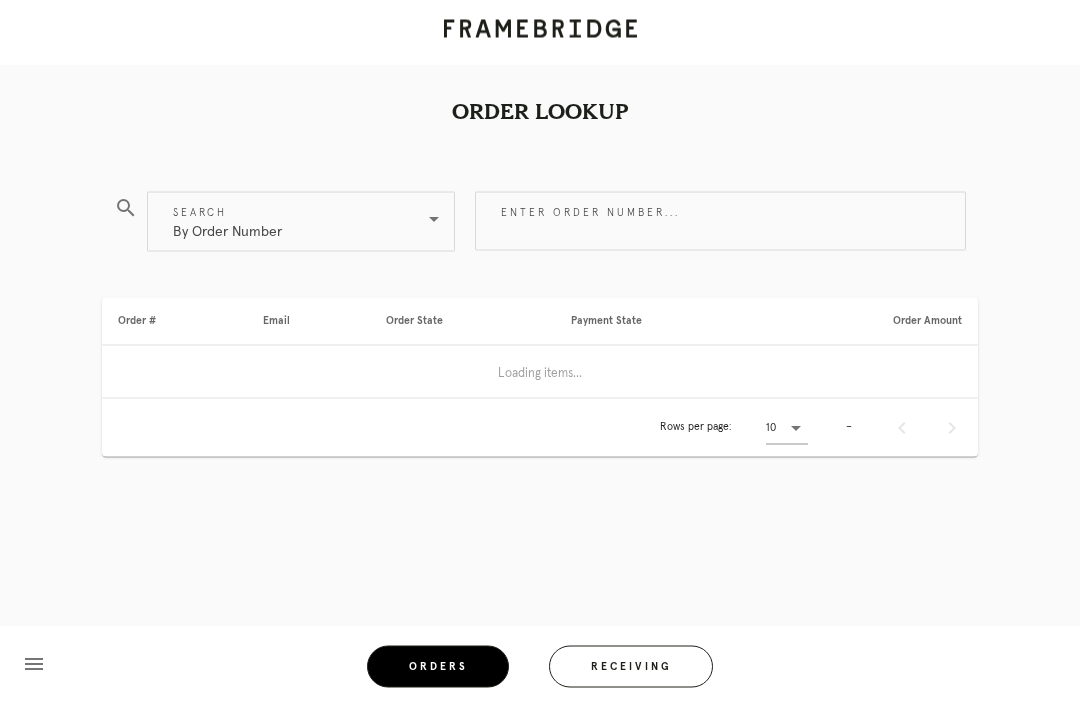 scroll, scrollTop: 0, scrollLeft: 0, axis: both 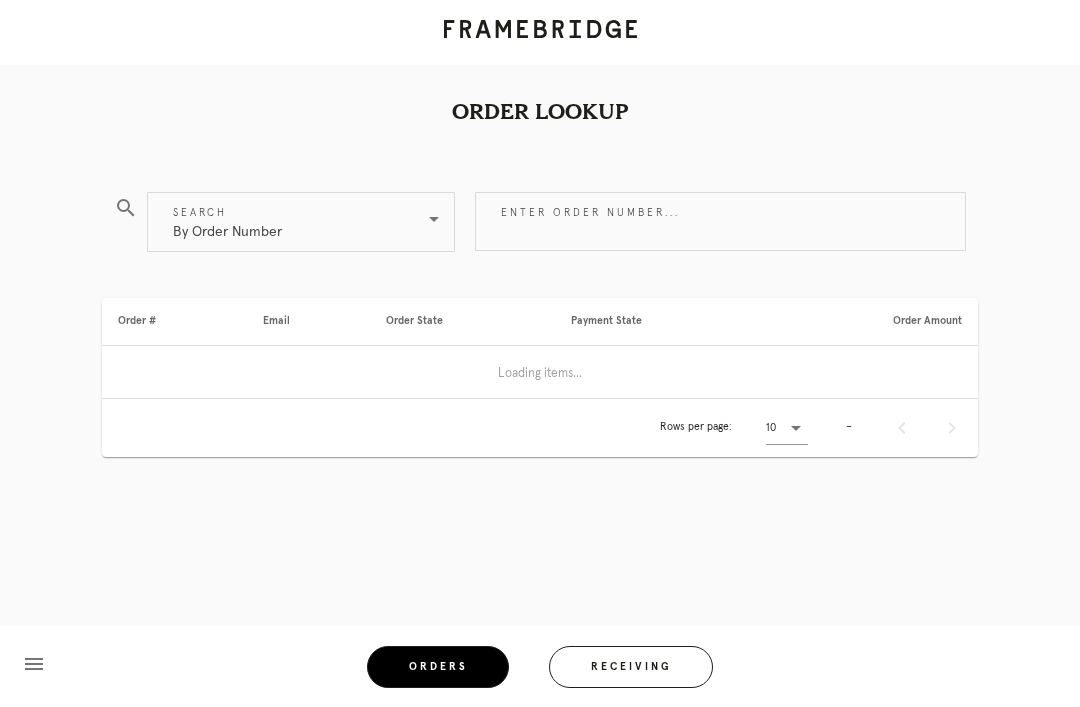 click on "Receiving" at bounding box center (631, 667) 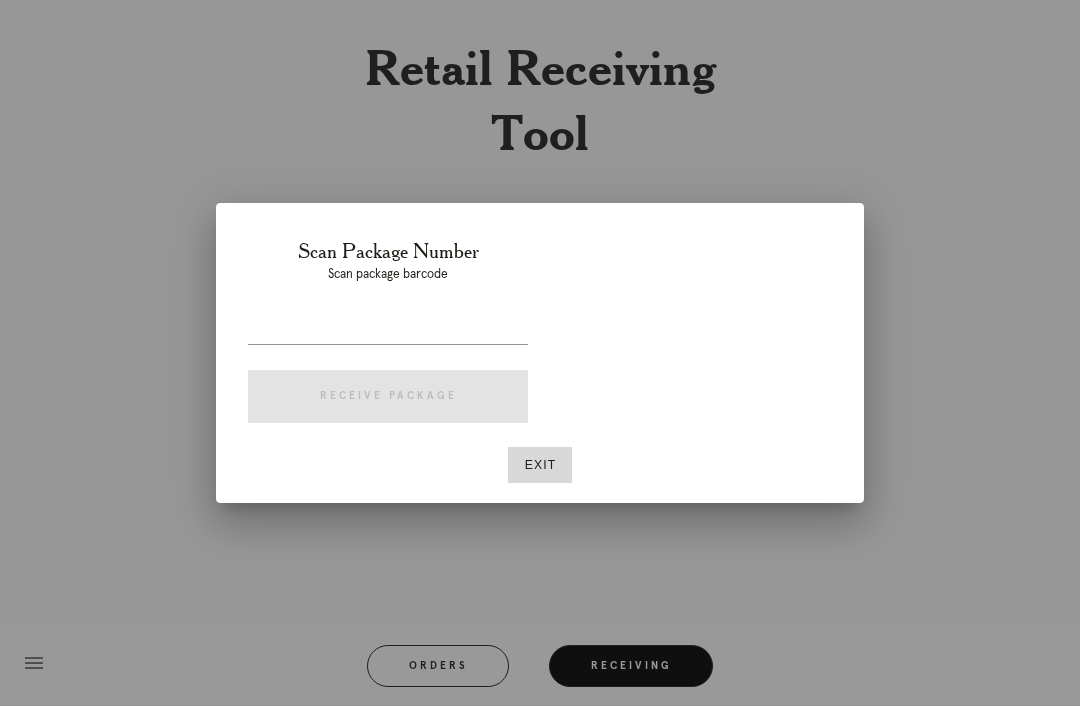 scroll, scrollTop: 64, scrollLeft: 0, axis: vertical 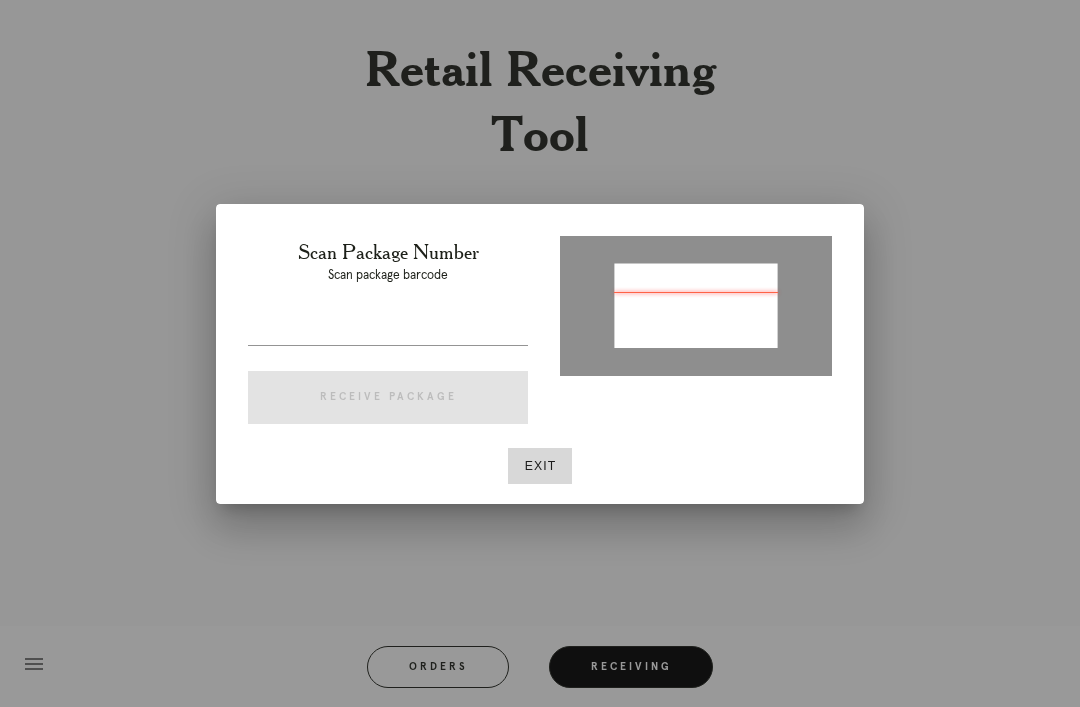 type on "P640702714120281" 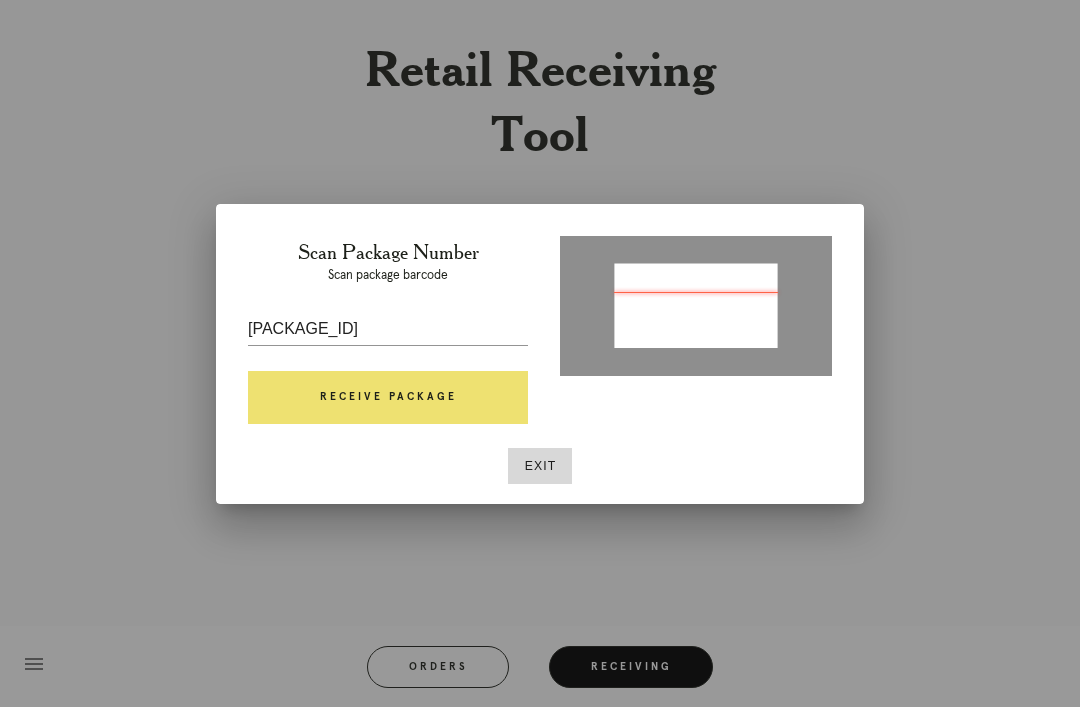 click on "Receive Package" at bounding box center [388, 398] 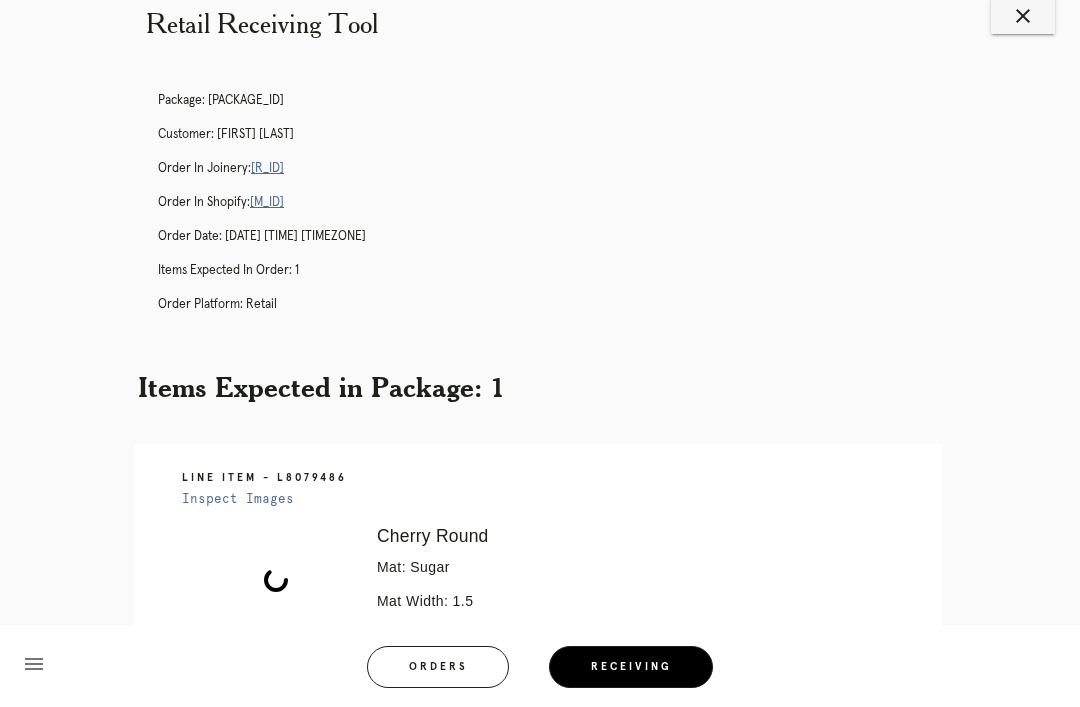 scroll, scrollTop: 0, scrollLeft: 0, axis: both 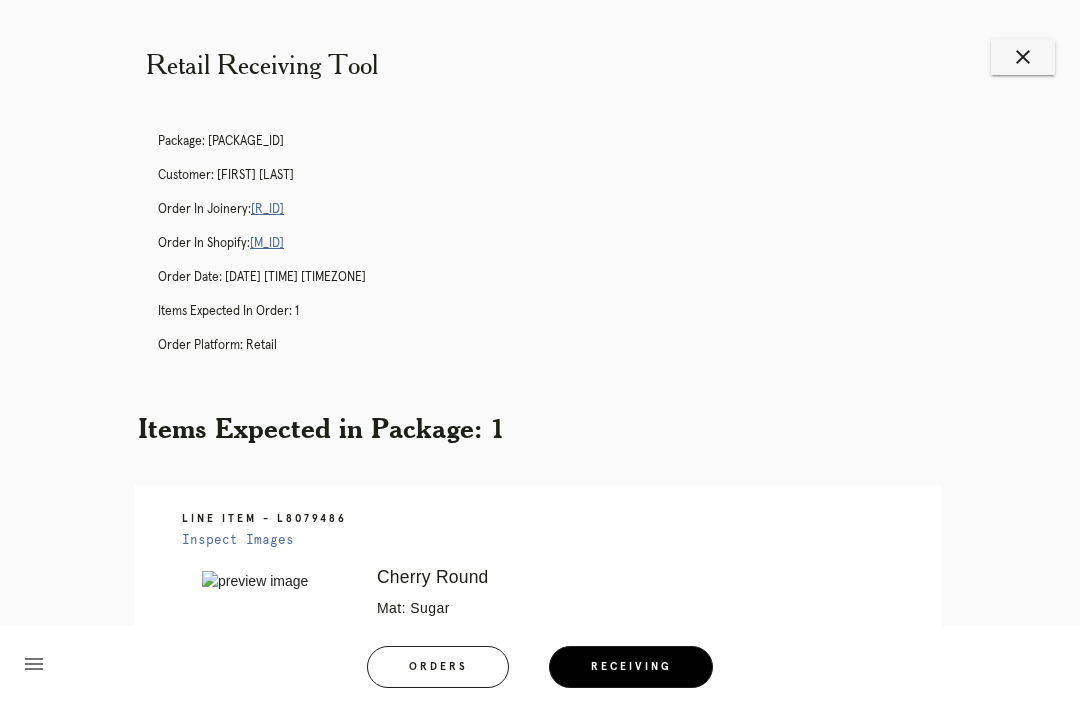 click on "R227690239" at bounding box center [267, 209] 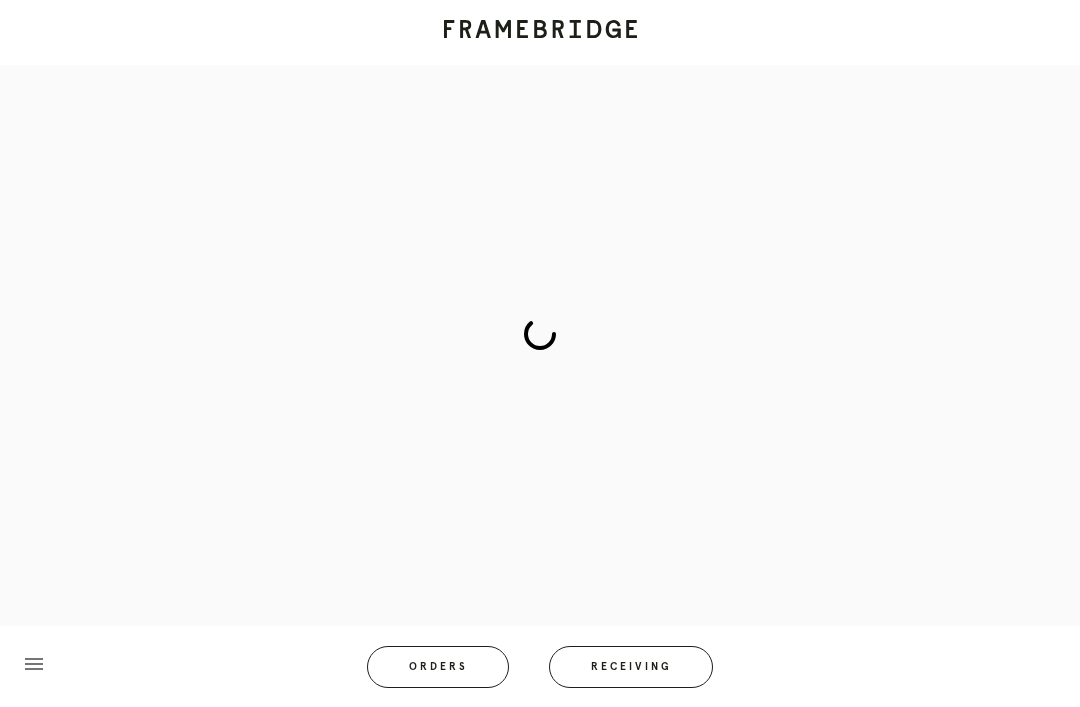 scroll, scrollTop: 0, scrollLeft: 0, axis: both 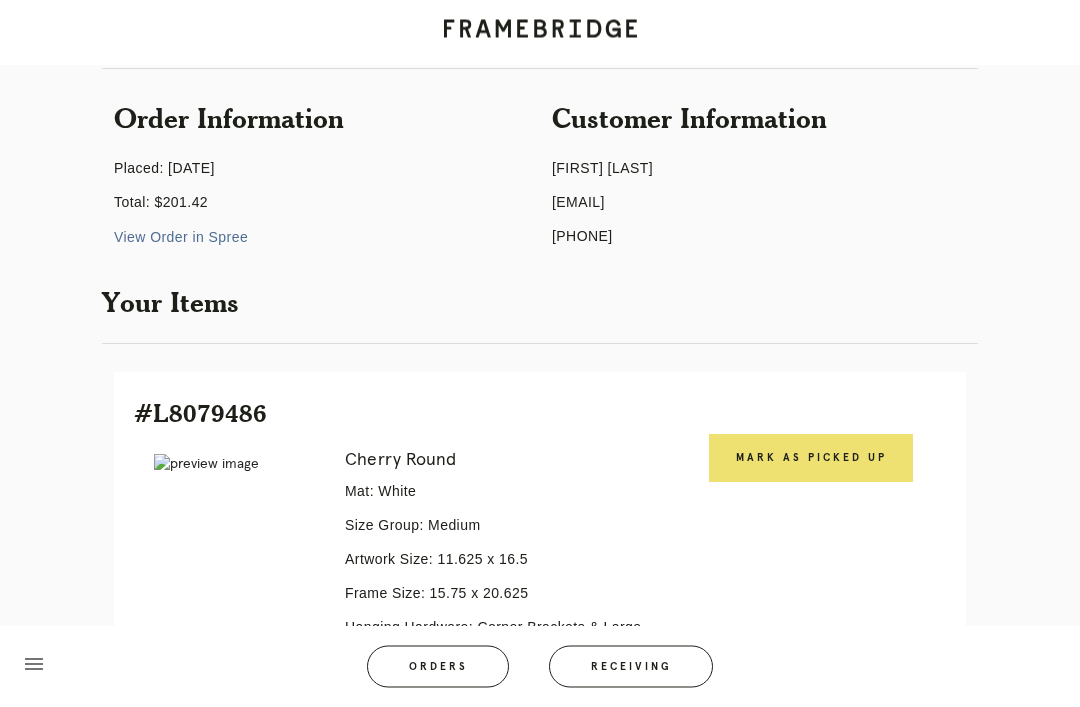 click on "Mark as Picked Up" at bounding box center [811, 459] 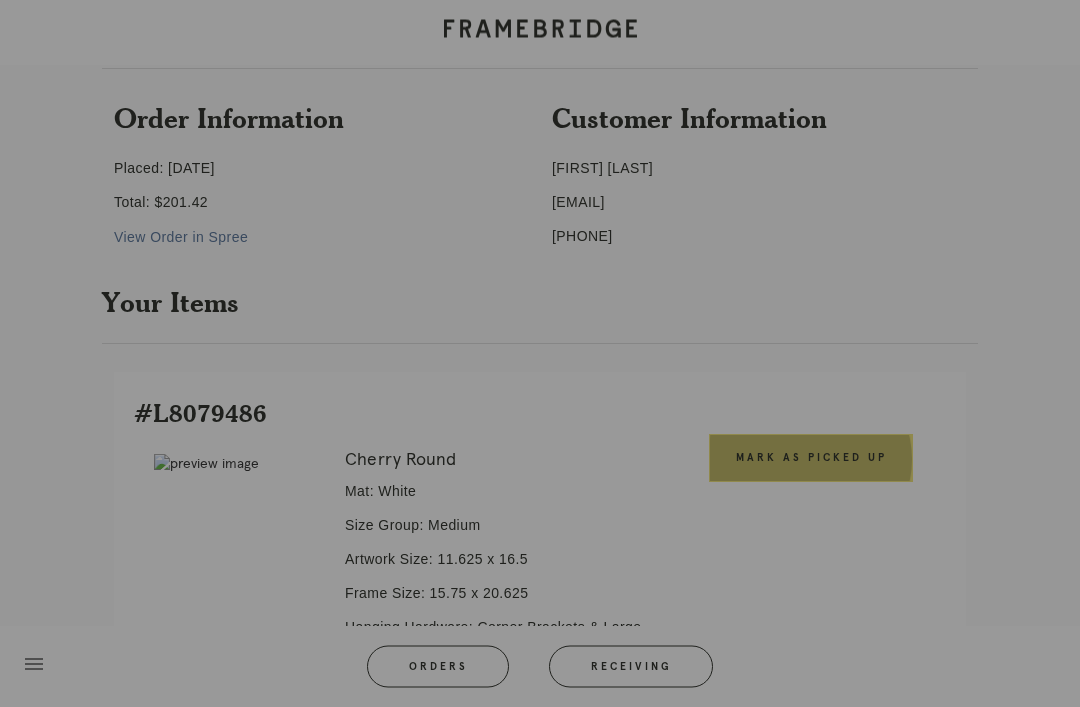 scroll, scrollTop: 161, scrollLeft: 0, axis: vertical 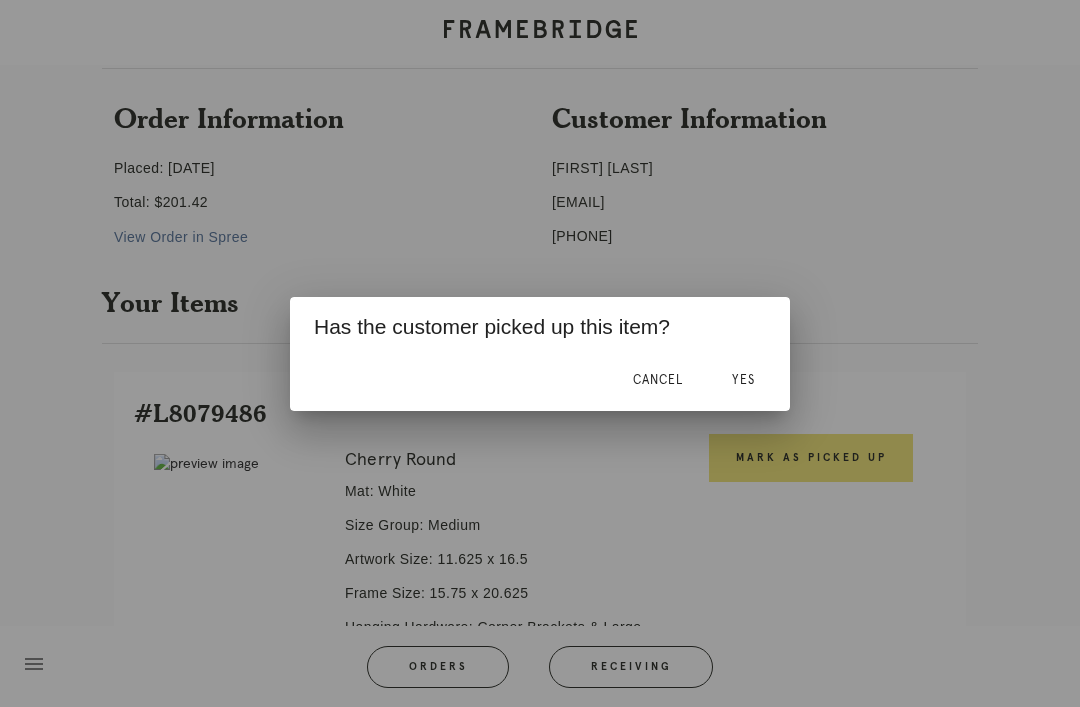 click on "Yes" at bounding box center [743, 381] 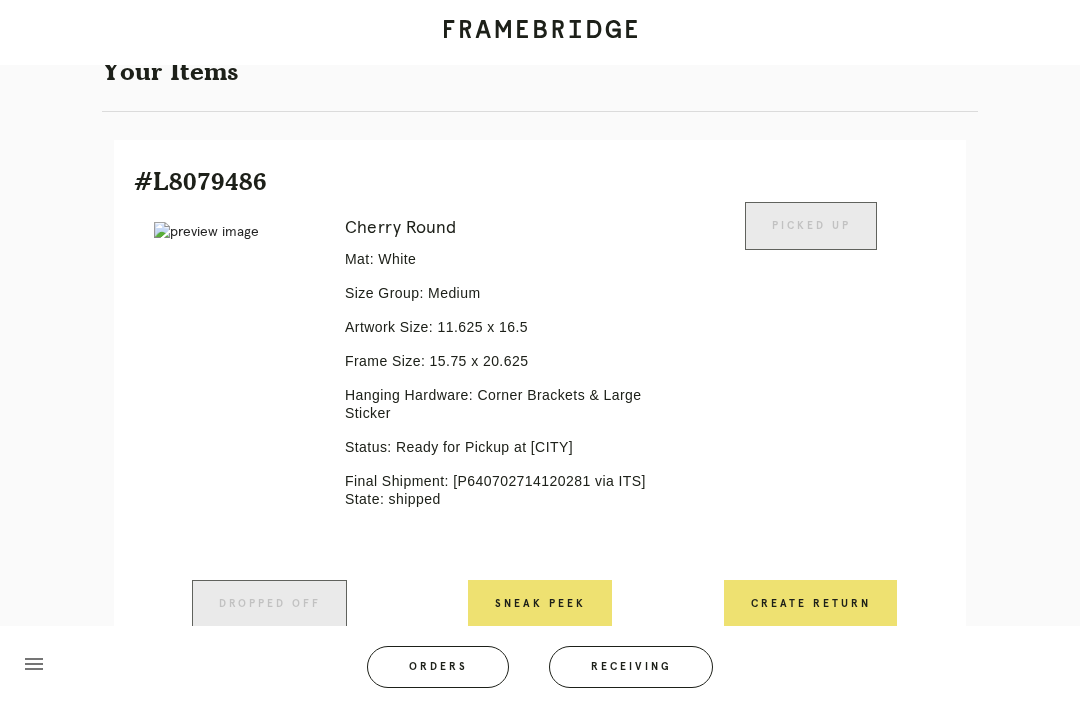 scroll, scrollTop: 446, scrollLeft: 0, axis: vertical 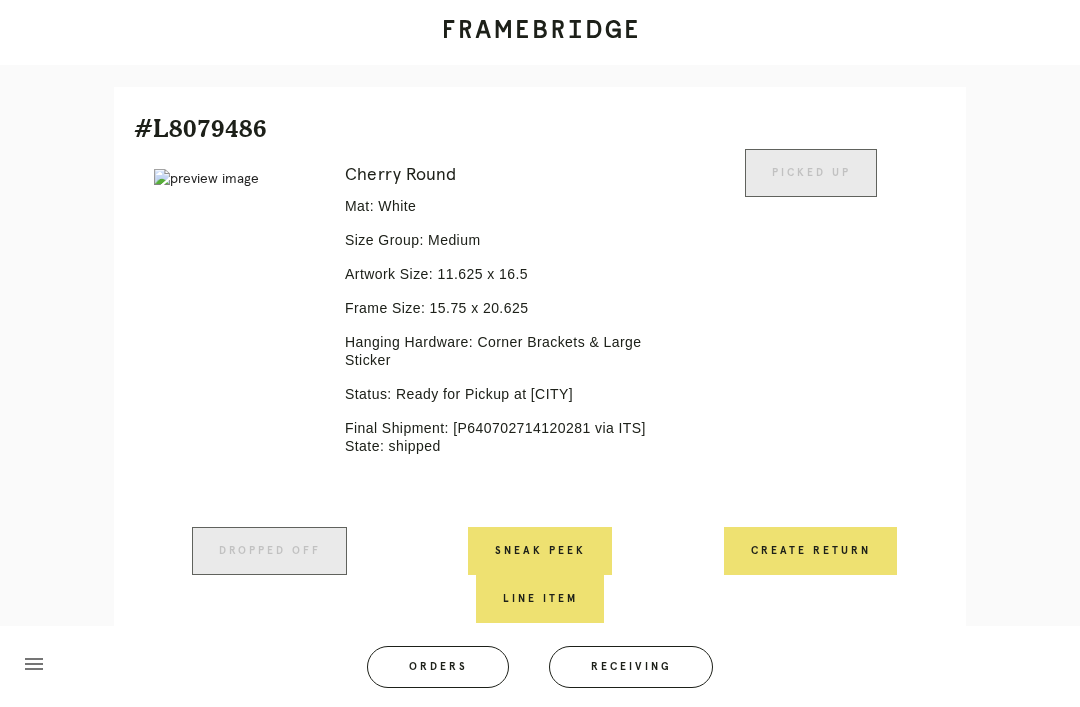 click on "Orders" at bounding box center [438, 667] 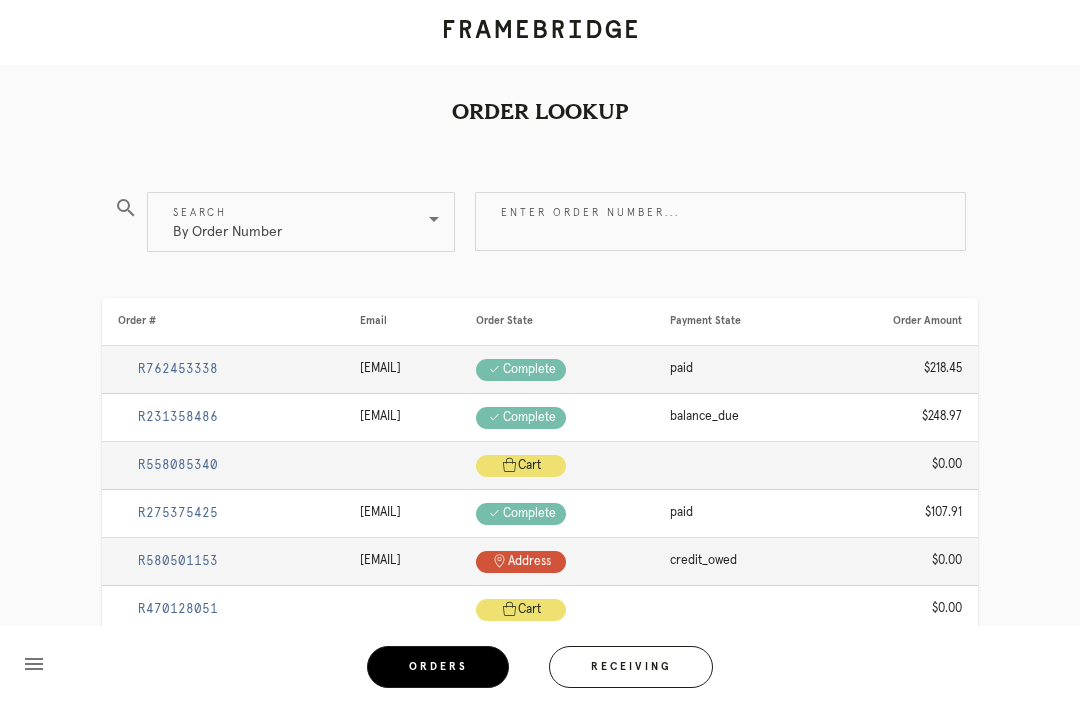 click on "Receiving" at bounding box center (631, 667) 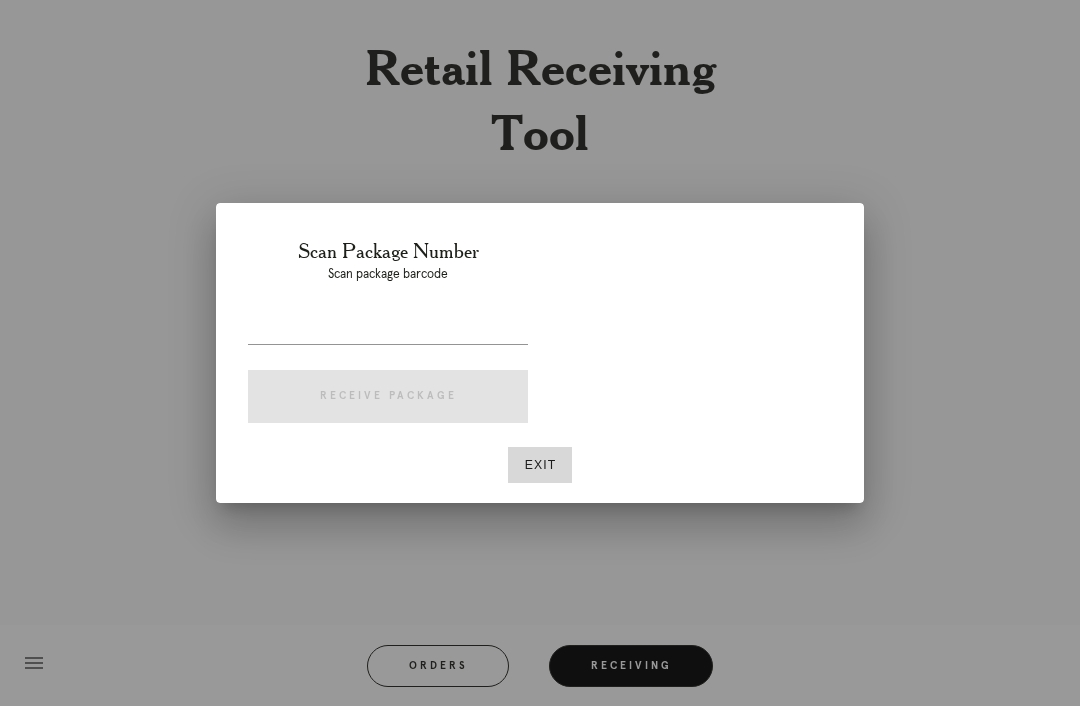 scroll, scrollTop: 64, scrollLeft: 0, axis: vertical 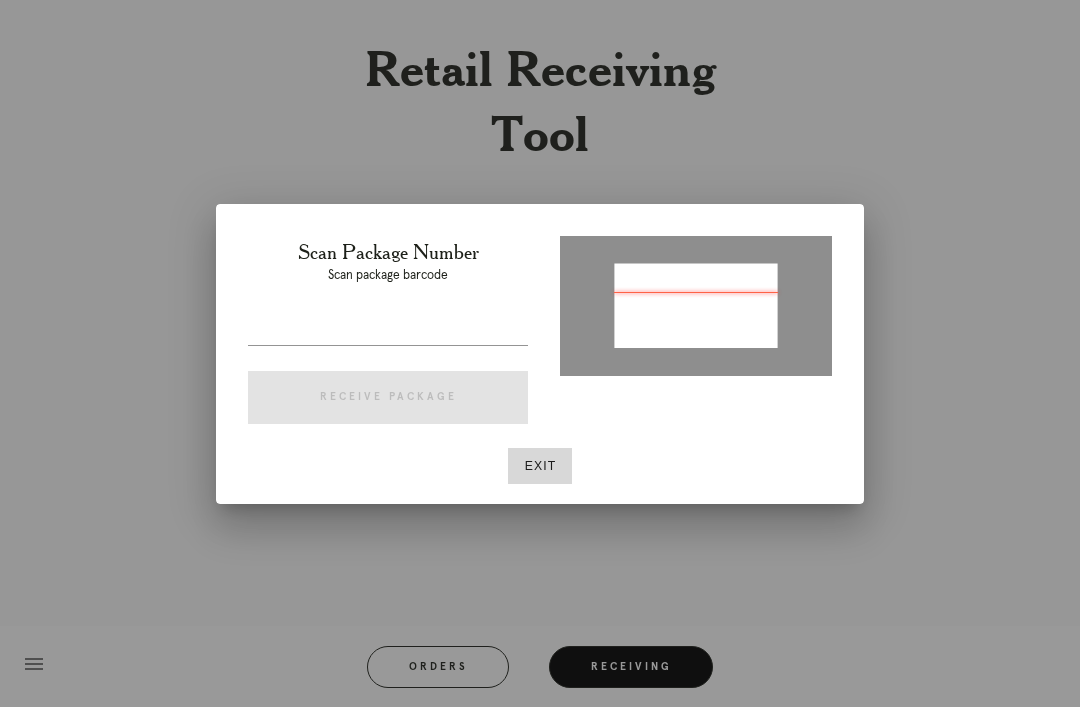 type on "P588744068514772" 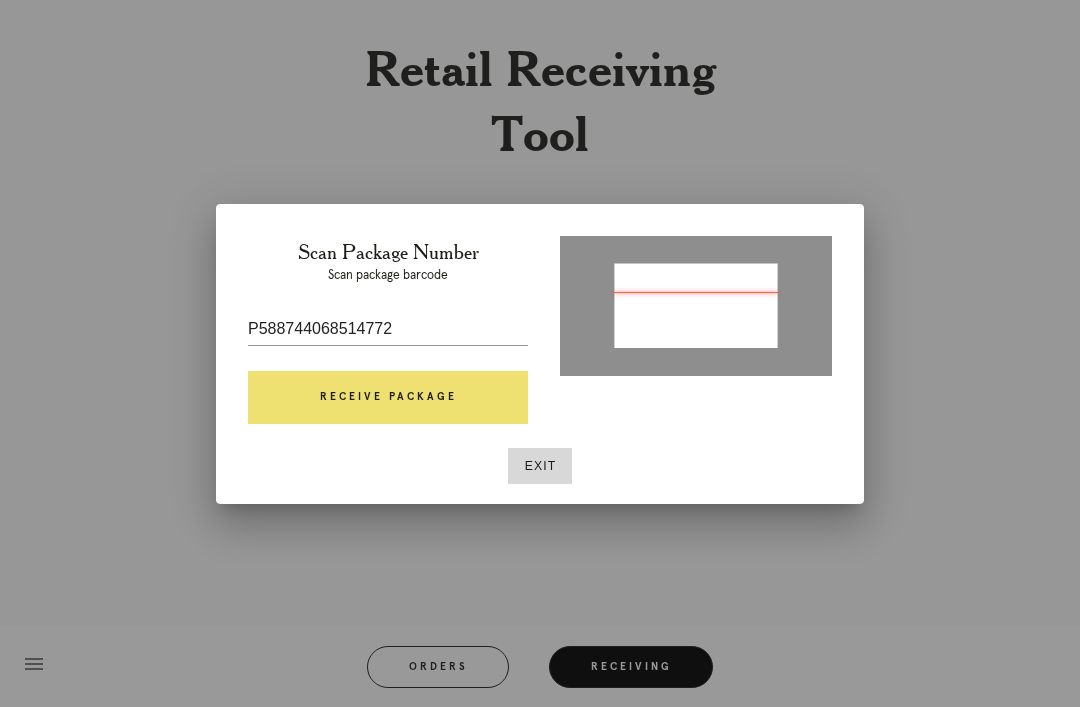 click on "Receive Package" at bounding box center (388, 398) 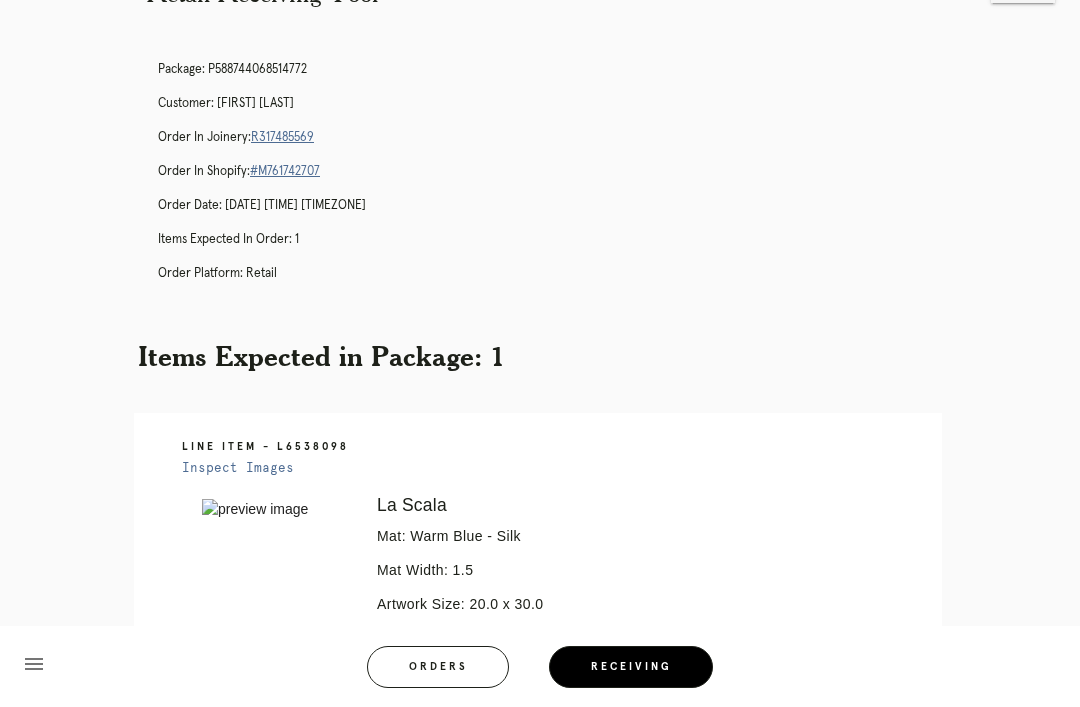 scroll, scrollTop: 0, scrollLeft: 0, axis: both 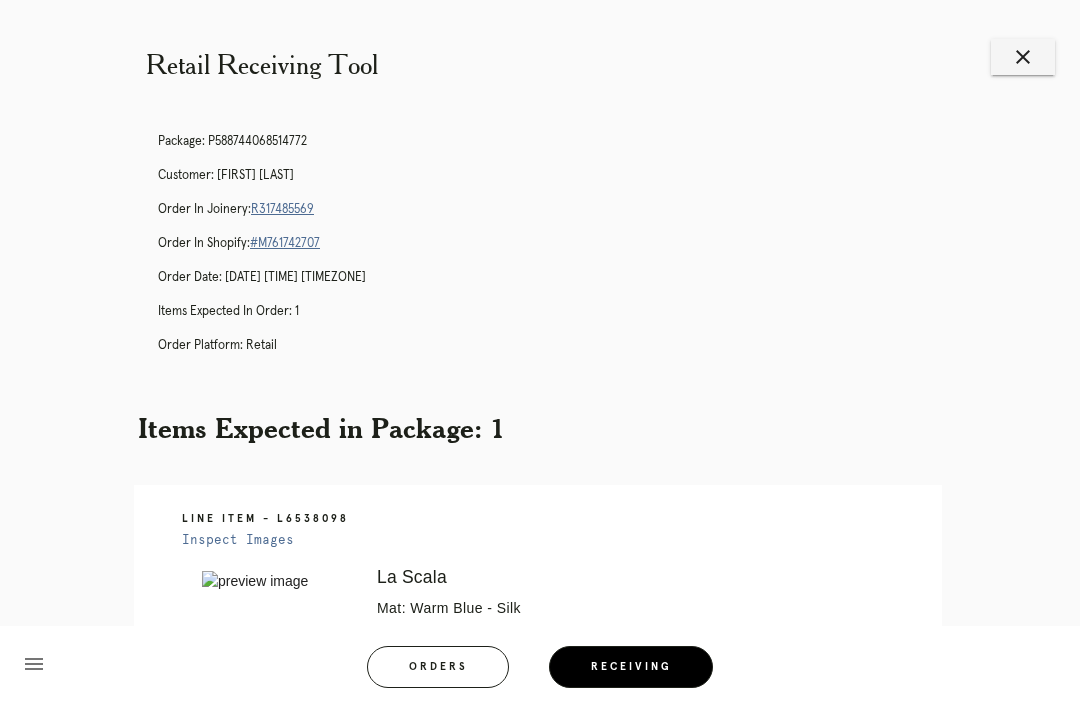 click on "R317485569" at bounding box center [282, 209] 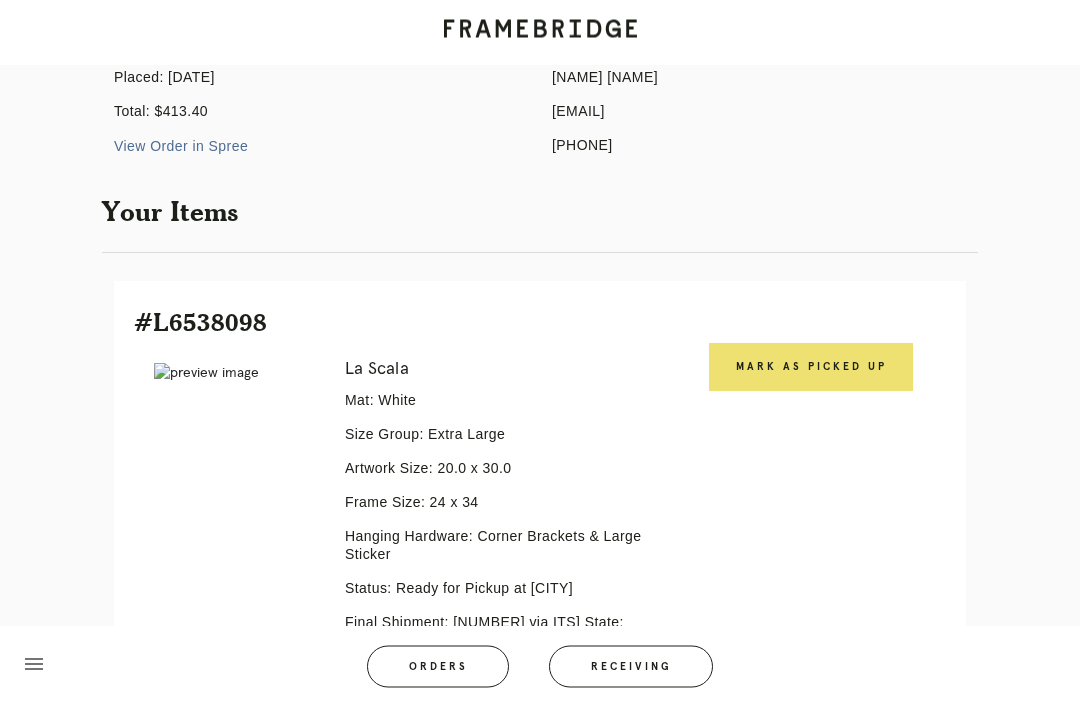 scroll, scrollTop: 276, scrollLeft: 0, axis: vertical 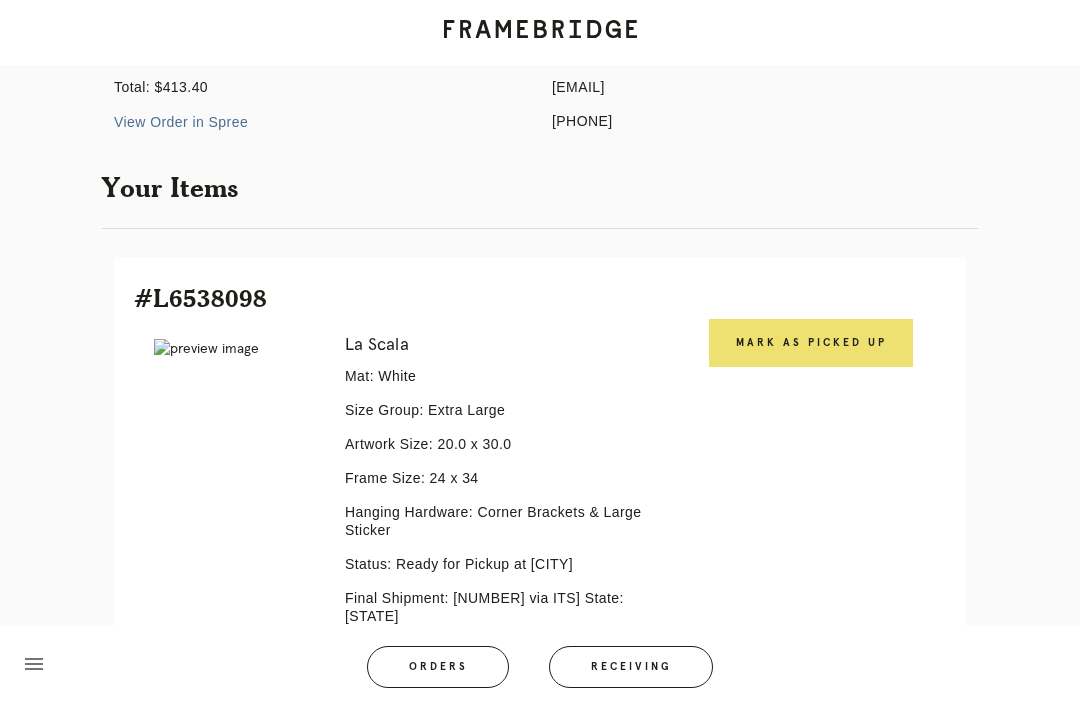 click on "Mark as Picked Up" at bounding box center (811, 343) 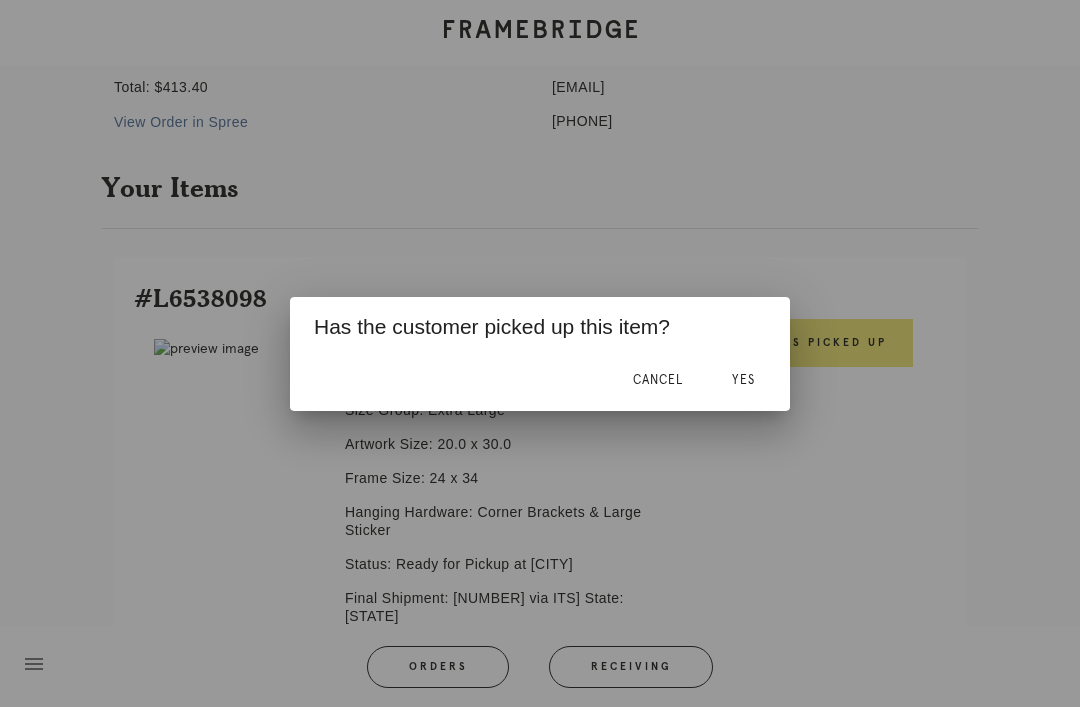 click on "Yes" at bounding box center (743, 380) 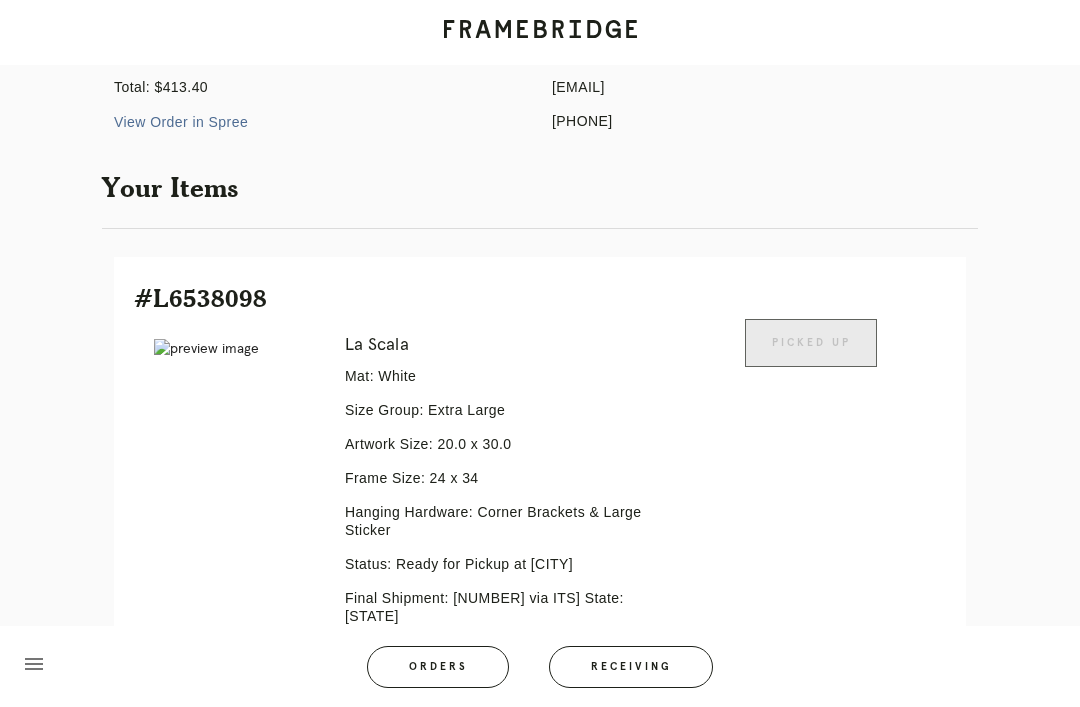 click on "Orders" at bounding box center [438, 667] 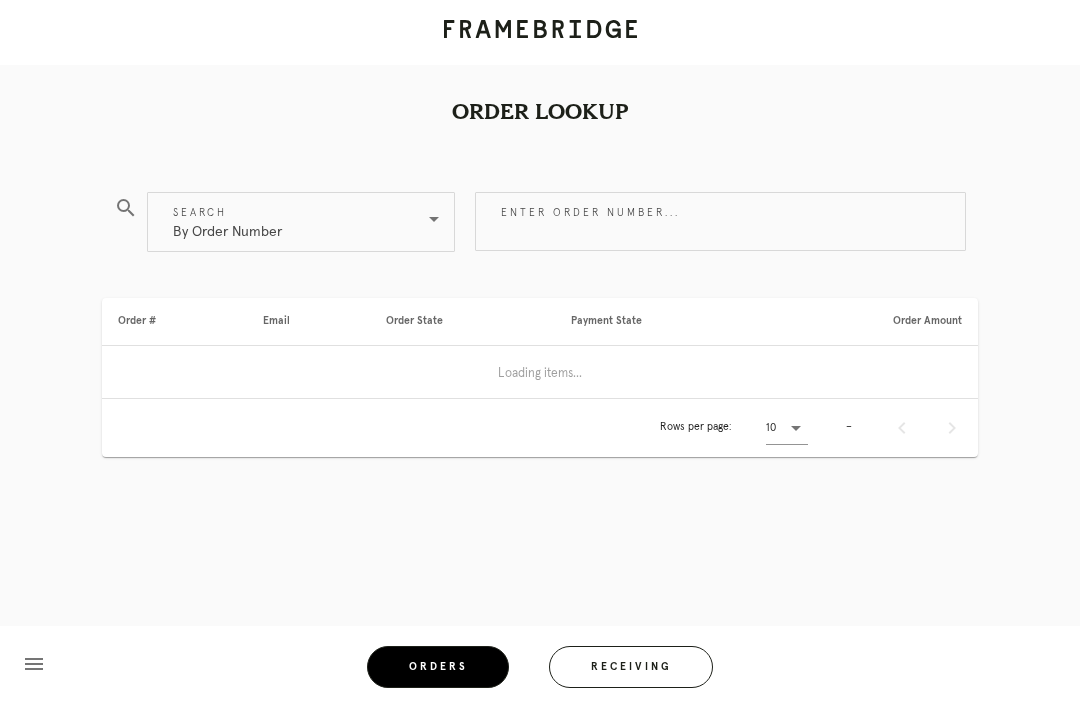 scroll, scrollTop: 0, scrollLeft: 0, axis: both 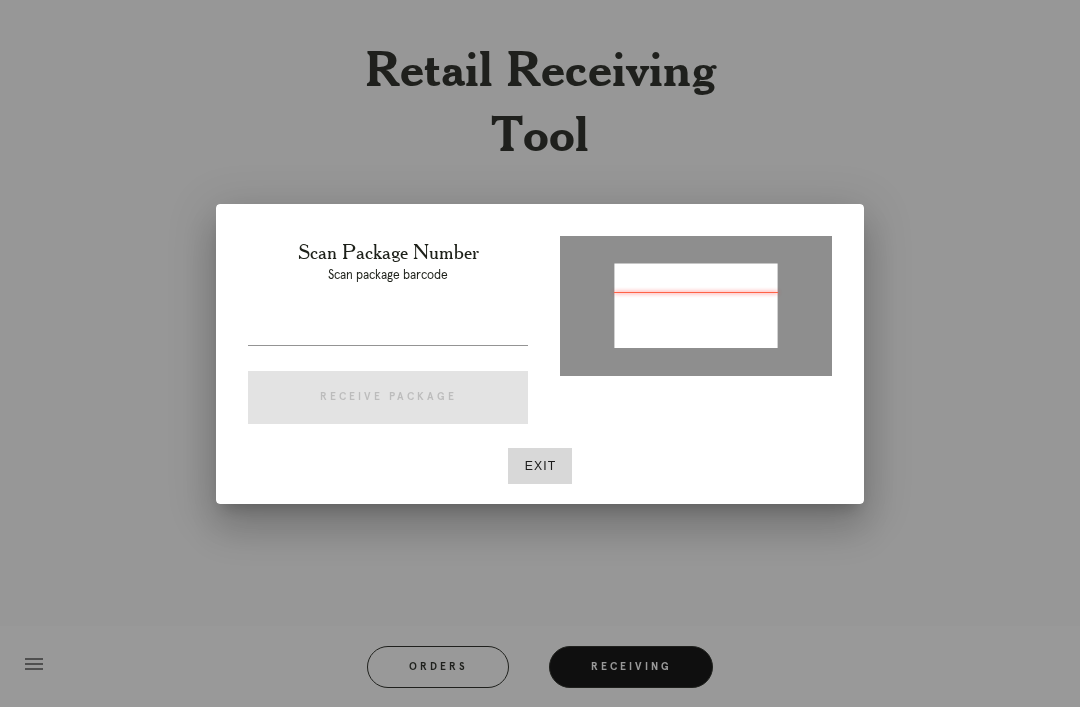 type on "P380275132390417" 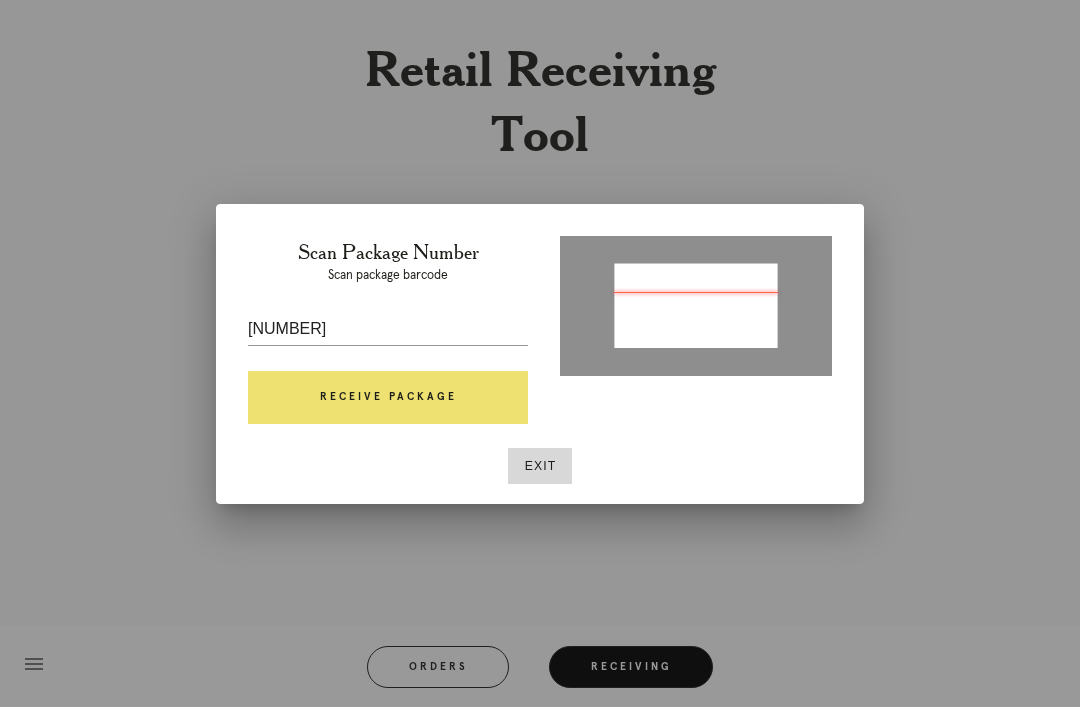 click on "Receive Package" at bounding box center (388, 398) 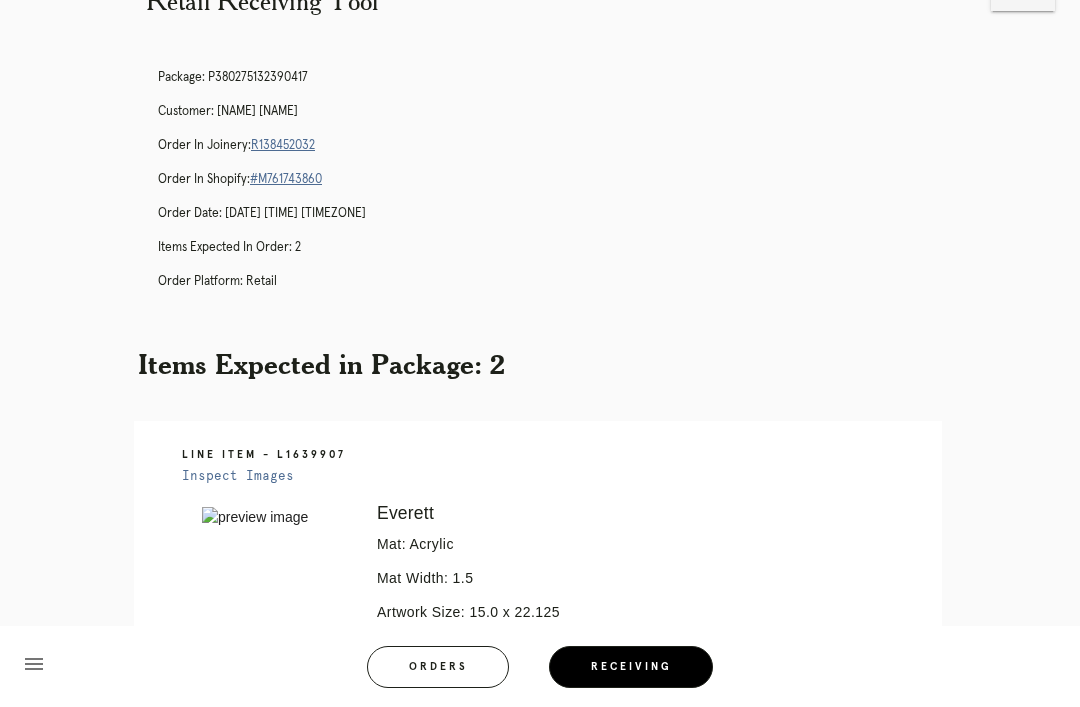 click on "R138452032" at bounding box center (283, 145) 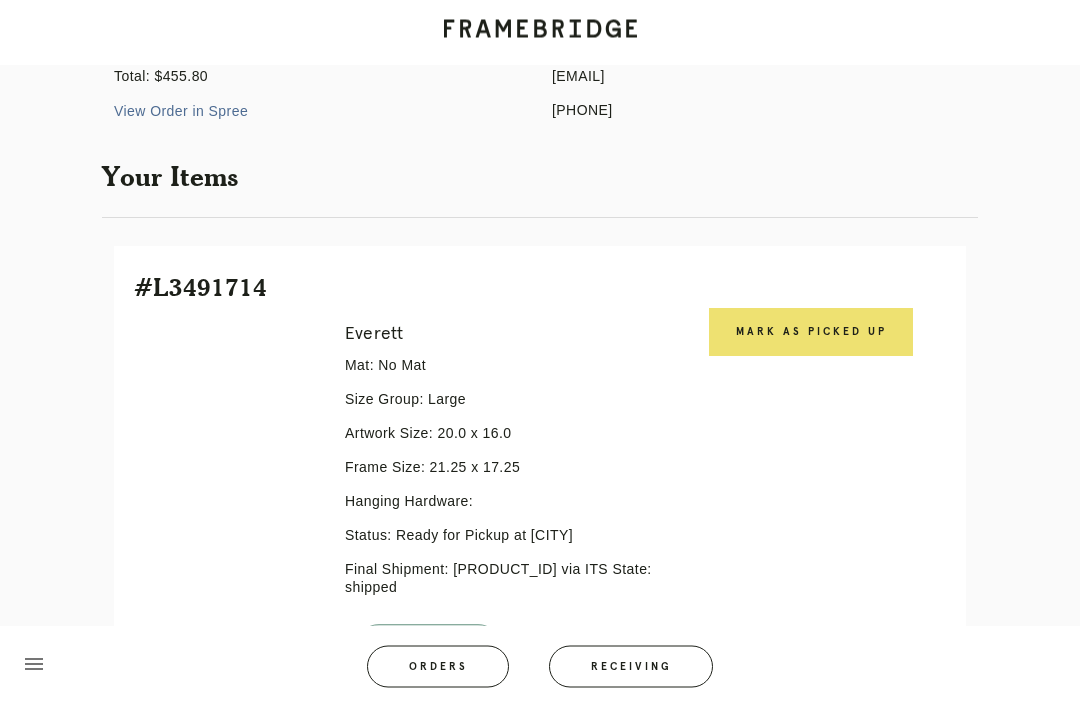 scroll, scrollTop: 287, scrollLeft: 0, axis: vertical 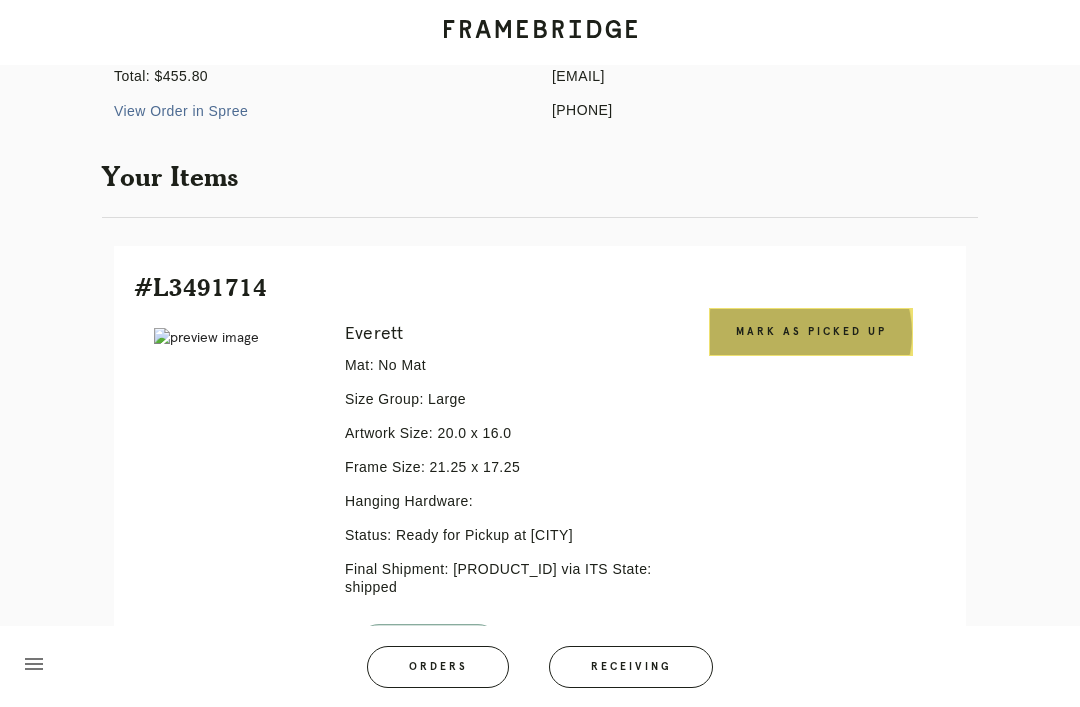 click on "Mark as Picked Up" at bounding box center (811, 332) 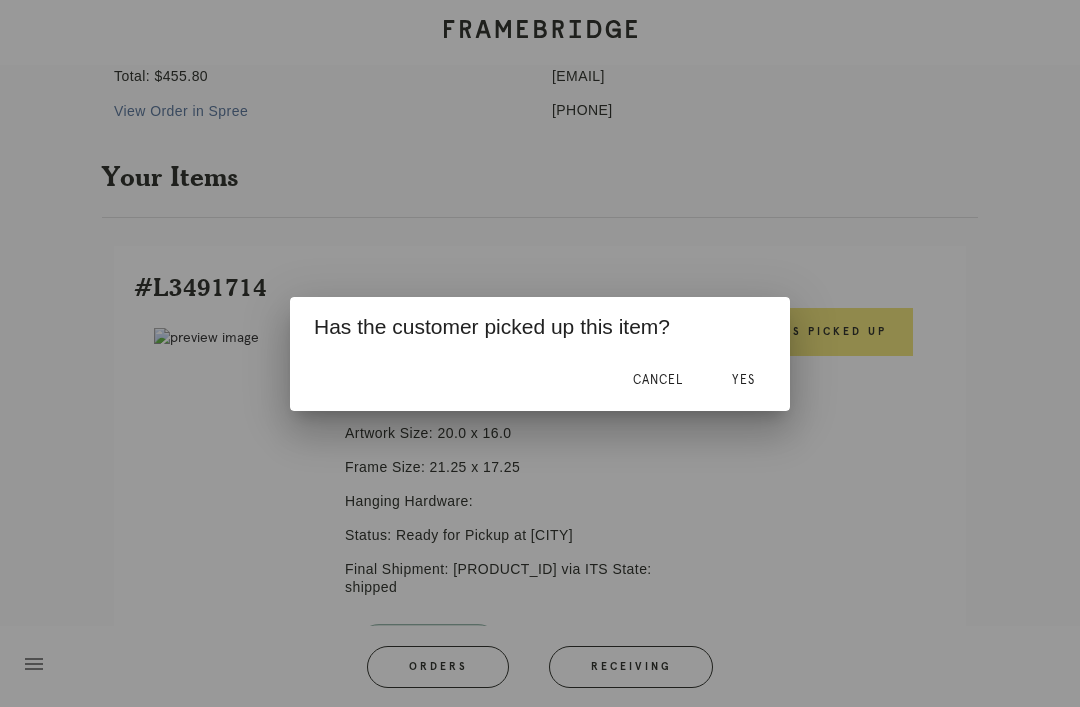 click on "Yes" at bounding box center (743, 380) 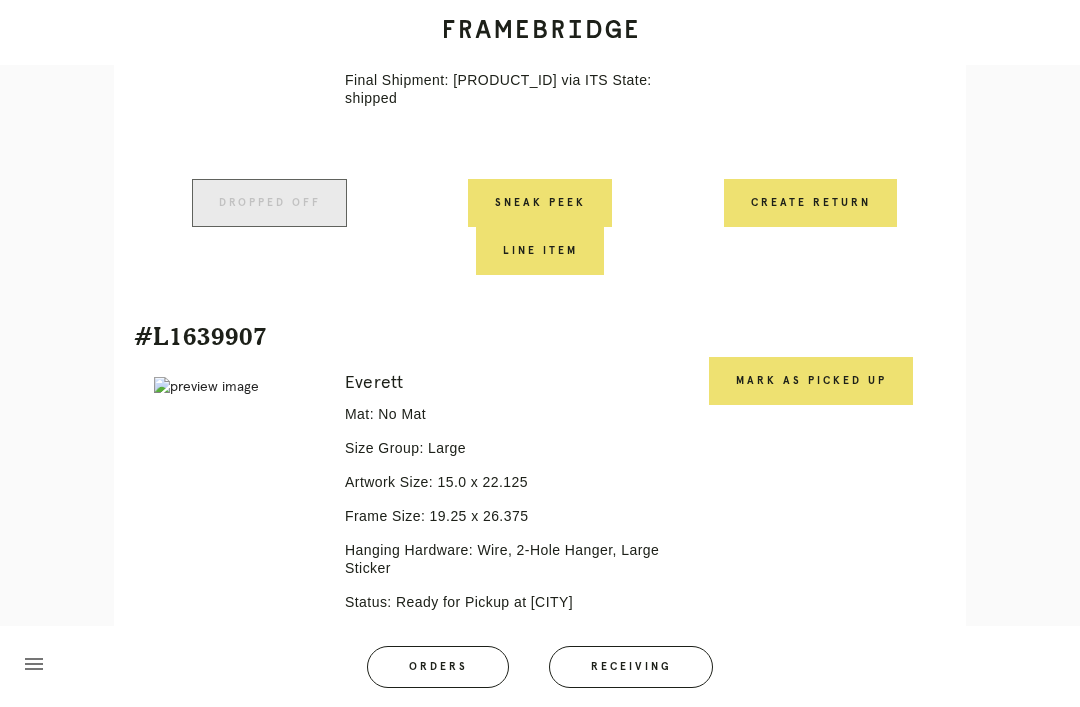 scroll, scrollTop: 806, scrollLeft: 0, axis: vertical 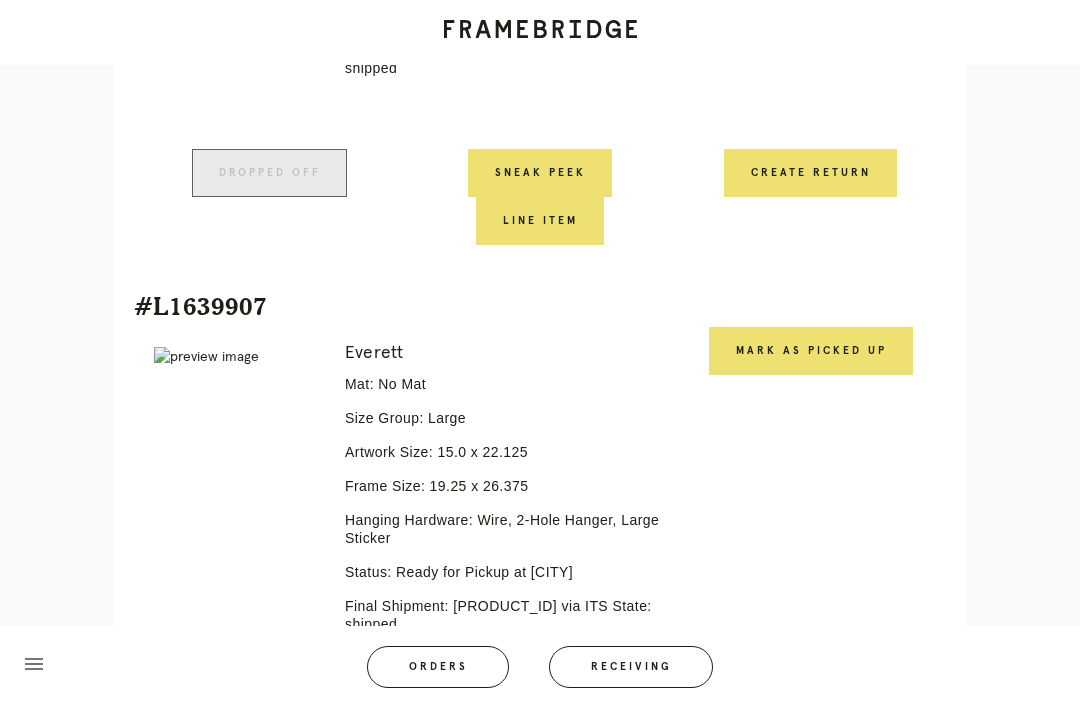 click on "Mark as Picked Up" at bounding box center (811, 351) 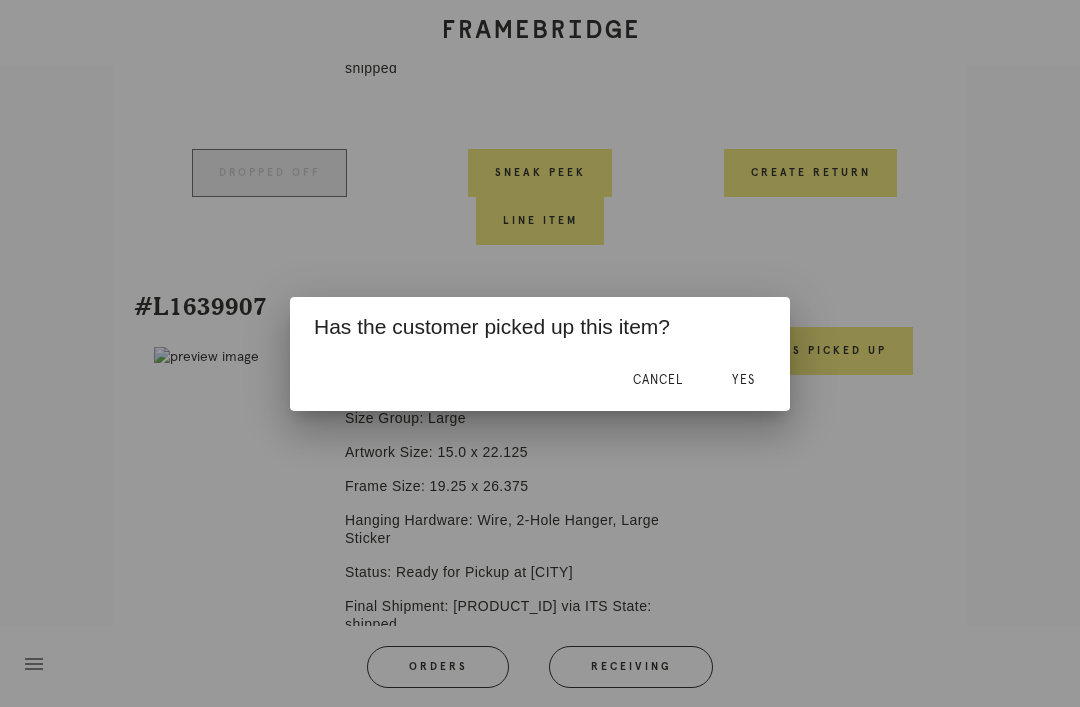 click on "Yes" at bounding box center [743, 381] 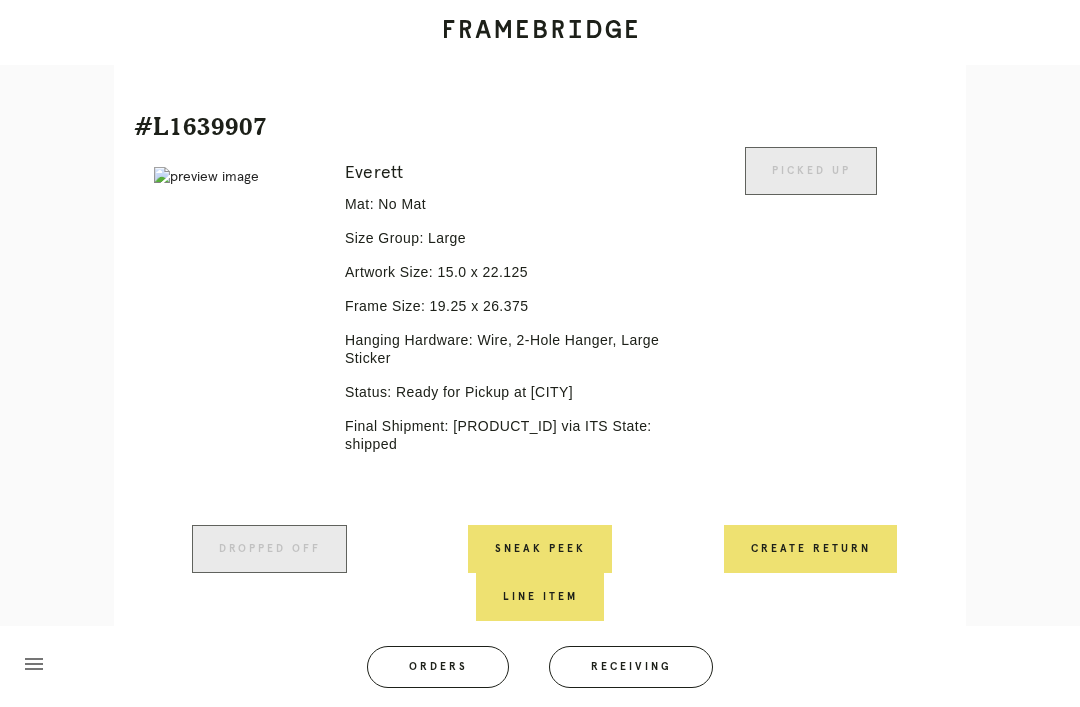 scroll, scrollTop: 988, scrollLeft: 0, axis: vertical 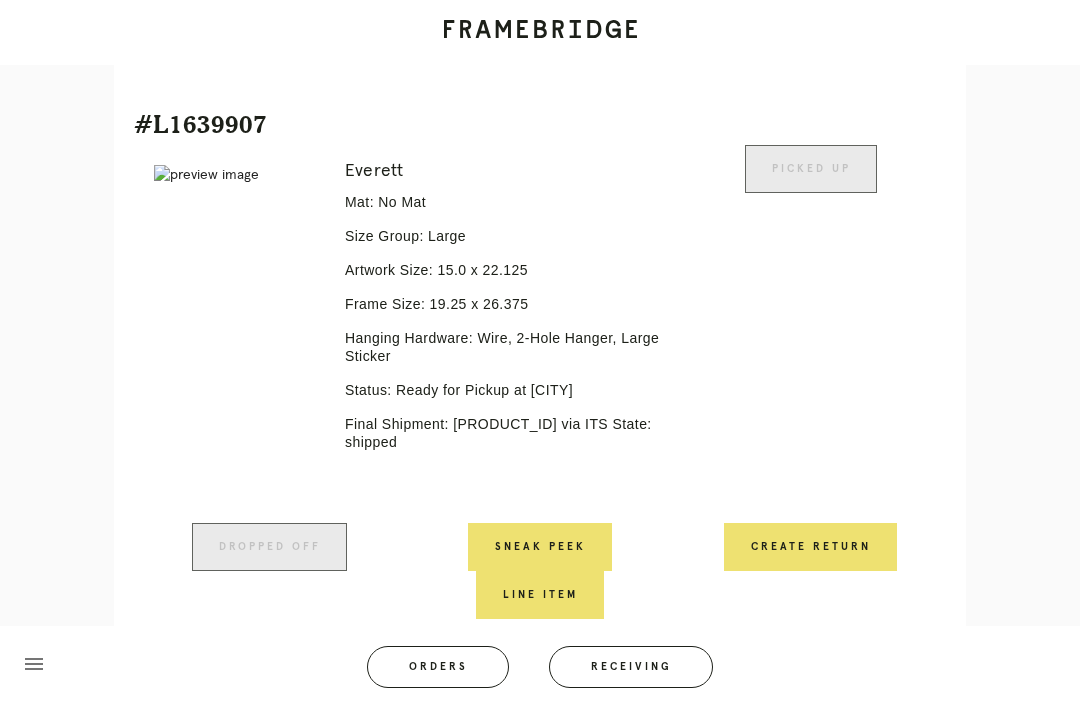 click on "Orders" at bounding box center (438, 667) 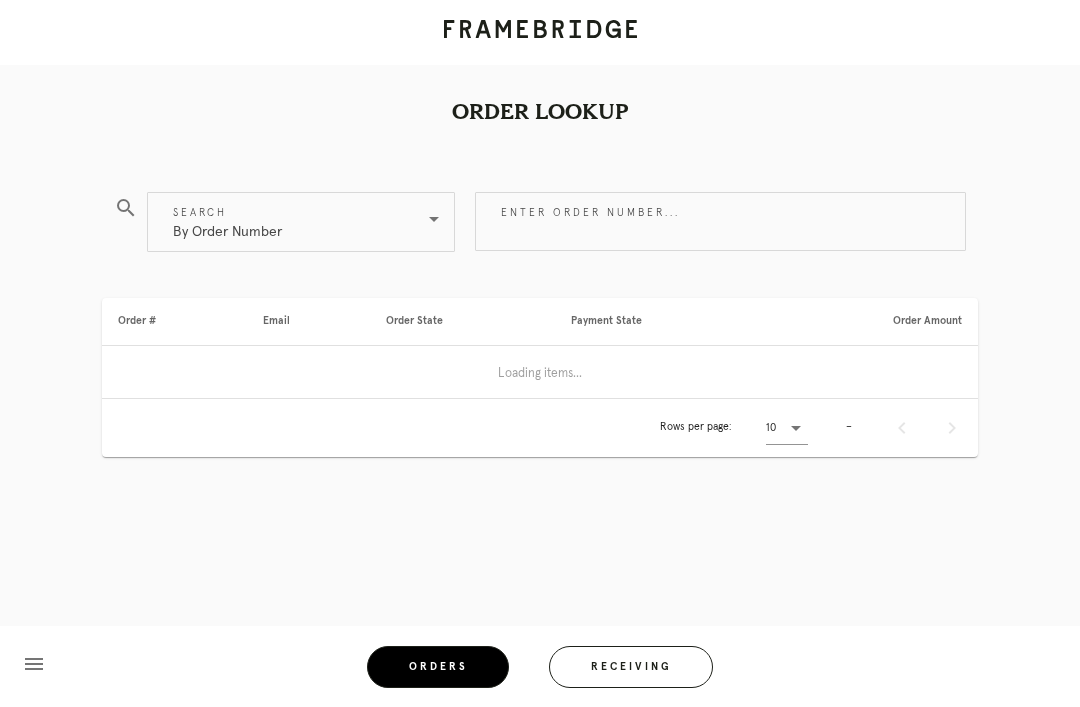 scroll, scrollTop: 0, scrollLeft: 0, axis: both 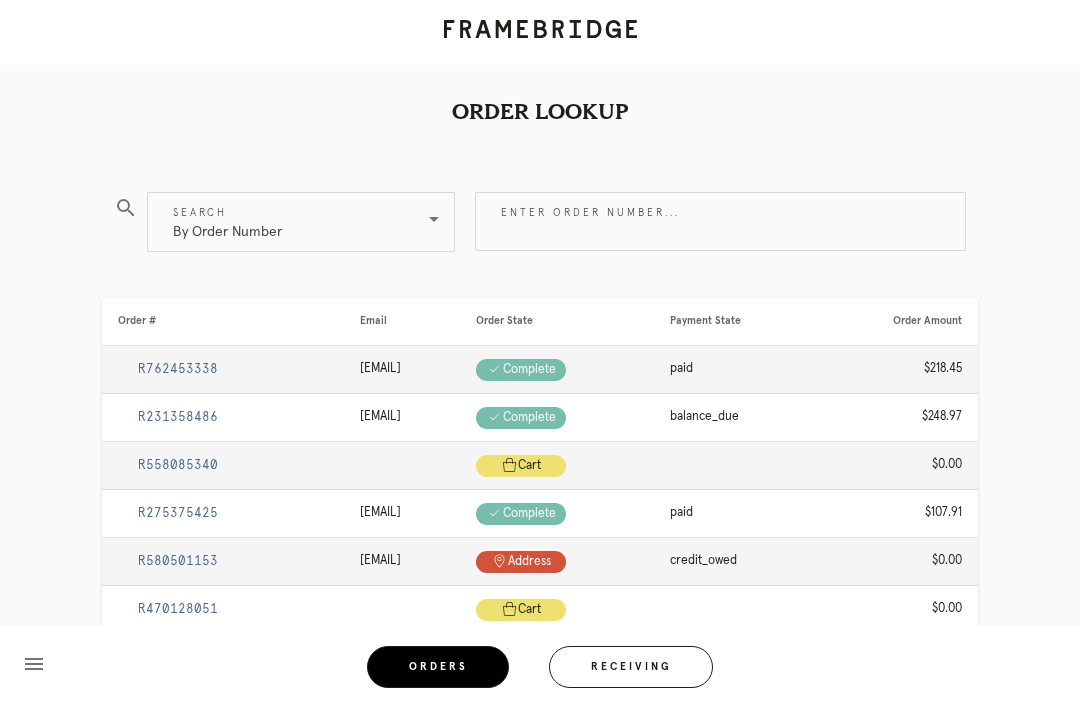 click on "Receiving" at bounding box center [631, 667] 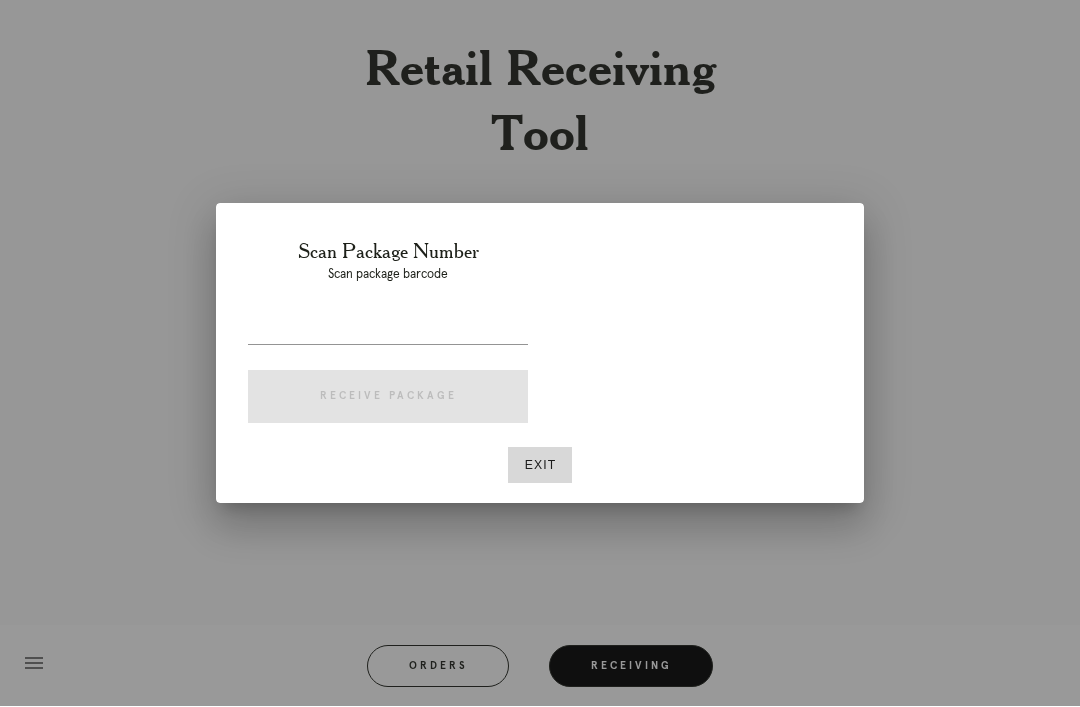 scroll, scrollTop: 64, scrollLeft: 0, axis: vertical 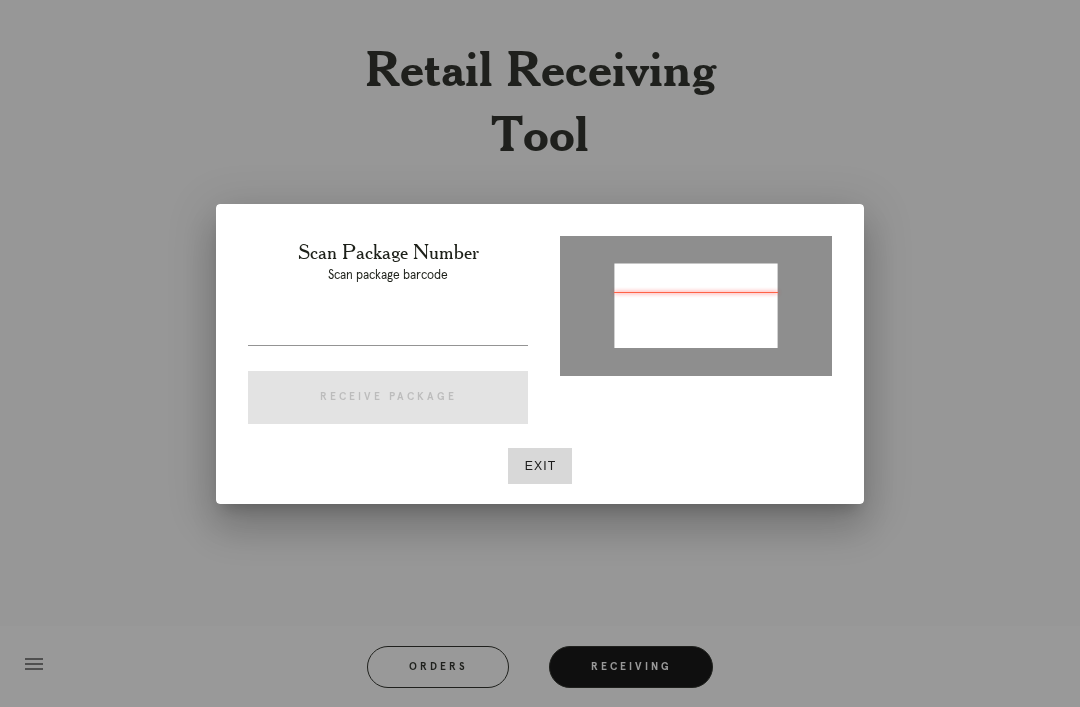 type on "P496865639051569" 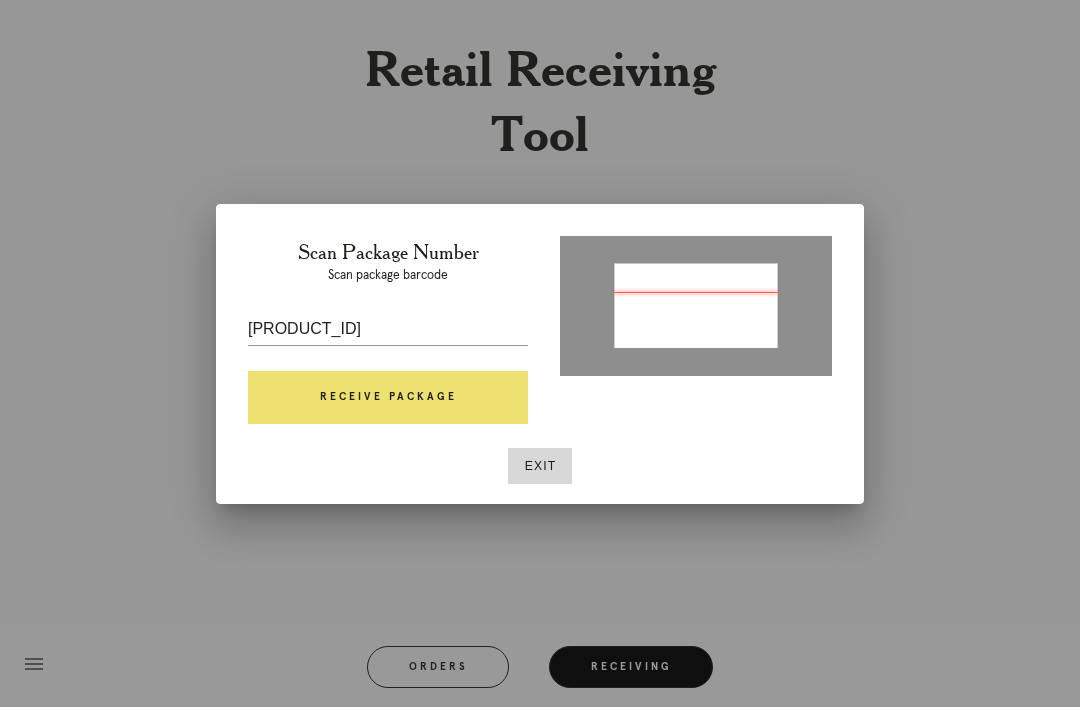 click on "Receive Package" at bounding box center (388, 398) 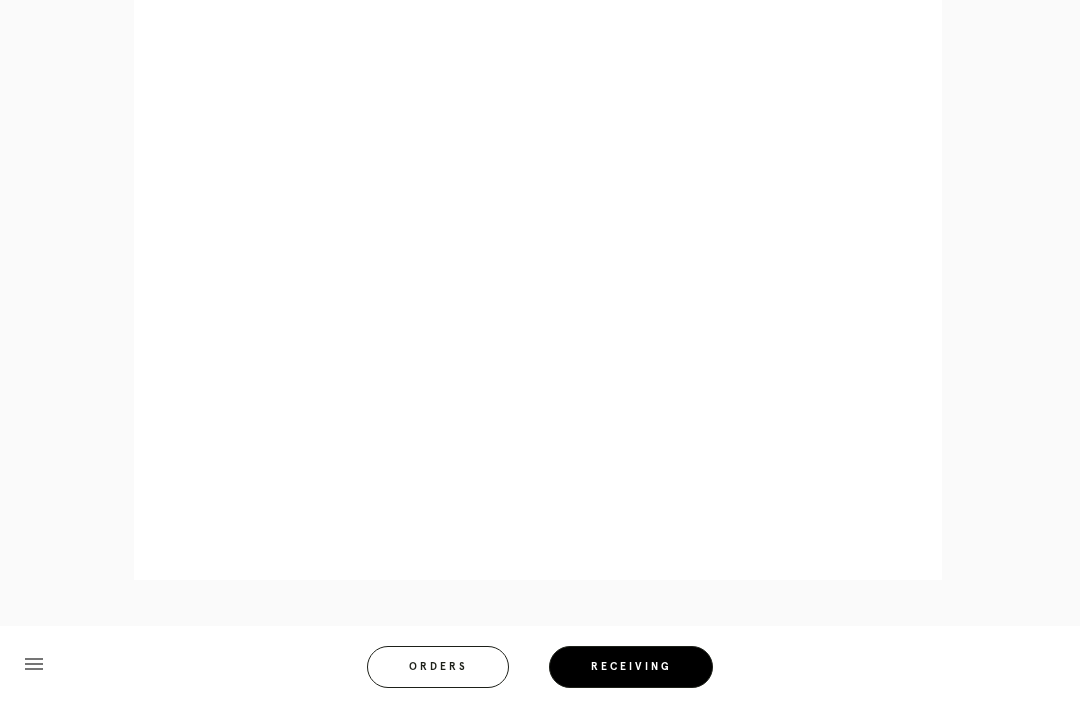 scroll, scrollTop: 1280, scrollLeft: 0, axis: vertical 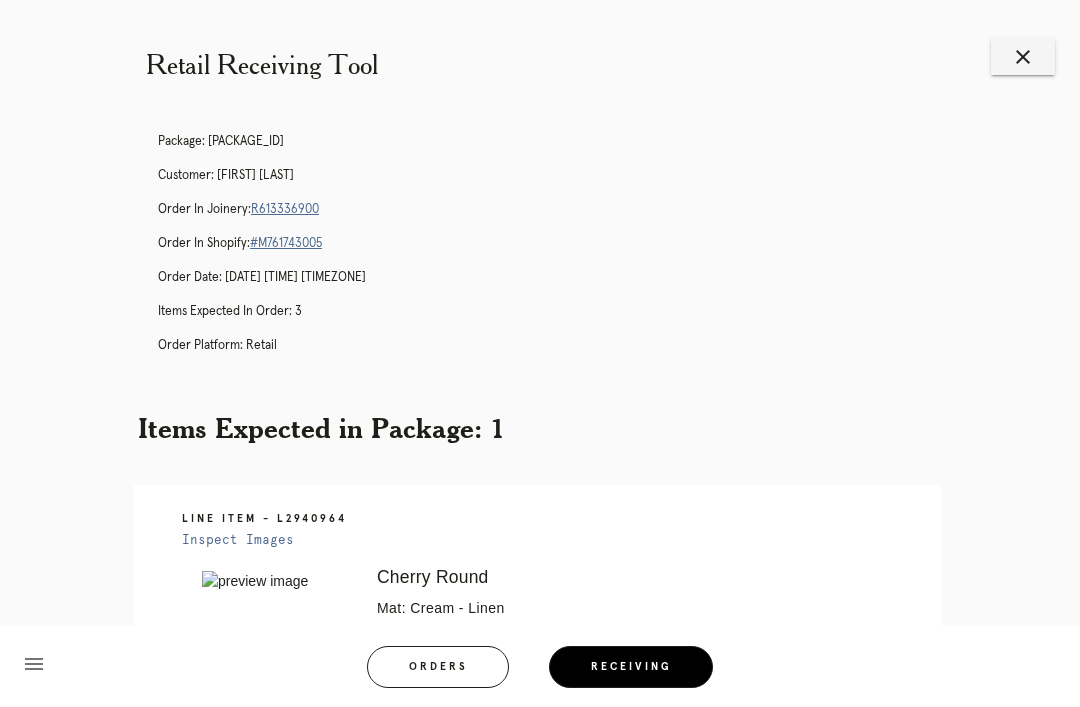 click on "R613336900" at bounding box center (285, 209) 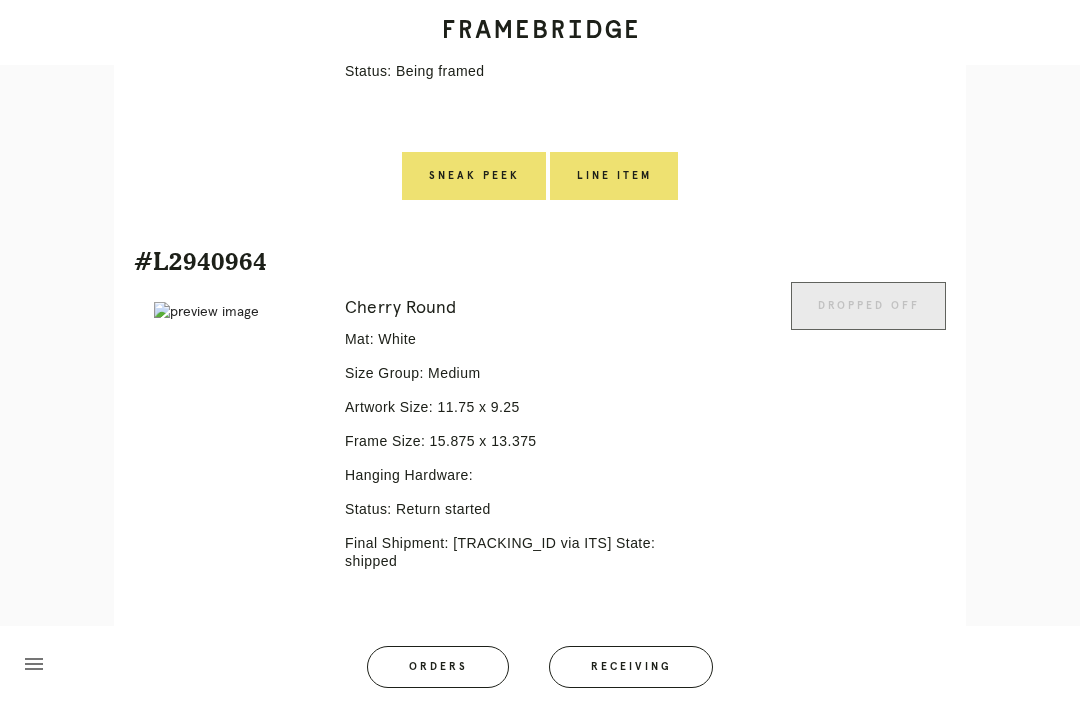 scroll, scrollTop: 1330, scrollLeft: 0, axis: vertical 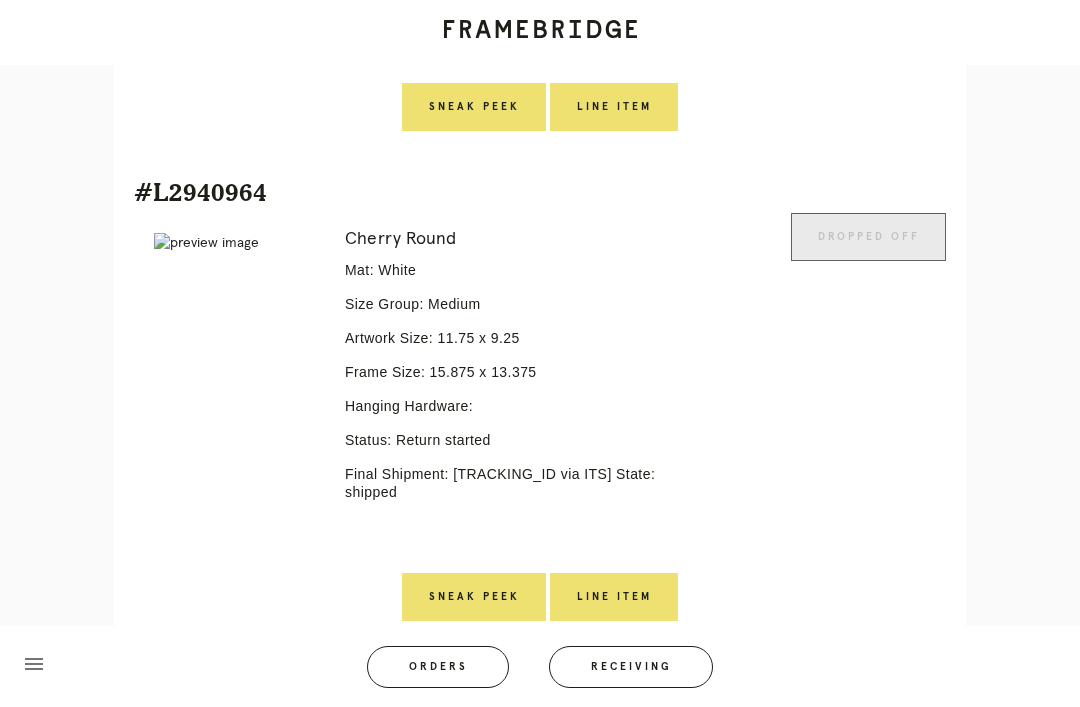 click on "Line Item" at bounding box center (614, 597) 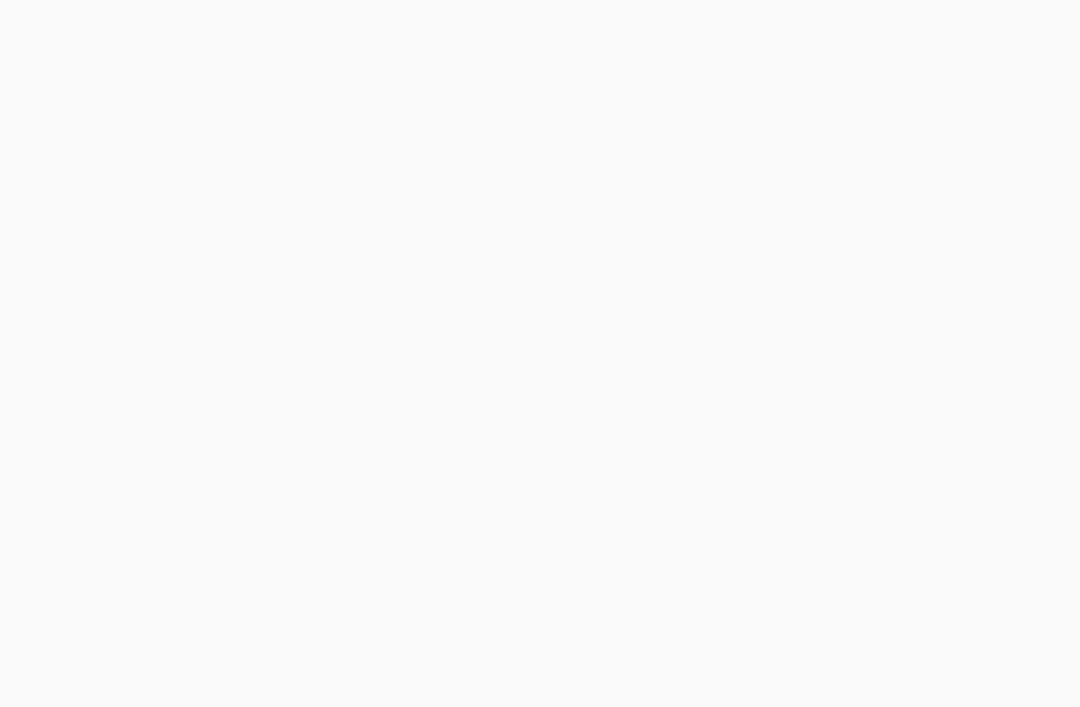 scroll, scrollTop: 0, scrollLeft: 0, axis: both 